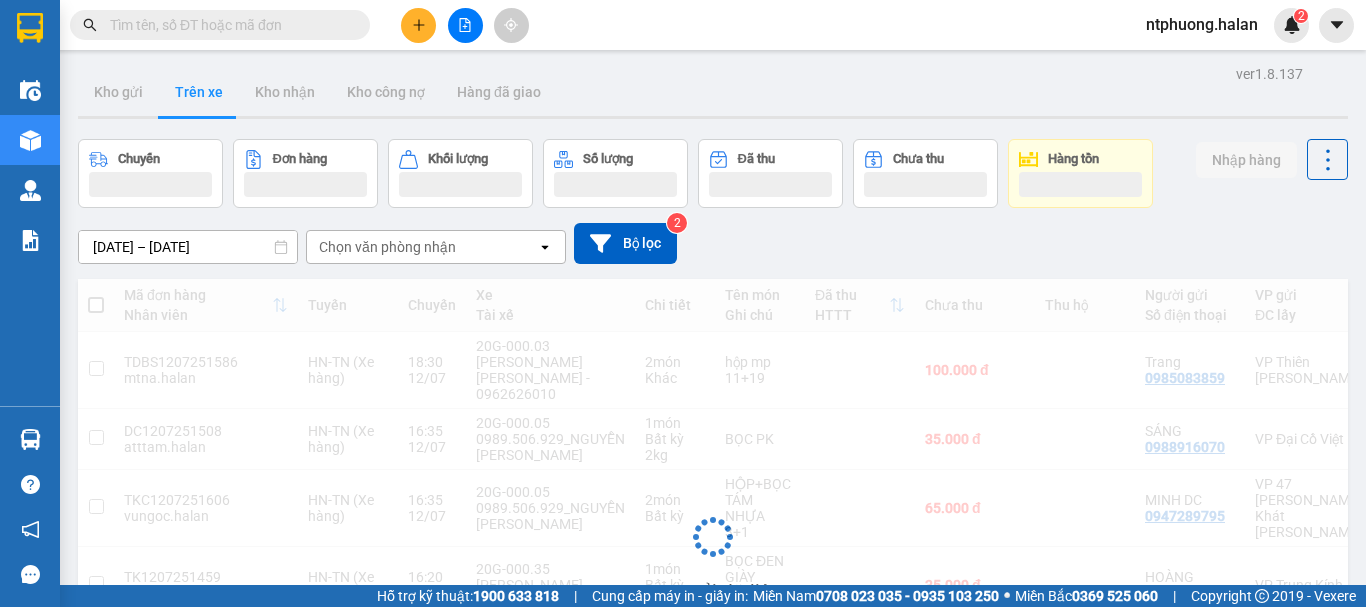 scroll, scrollTop: 0, scrollLeft: 0, axis: both 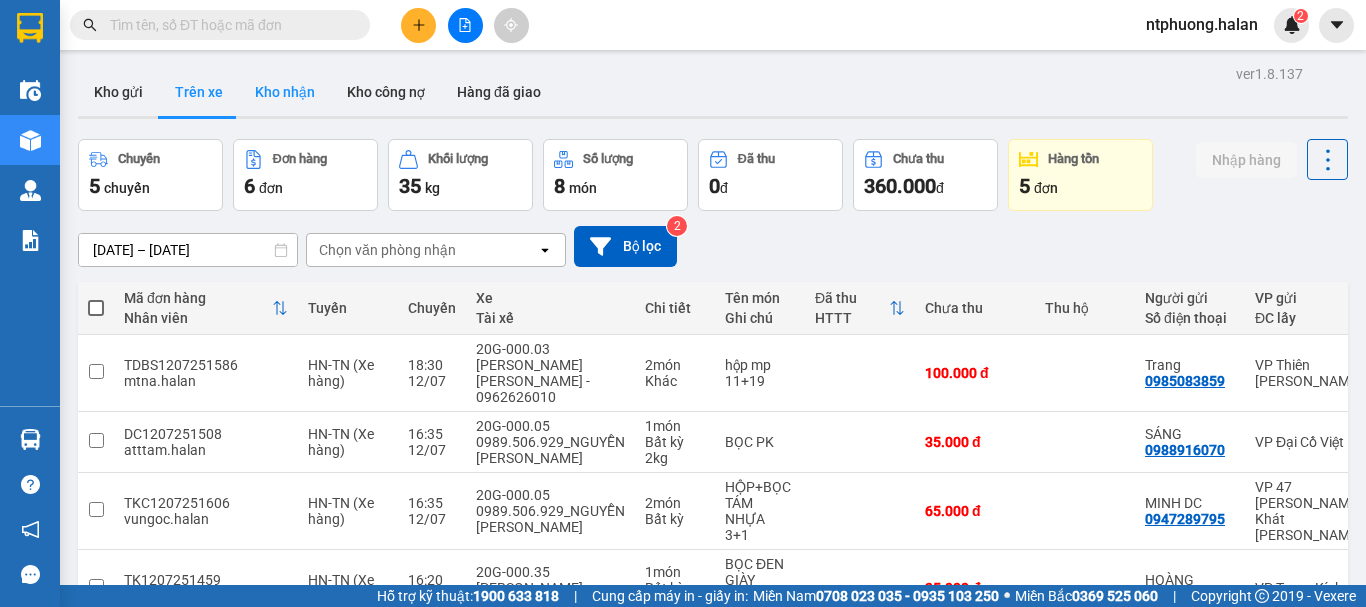 click on "Kho nhận" at bounding box center [285, 92] 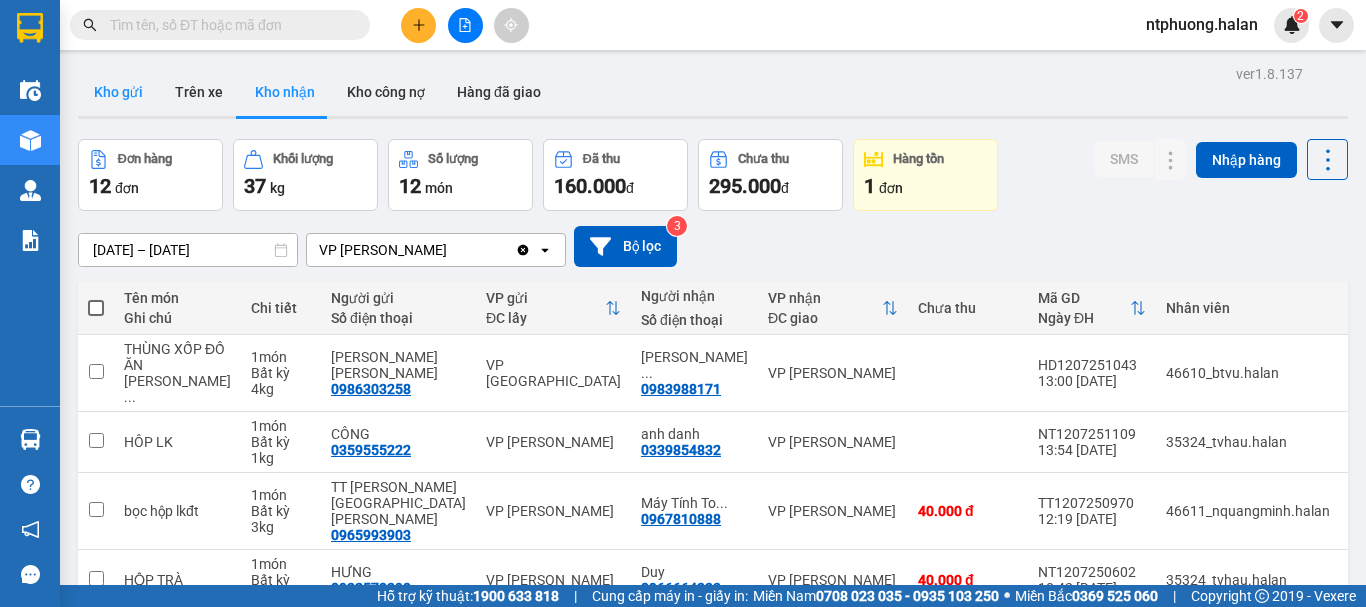 click on "Kho gửi" at bounding box center (118, 92) 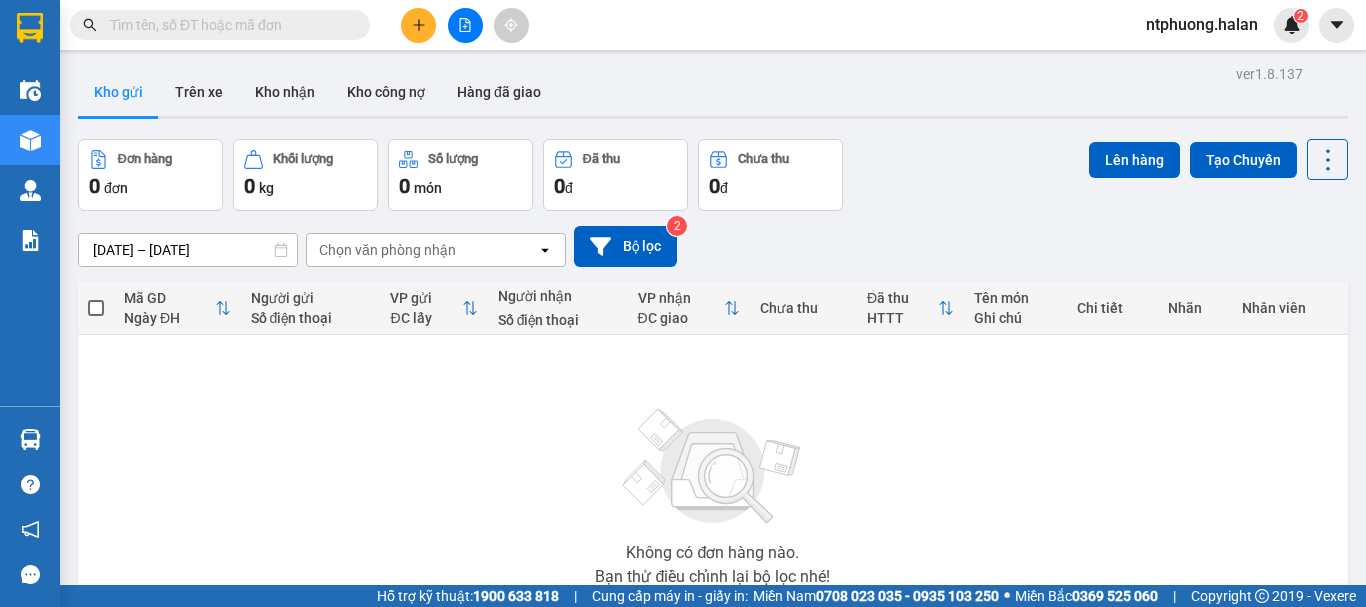 click at bounding box center (228, 25) 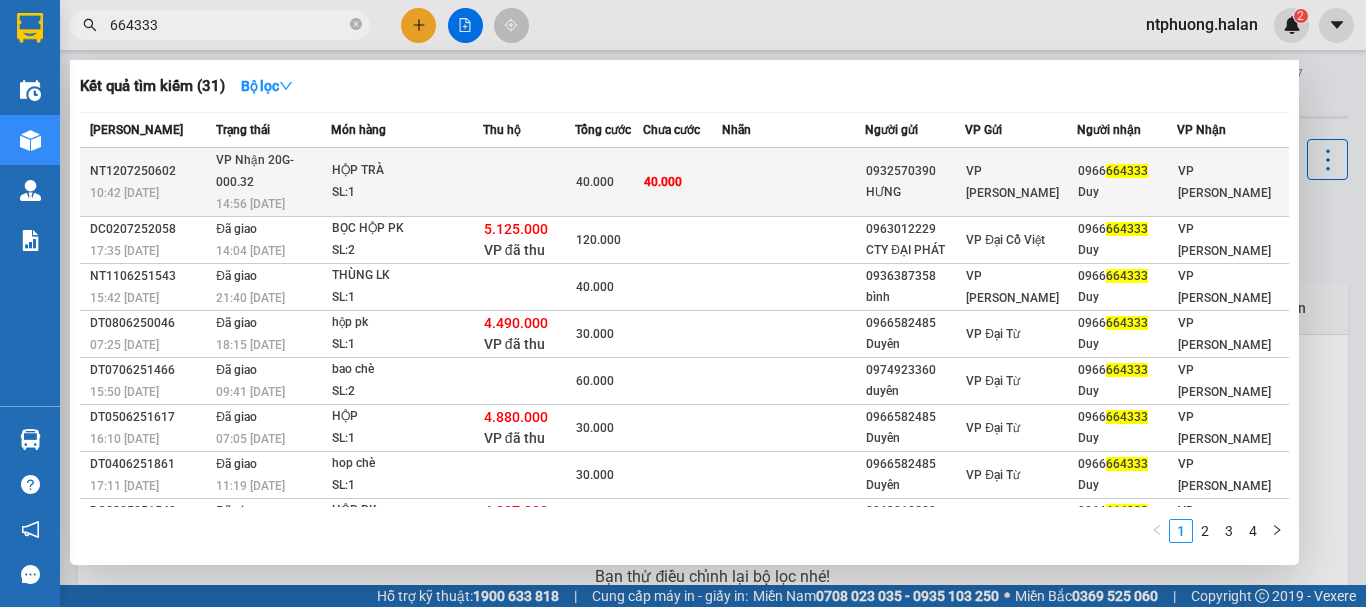 type on "664333" 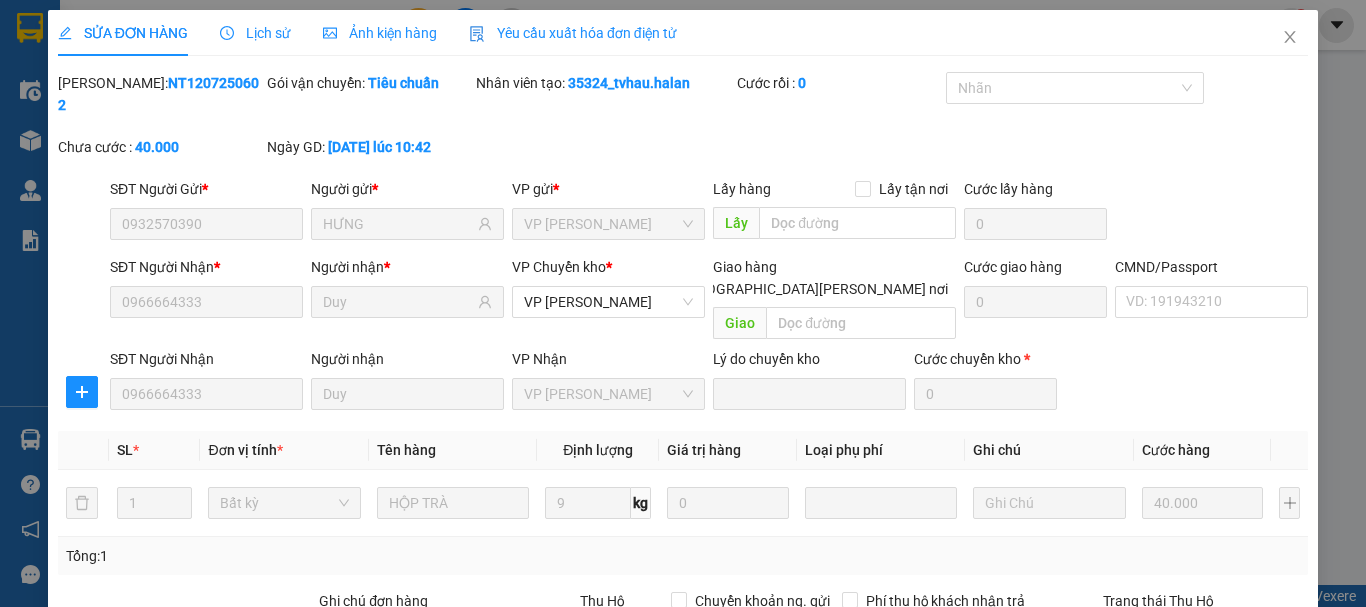 type on "0932570390" 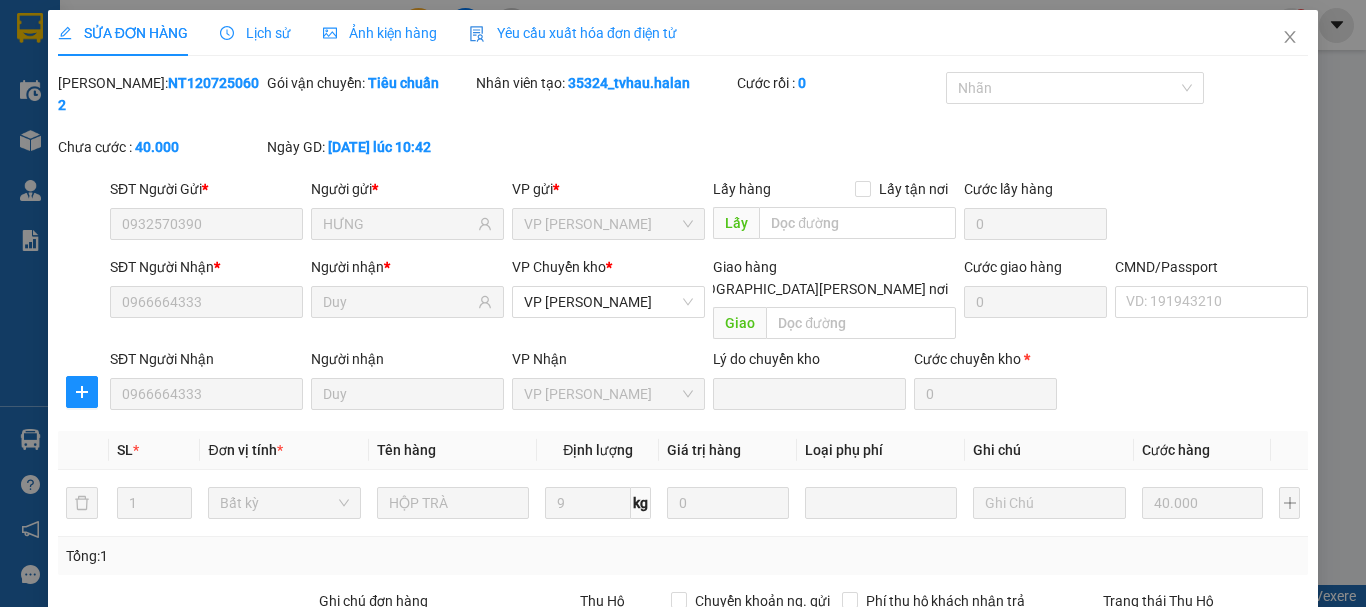 scroll, scrollTop: 245, scrollLeft: 0, axis: vertical 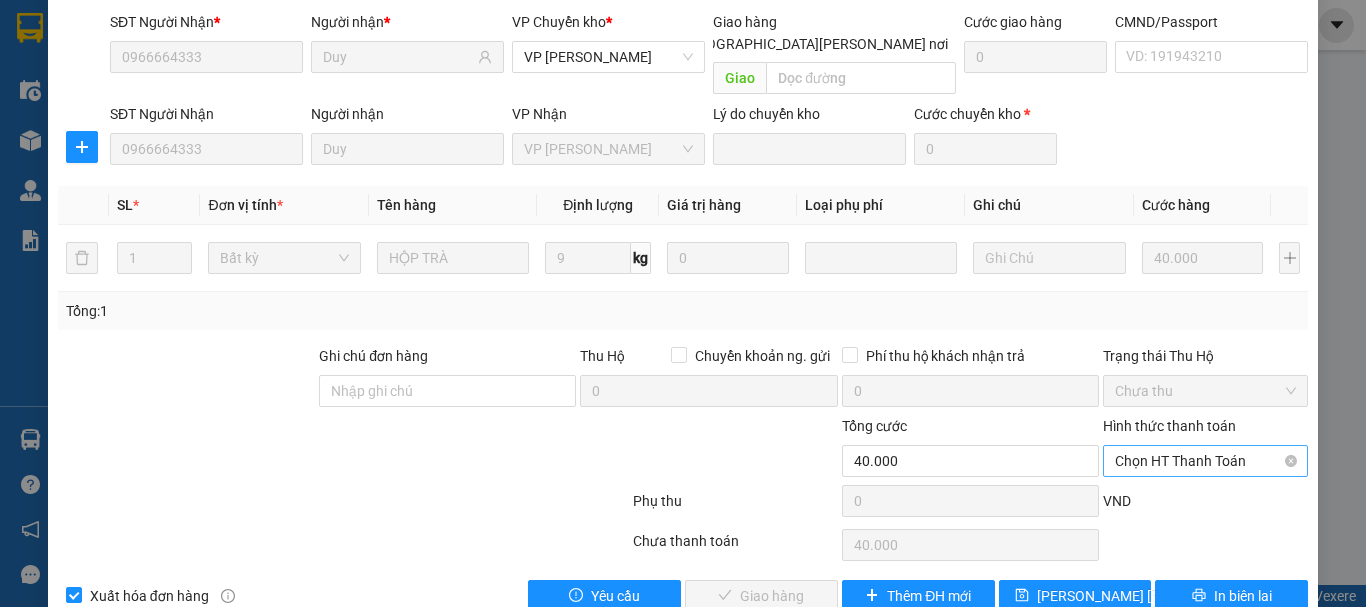 click on "Chọn HT Thanh Toán" at bounding box center [1205, 461] 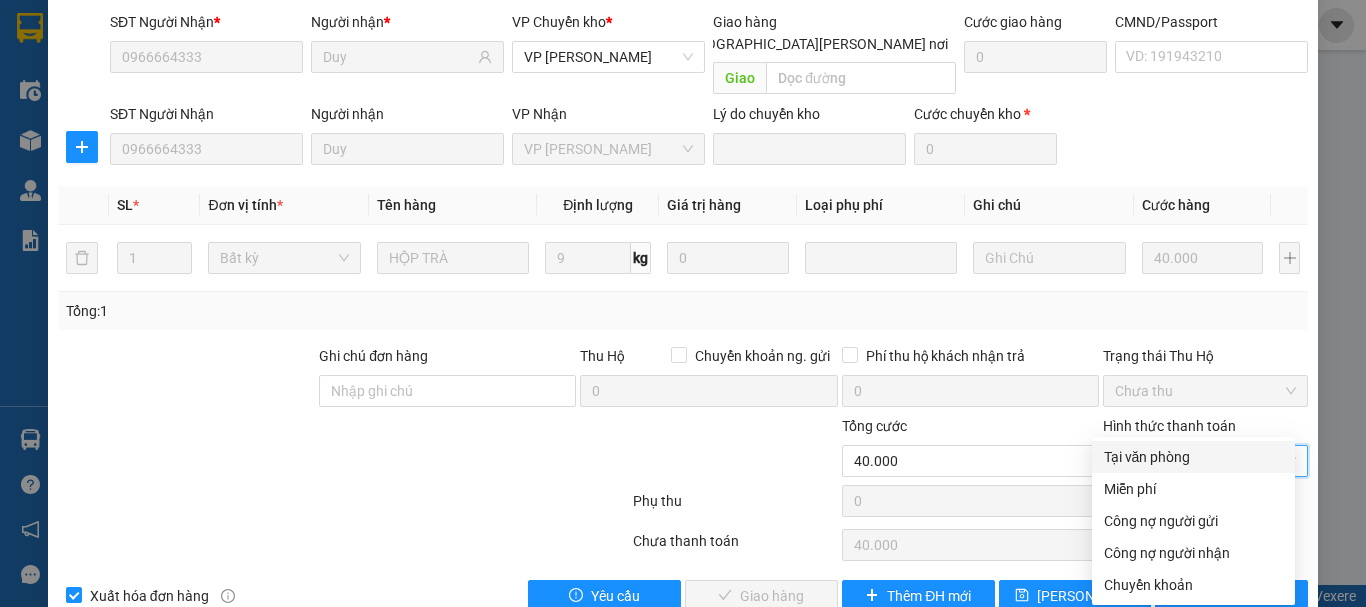 click on "Tại văn phòng" at bounding box center (1193, 457) 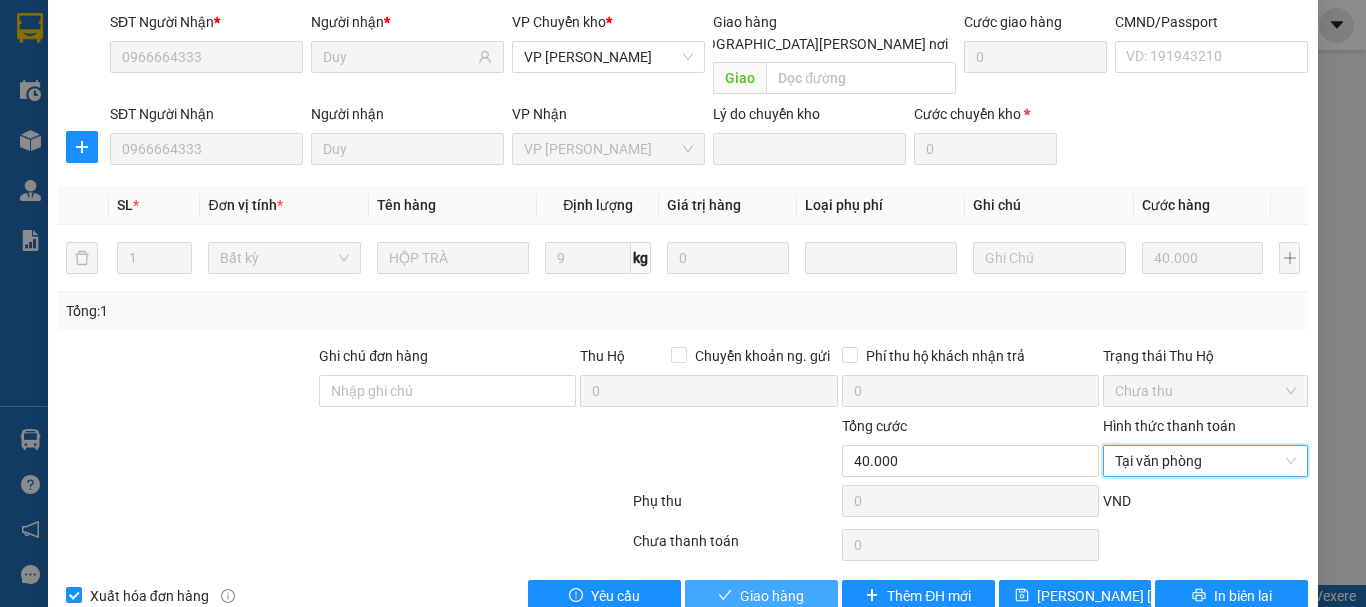 click on "Giao hàng" at bounding box center (772, 596) 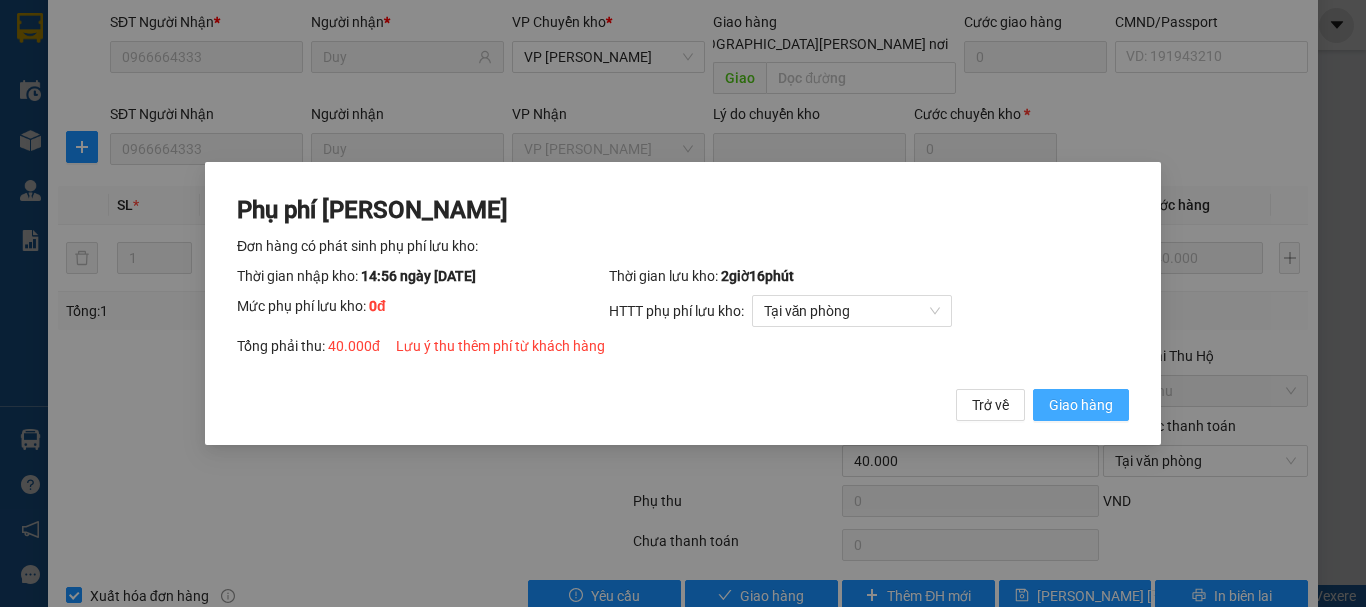click on "Giao hàng" at bounding box center (1081, 405) 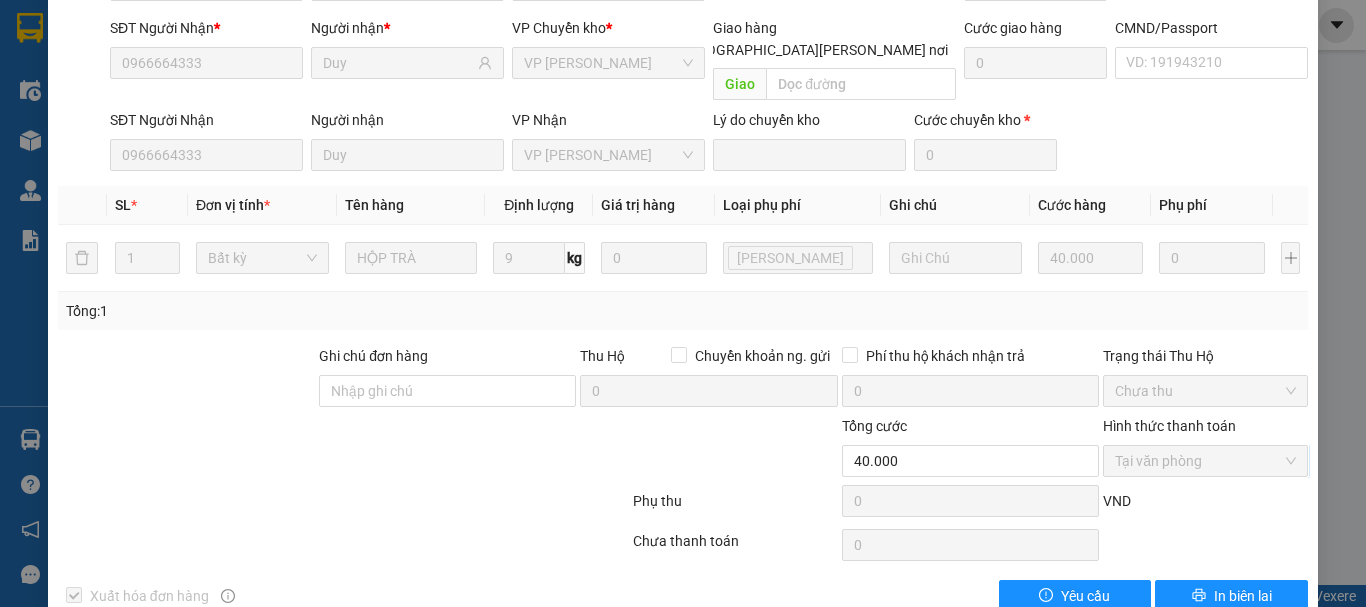 scroll, scrollTop: 0, scrollLeft: 0, axis: both 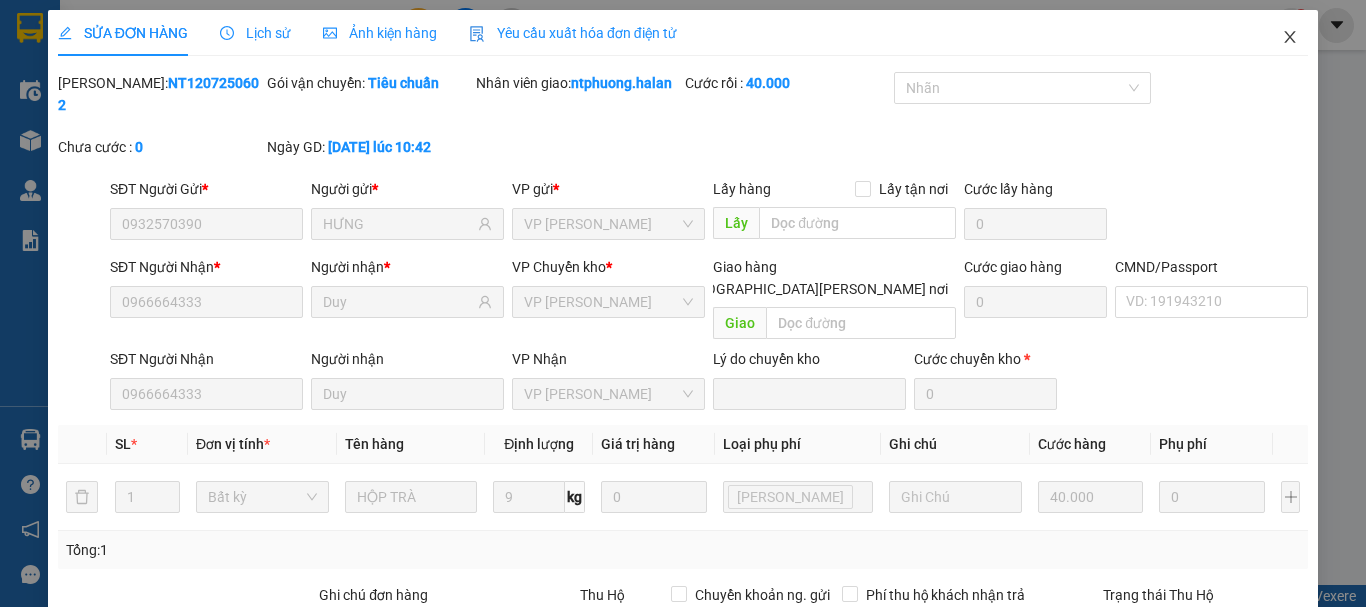 click 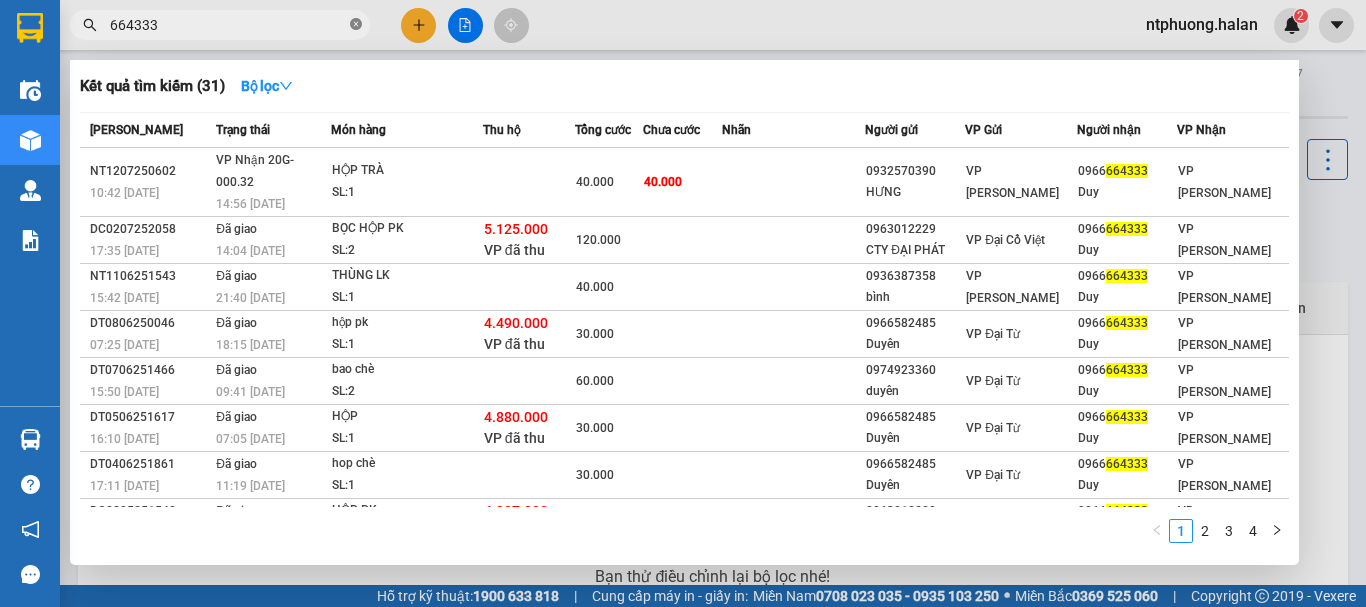 click 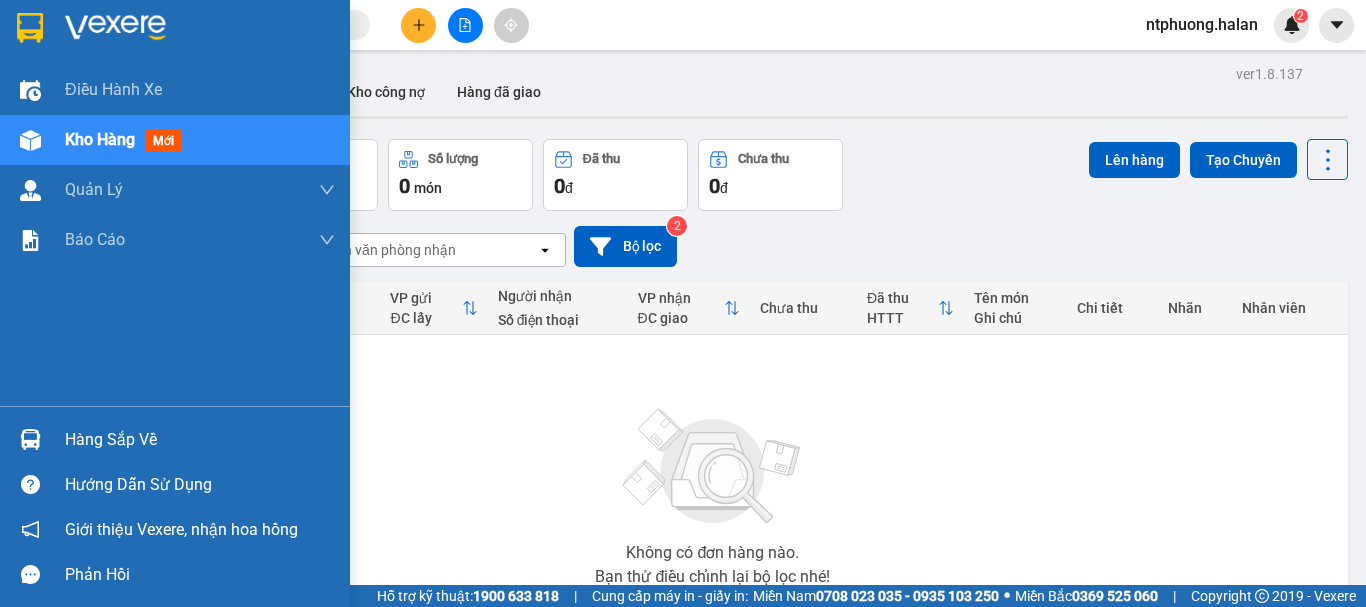 drag, startPoint x: 101, startPoint y: 438, endPoint x: 315, endPoint y: 438, distance: 214 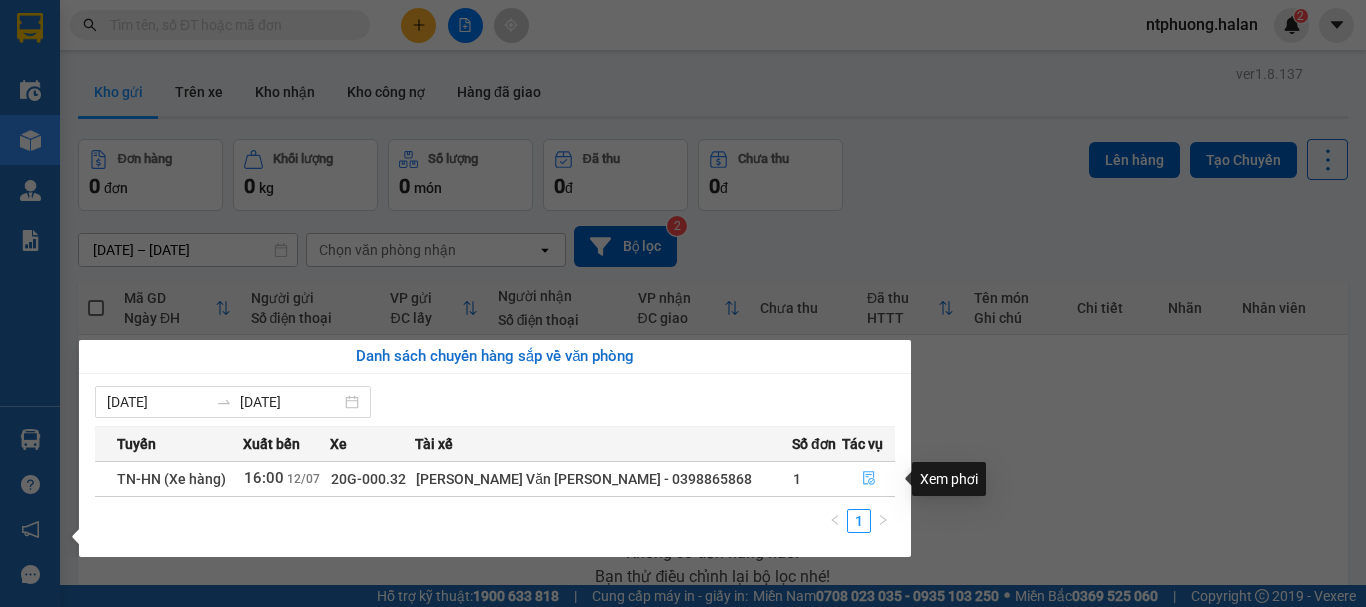 click 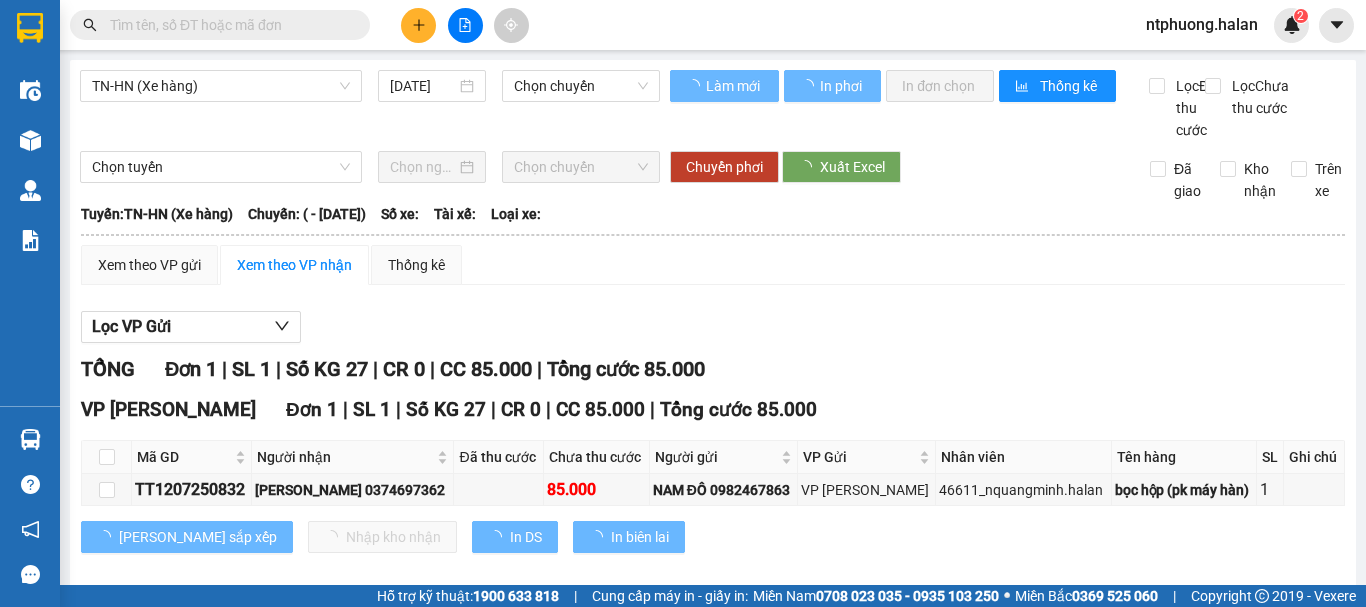 scroll, scrollTop: 46, scrollLeft: 0, axis: vertical 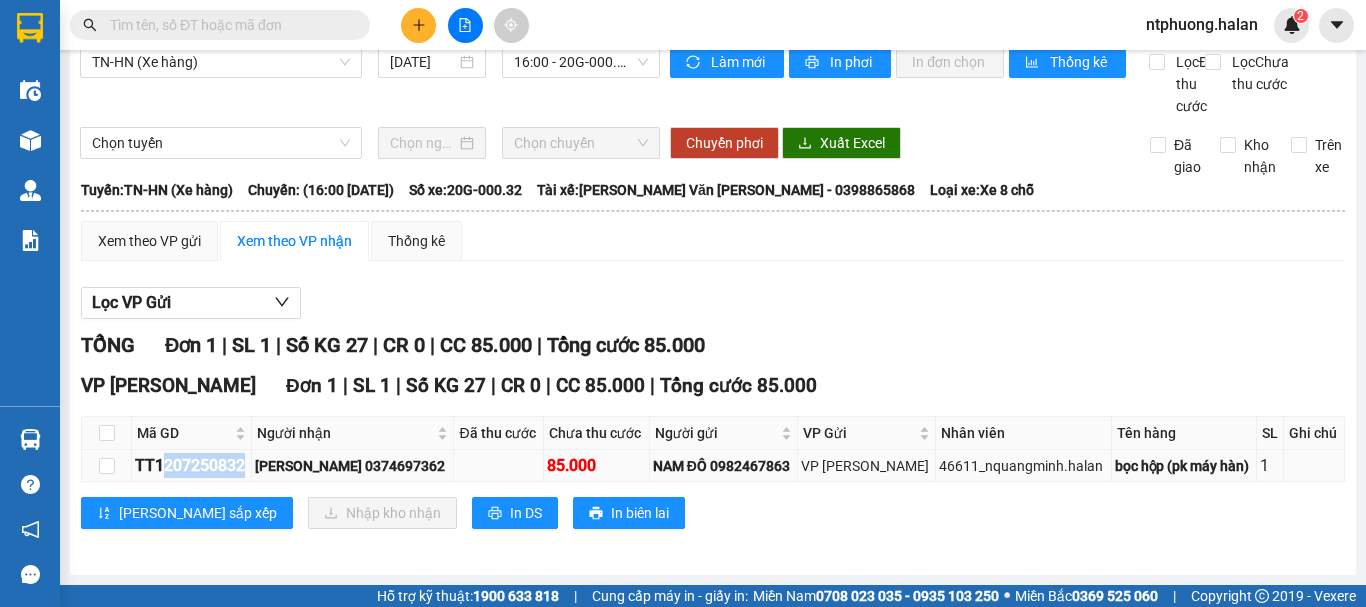 drag, startPoint x: 165, startPoint y: 470, endPoint x: 245, endPoint y: 471, distance: 80.00625 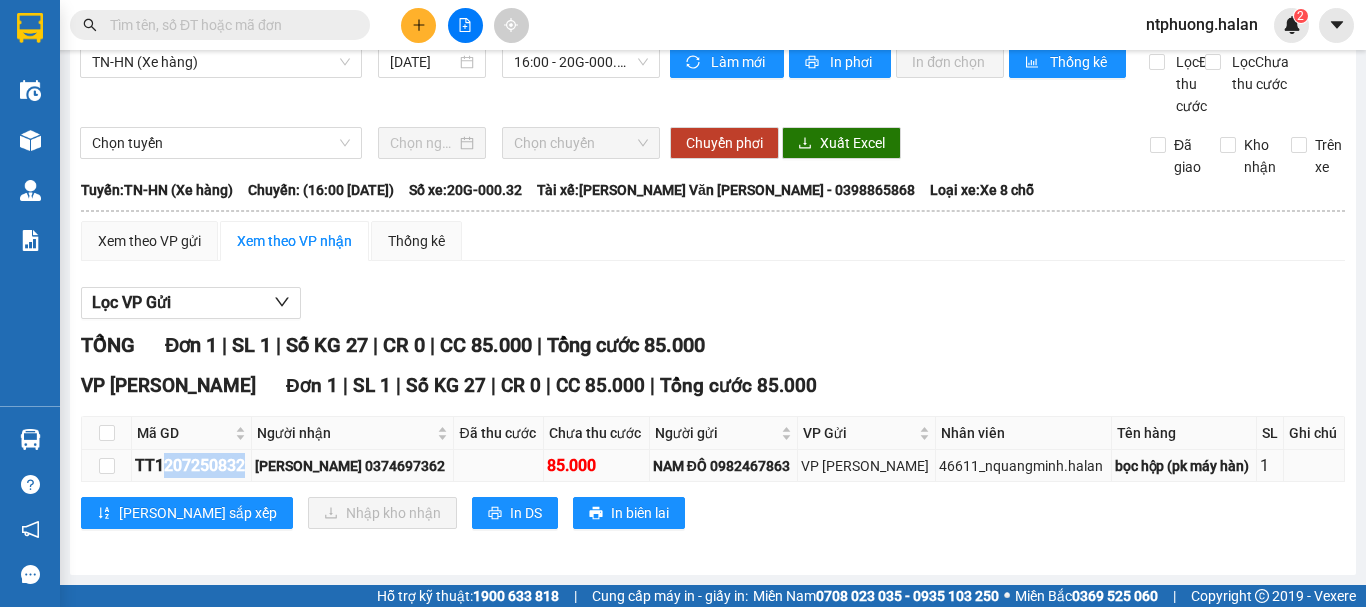 click on "TT1207250832" at bounding box center (191, 465) 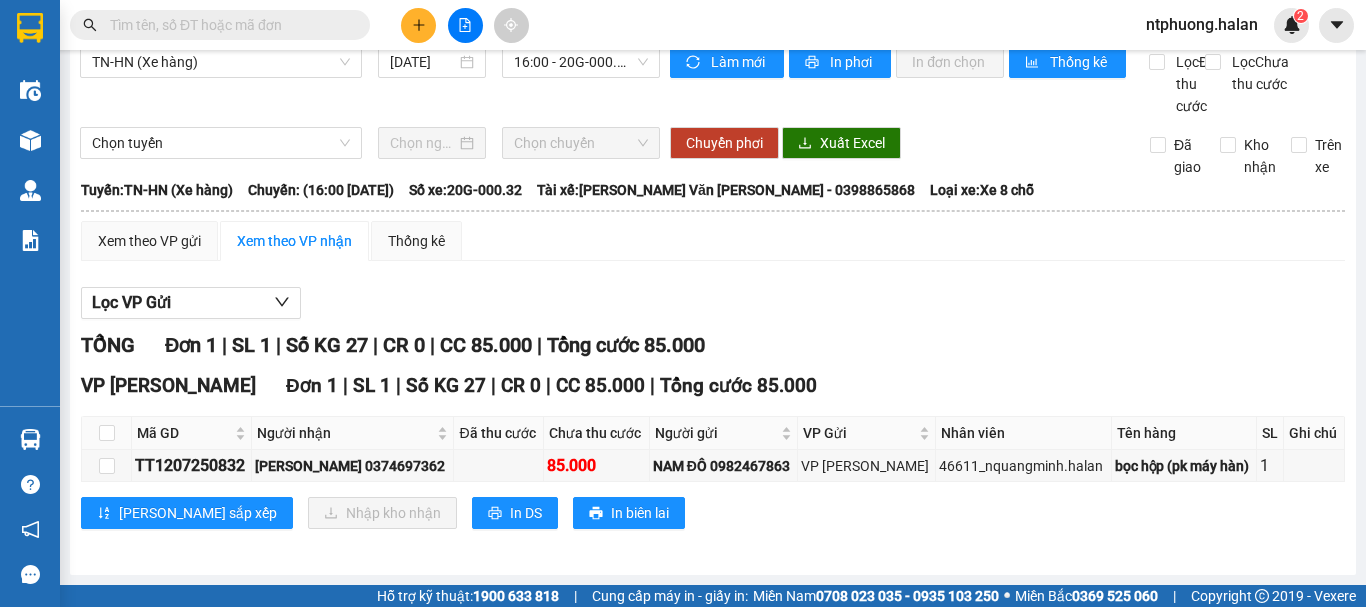 click on "[PERSON_NAME]   1 | SL   1 | Số KG   27 | CR   0 | CC   85.000 | [PERSON_NAME]   85.000 VP [GEOGRAPHIC_DATA][PERSON_NAME]   1 | SL   1 | Số KG   27 | CR   0 | CC   85.000 | [PERSON_NAME]   85.000 Mã GD Người [PERSON_NAME] Đã thu [PERSON_NAME] thu cước Người gửi VP Gửi [PERSON_NAME] Tên hàng SL Ghi chú [PERSON_NAME]                         TT1207250832 [PERSON_NAME] 0374697362 85.000 NAM ĐÔ 0982467863 VP [PERSON_NAME] 46611_nquangminh.halan bọc hộp (pk máy hàn) 1 [PERSON_NAME] sắp xếp Nhập [PERSON_NAME] In DS In biên [PERSON_NAME][GEOGRAPHIC_DATA]   02083737373   271 - [PERSON_NAME][GEOGRAPHIC_DATA][PERSON_NAME][GEOGRAPHIC_DATA] - [GEOGRAPHIC_DATA][PERSON_NAME] [PERSON_NAME]  -  17:13 [DATE] [GEOGRAPHIC_DATA]:  [GEOGRAPHIC_DATA]-[GEOGRAPHIC_DATA] (Xe hàng) [GEOGRAPHIC_DATA]:   (16:00 [DATE]) Tài xế:  [PERSON_NAME] Văn [PERSON_NAME] - 0398865868   Số xe:  20G-000.32   [PERSON_NAME] xe:  Xe 8 chỗ Mã GD Người [PERSON_NAME] Đã thu [PERSON_NAME] thu cước Người gửi VP Gửi [PERSON_NAME] Tên hàng SL Ghi chú [PERSON_NAME] [PERSON_NAME][GEOGRAPHIC_DATA][PERSON_NAME]   1 | SL   1 | Số KG   27 | CR   0 | CC   85.000 | [PERSON_NAME]" at bounding box center [713, 442] 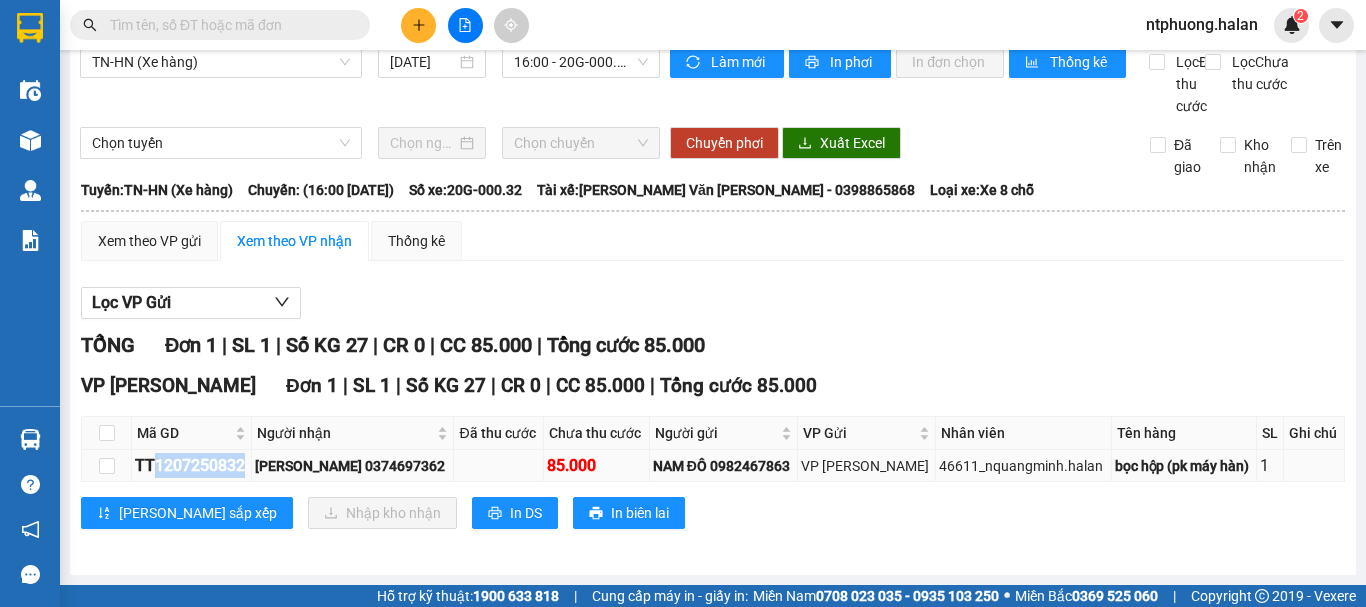drag, startPoint x: 154, startPoint y: 464, endPoint x: 247, endPoint y: 466, distance: 93.0215 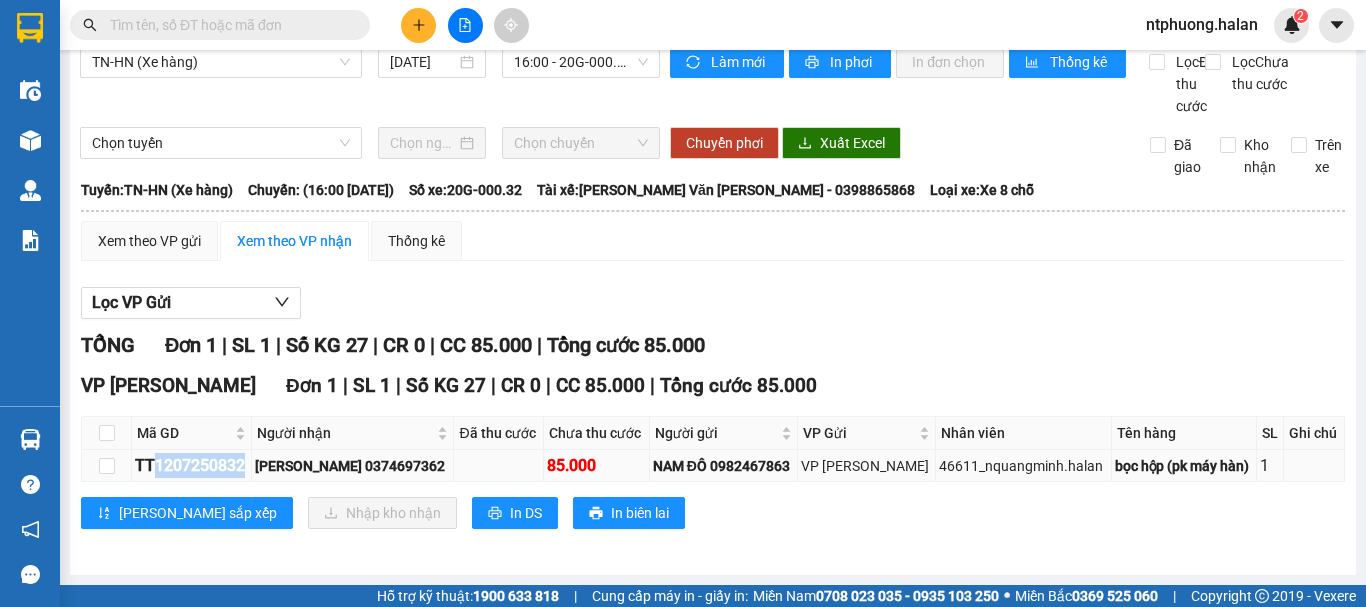 click on "TT1207250832" at bounding box center [191, 465] 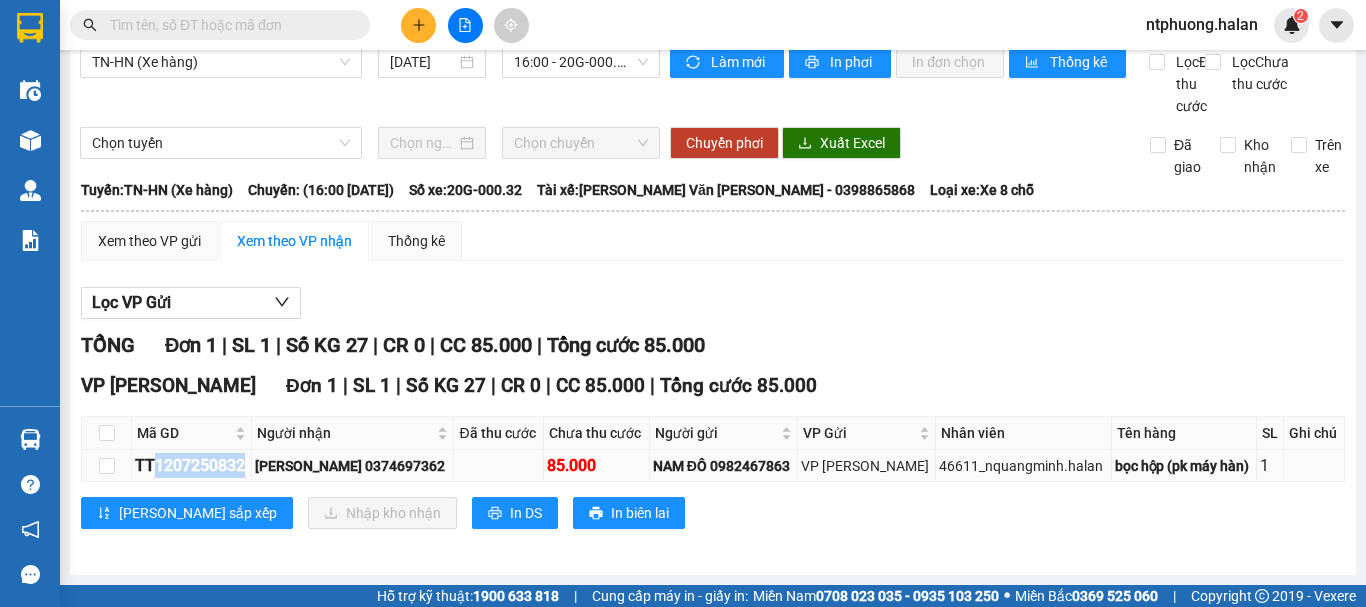 copy on "1207250832" 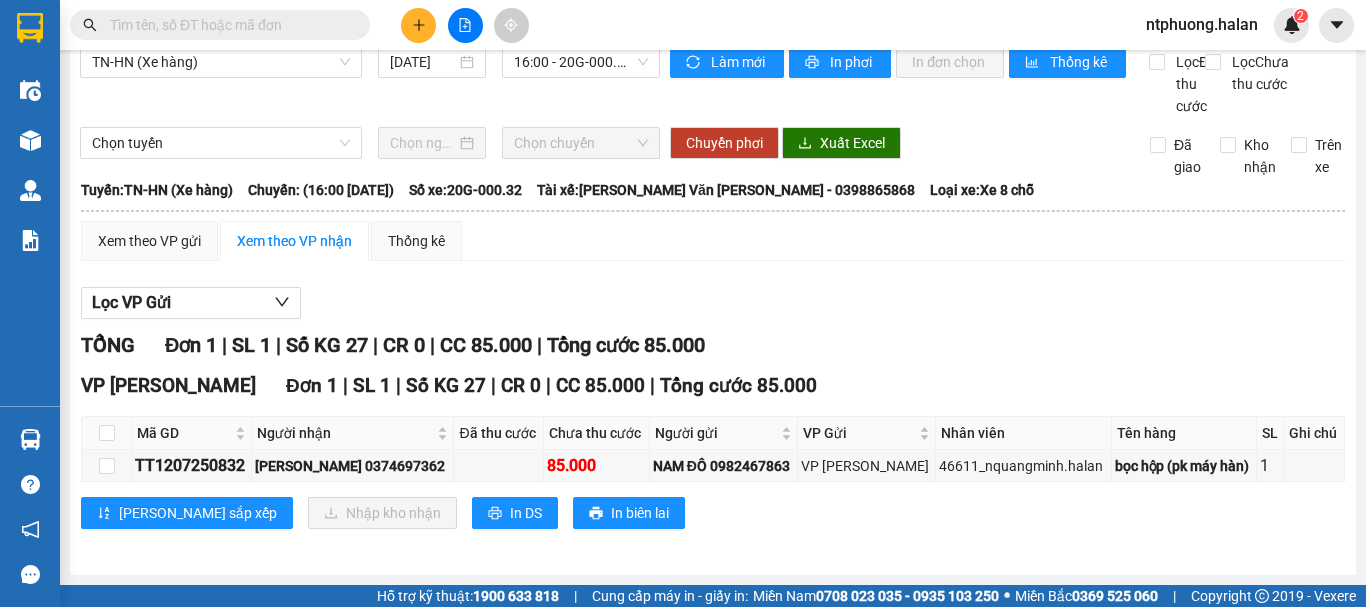 click at bounding box center (228, 25) 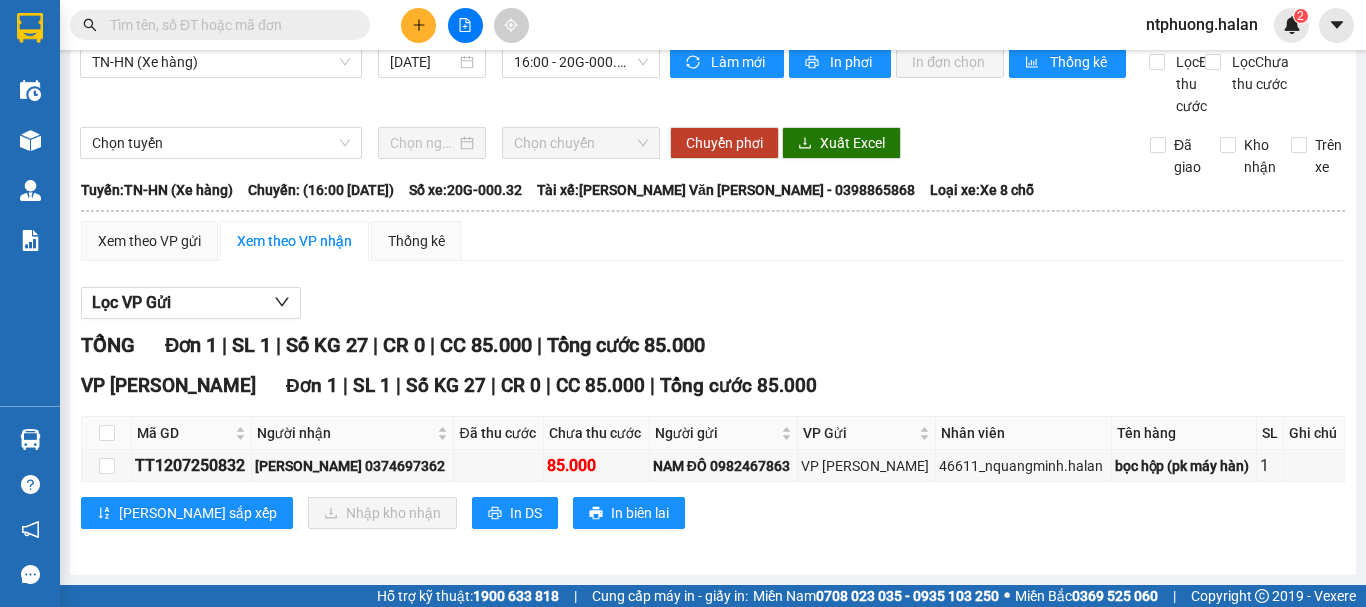 paste on "1207250832" 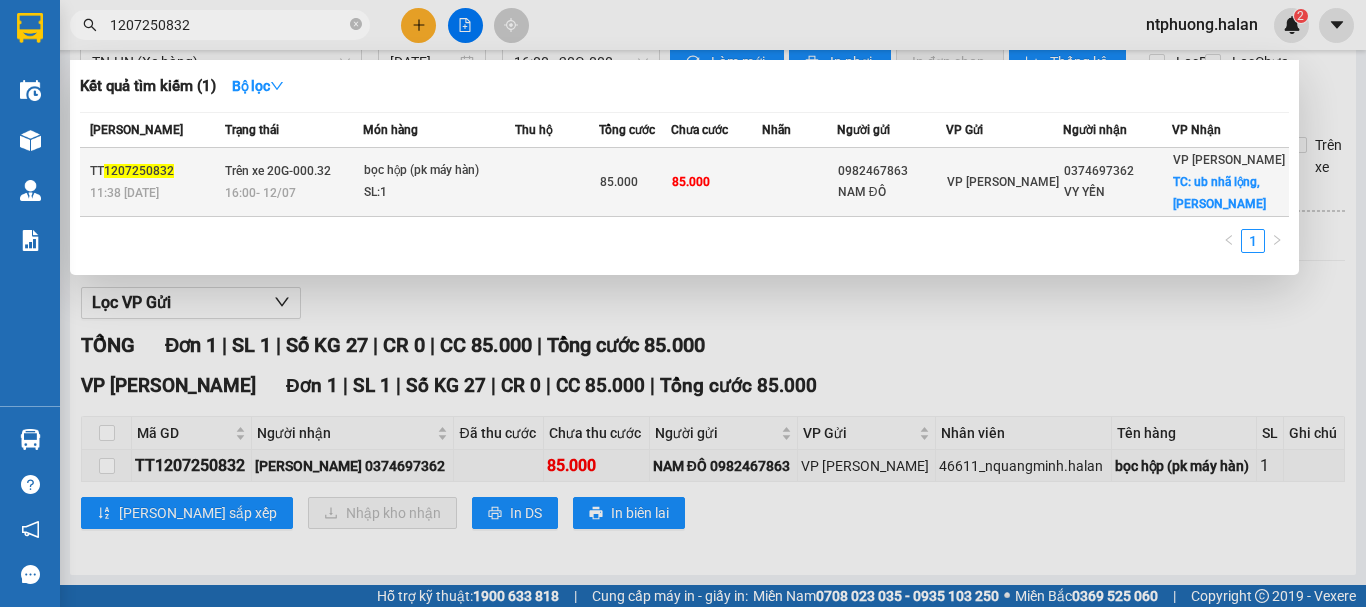 type on "1207250832" 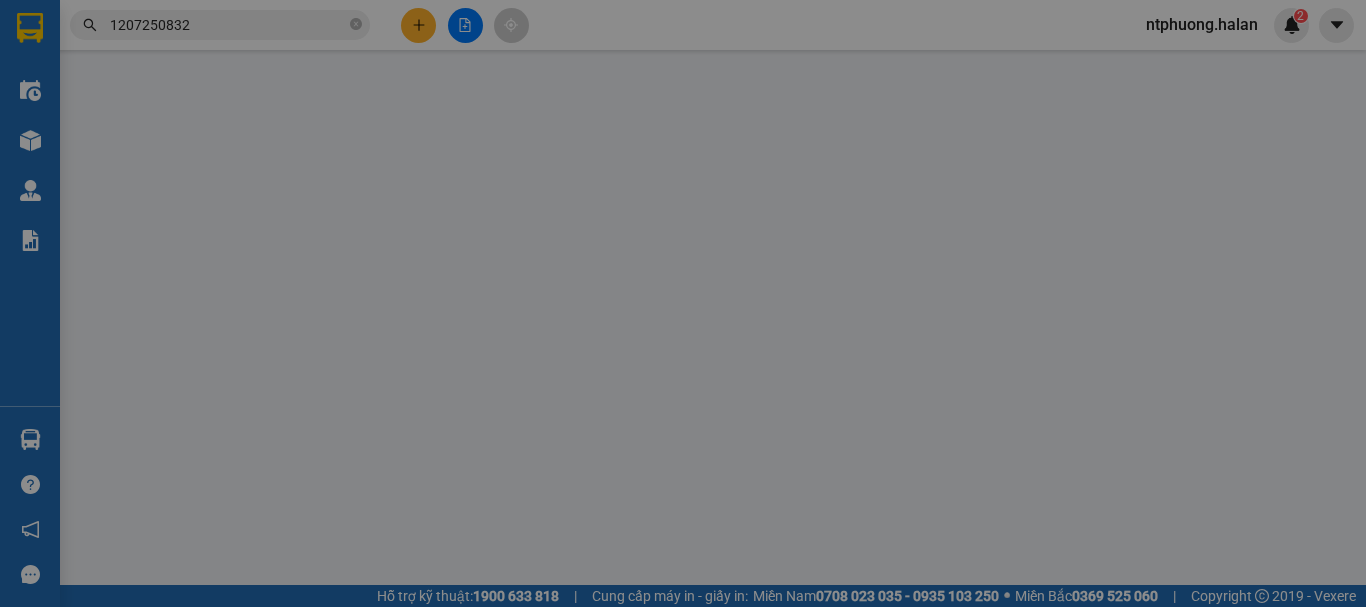 scroll, scrollTop: 0, scrollLeft: 0, axis: both 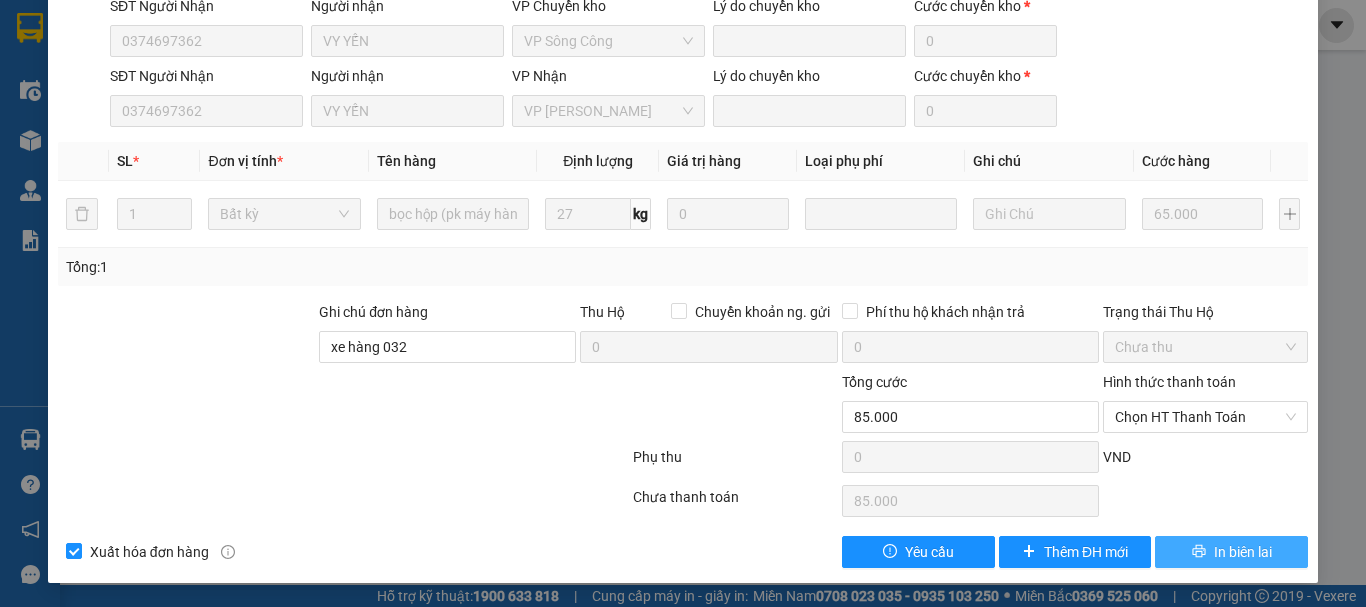click on "In biên lai" at bounding box center (1243, 552) 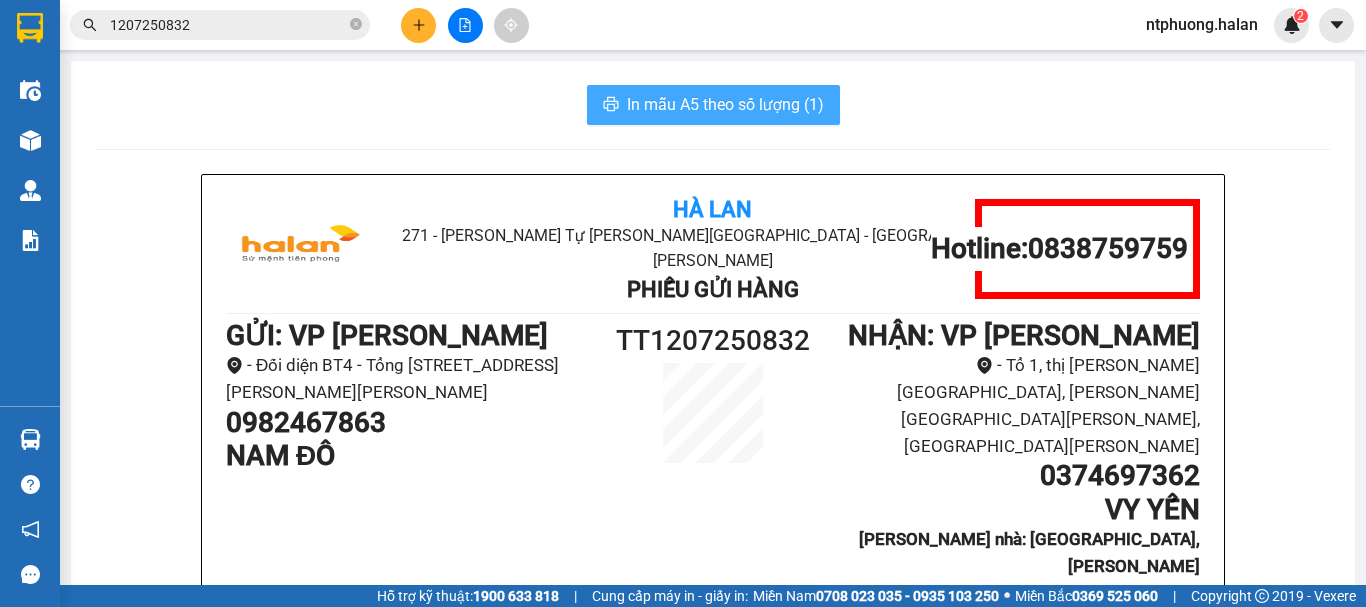 click on "In mẫu A5 theo số lượng
(1)" at bounding box center [725, 104] 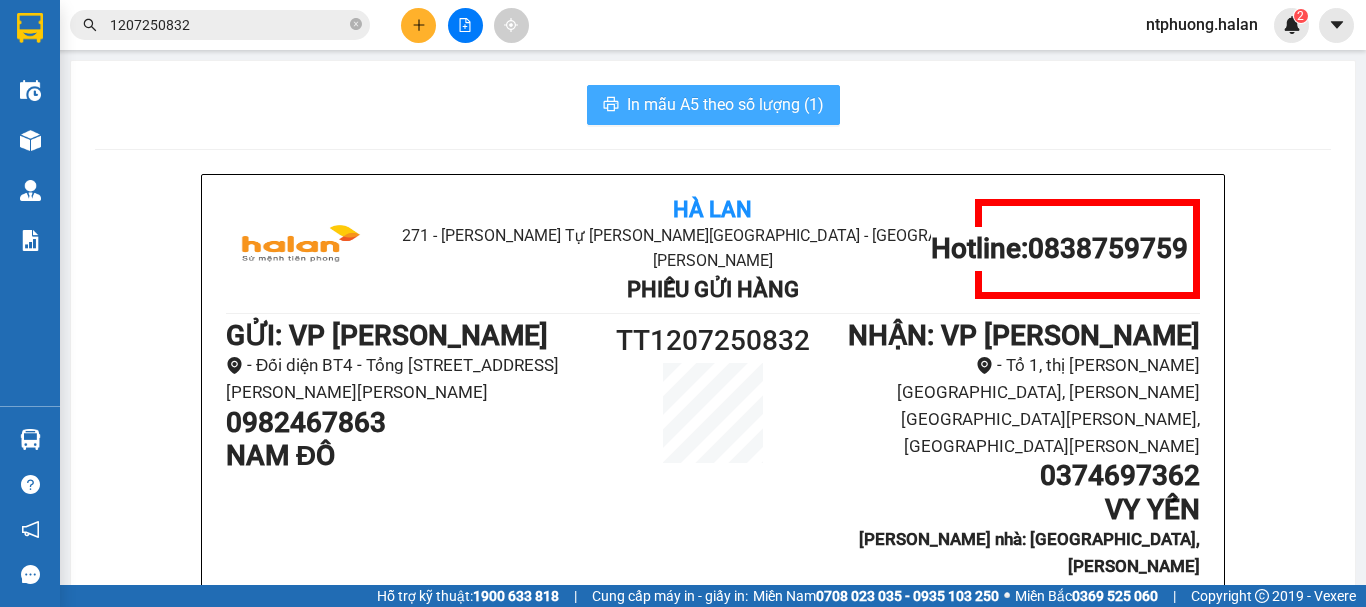 scroll, scrollTop: 0, scrollLeft: 0, axis: both 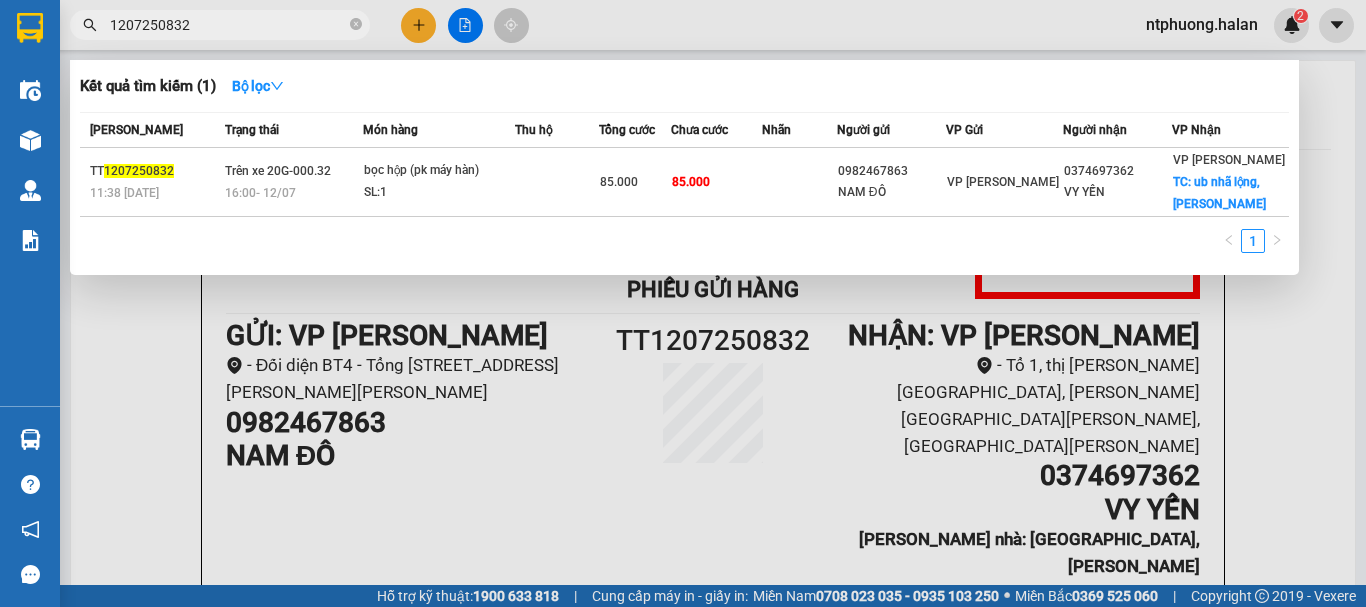 click on "1207250832" at bounding box center (228, 25) 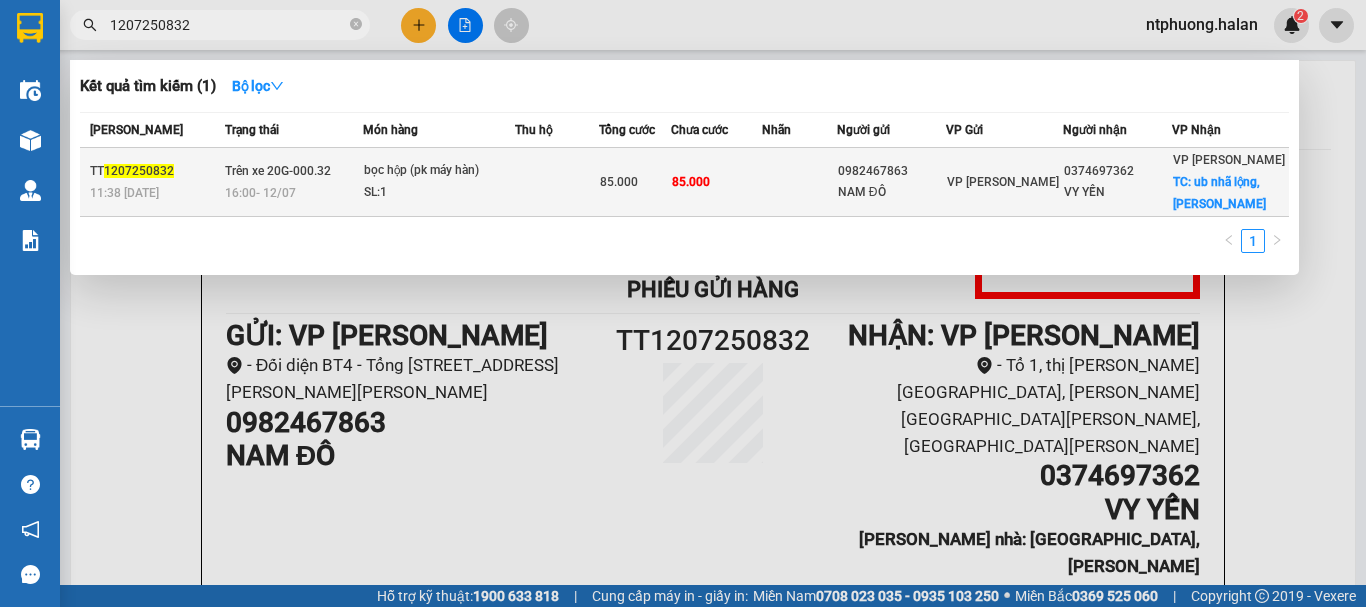 click on "85.000" at bounding box center [619, 182] 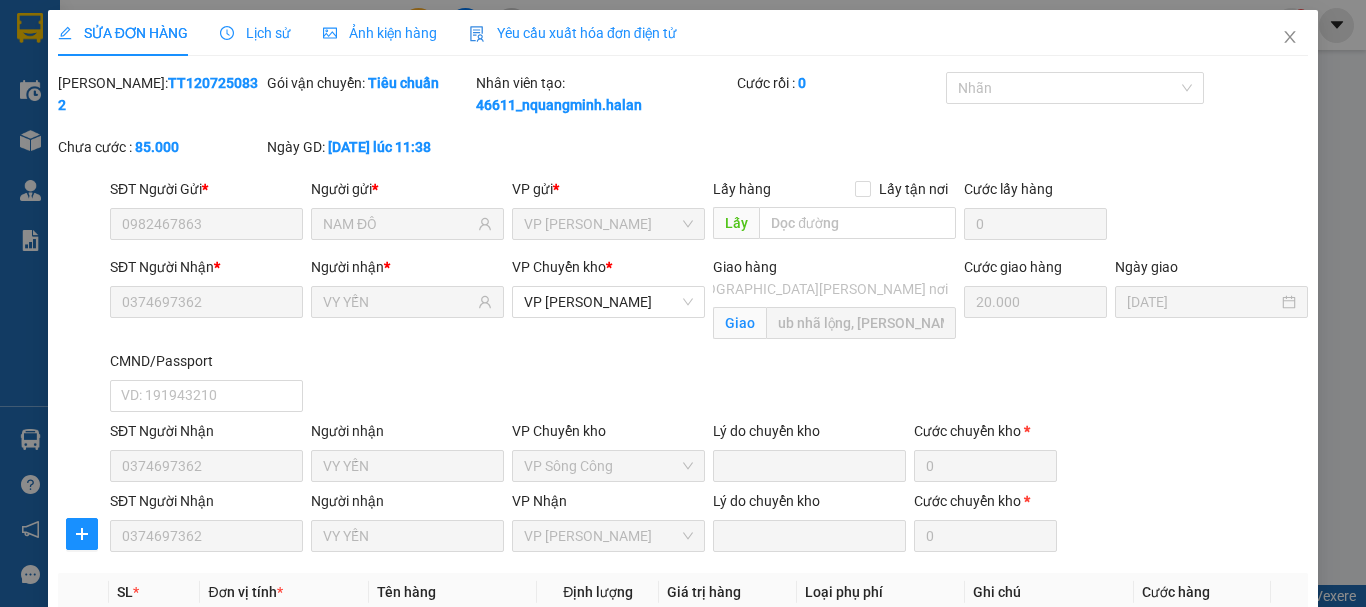 type on "0982467863" 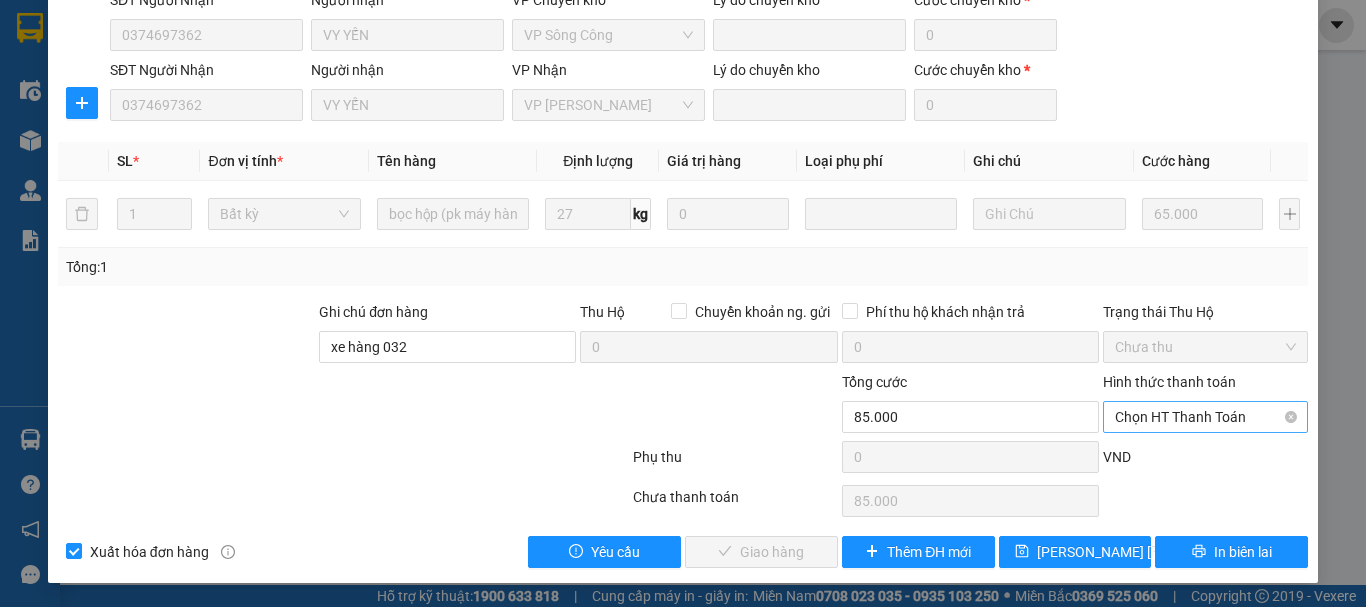click on "Chọn HT Thanh Toán" at bounding box center [1205, 417] 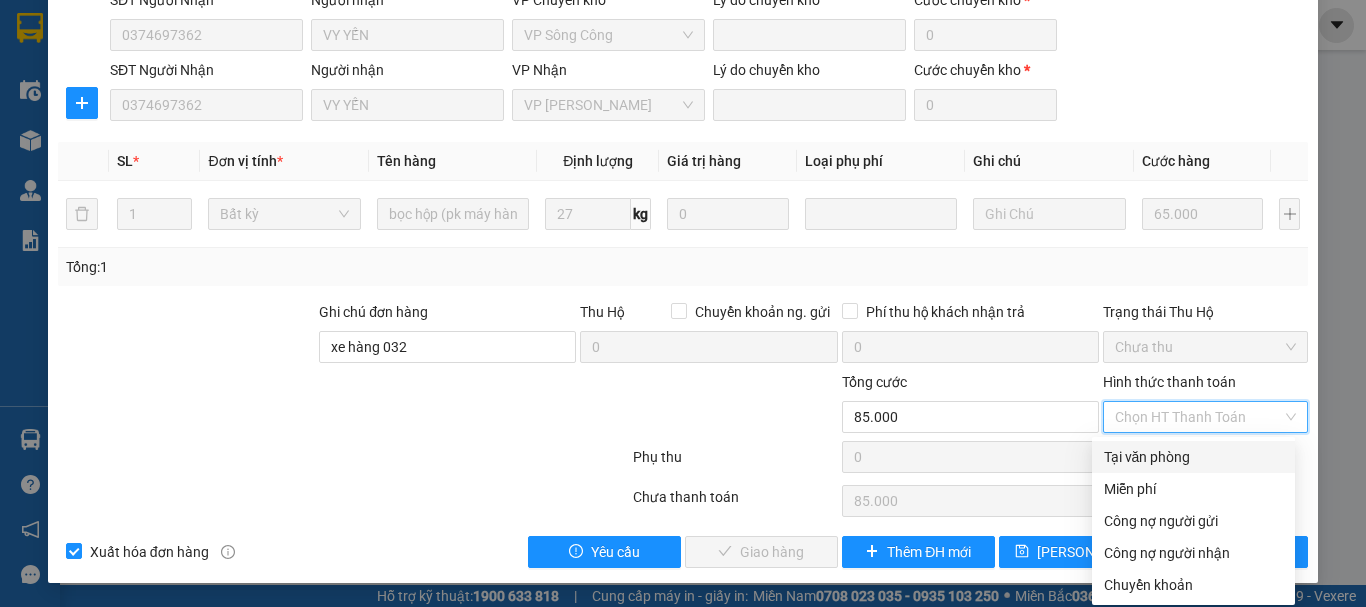 drag, startPoint x: 1170, startPoint y: 455, endPoint x: 1105, endPoint y: 475, distance: 68.007355 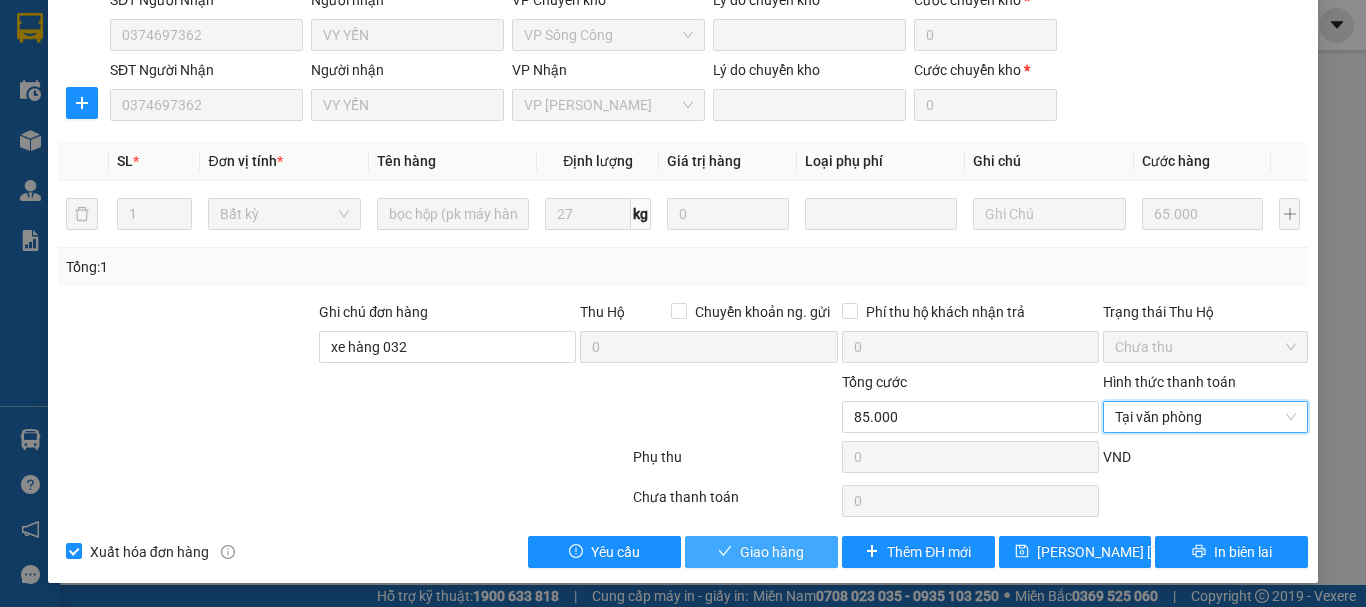 click on "Giao hàng" at bounding box center (772, 552) 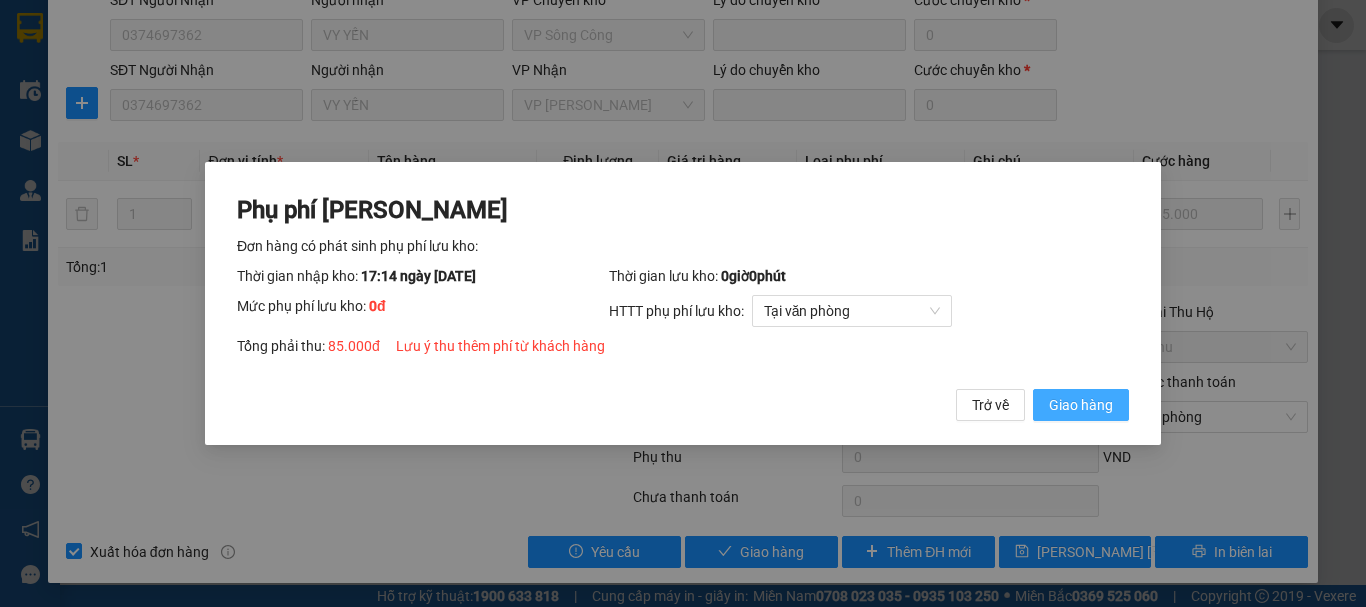 click on "Giao hàng" at bounding box center (1081, 405) 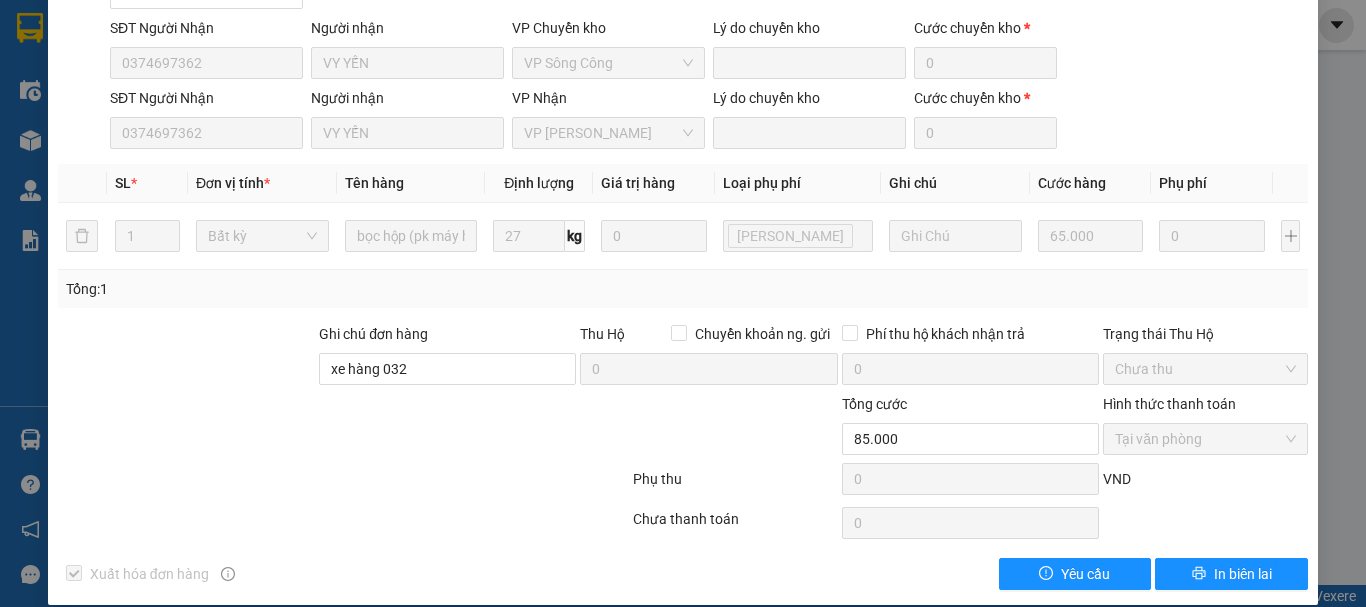 scroll, scrollTop: 0, scrollLeft: 0, axis: both 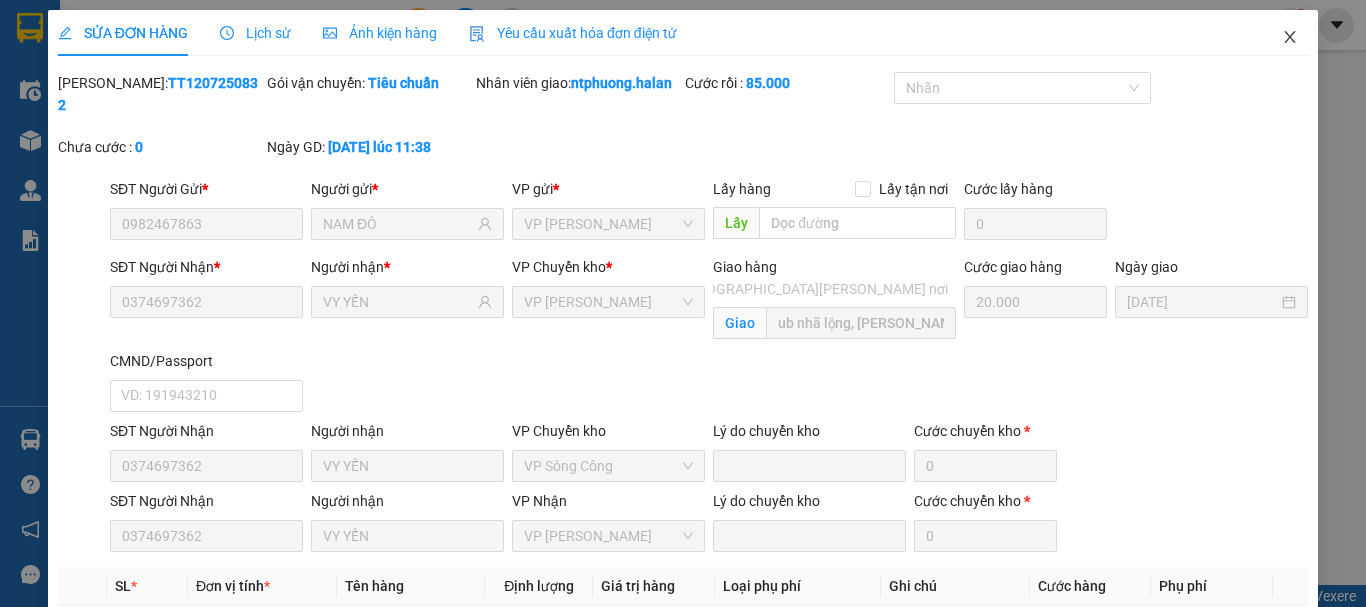 click 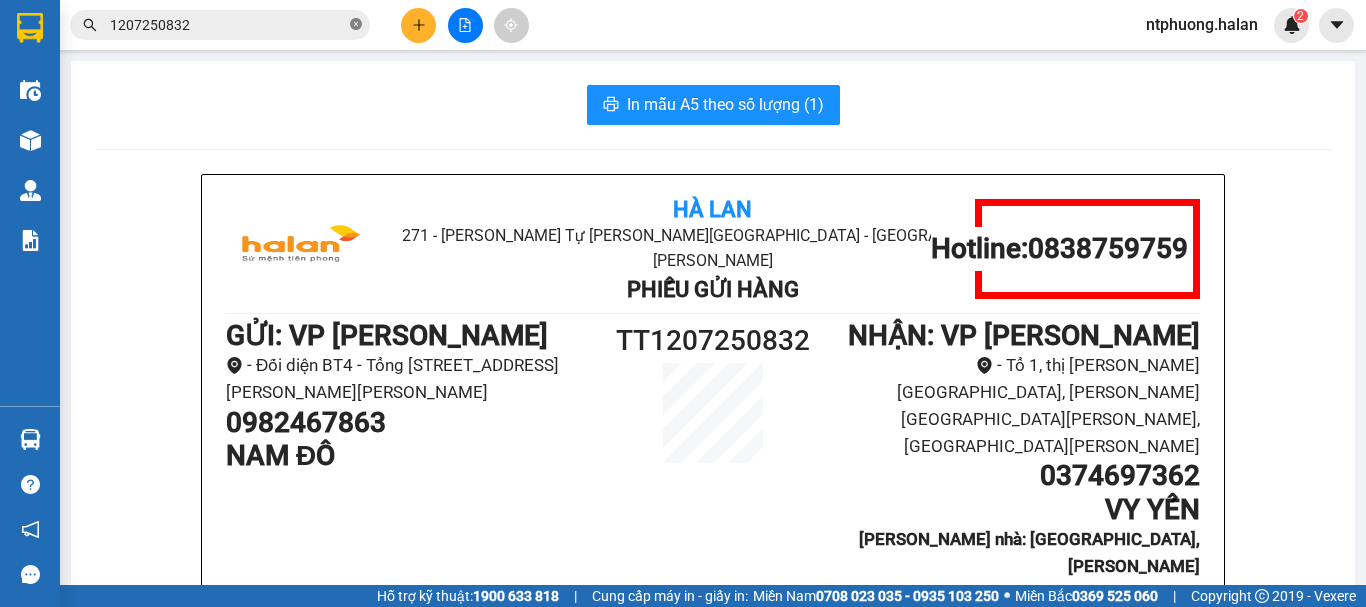 click 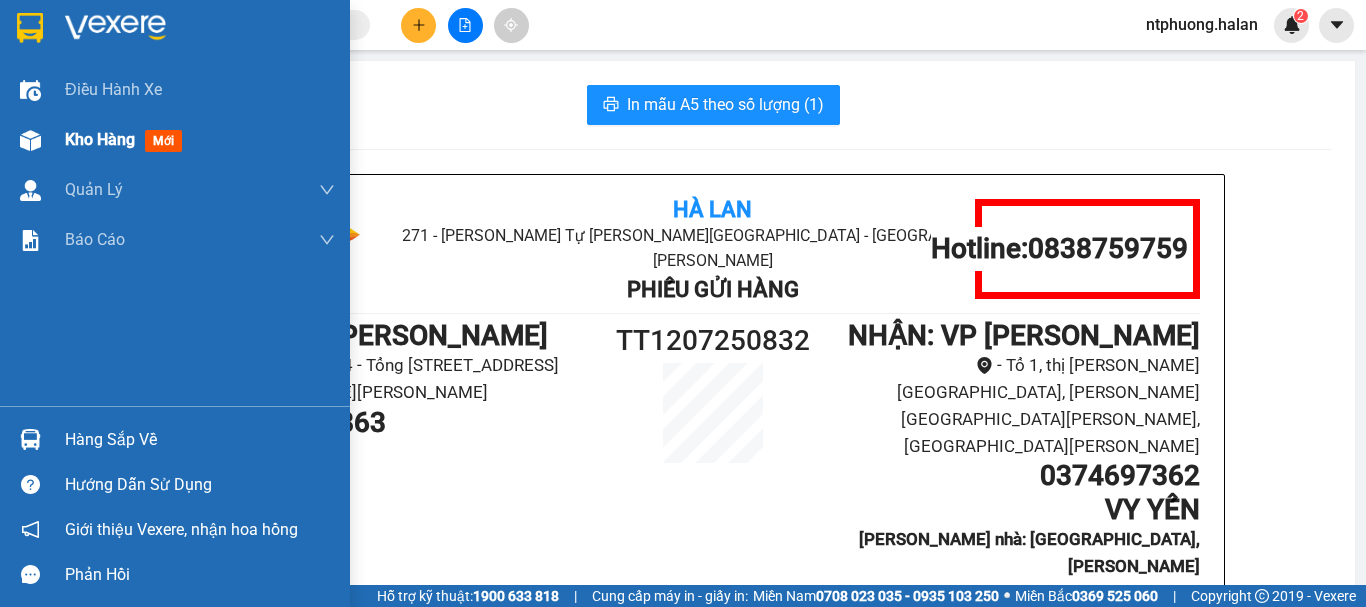 click on "Kho hàng" at bounding box center (100, 139) 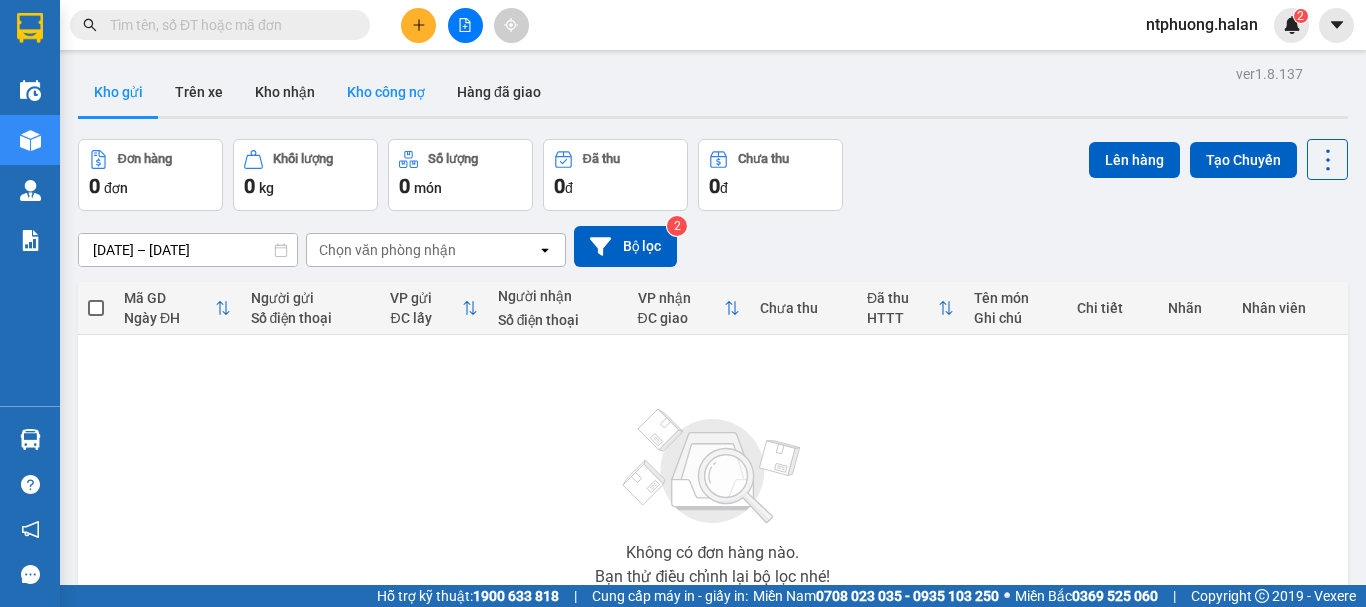 click on "Kho công nợ" at bounding box center [386, 92] 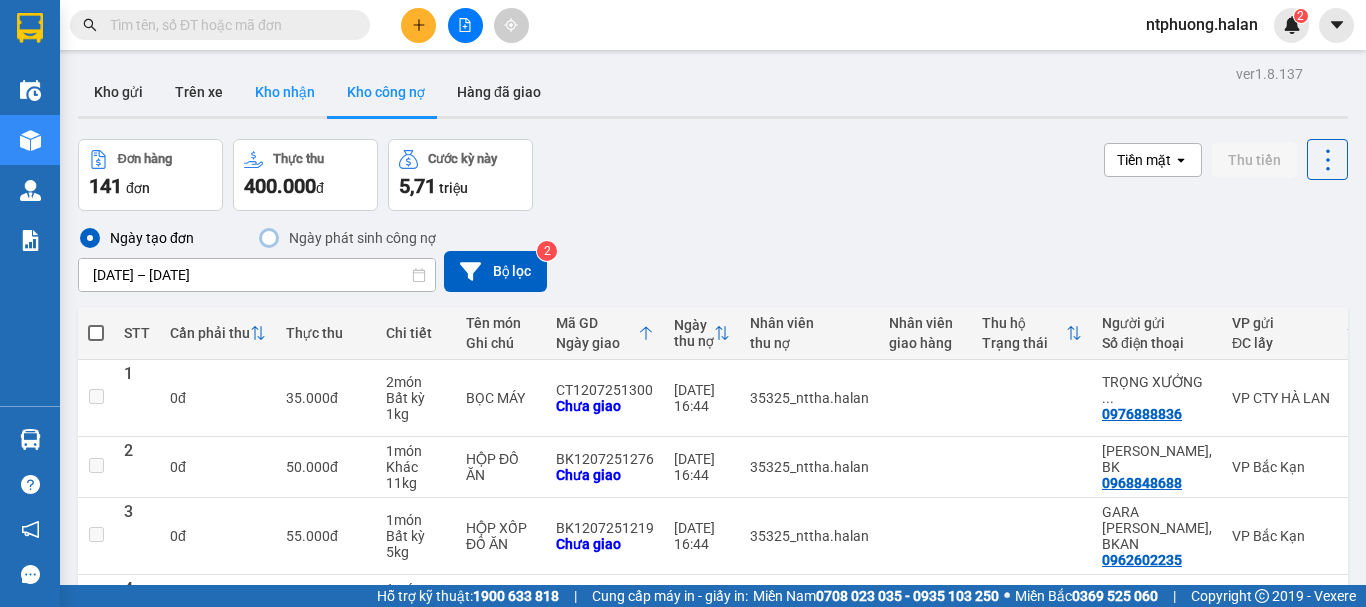 click on "Kho nhận" at bounding box center (285, 92) 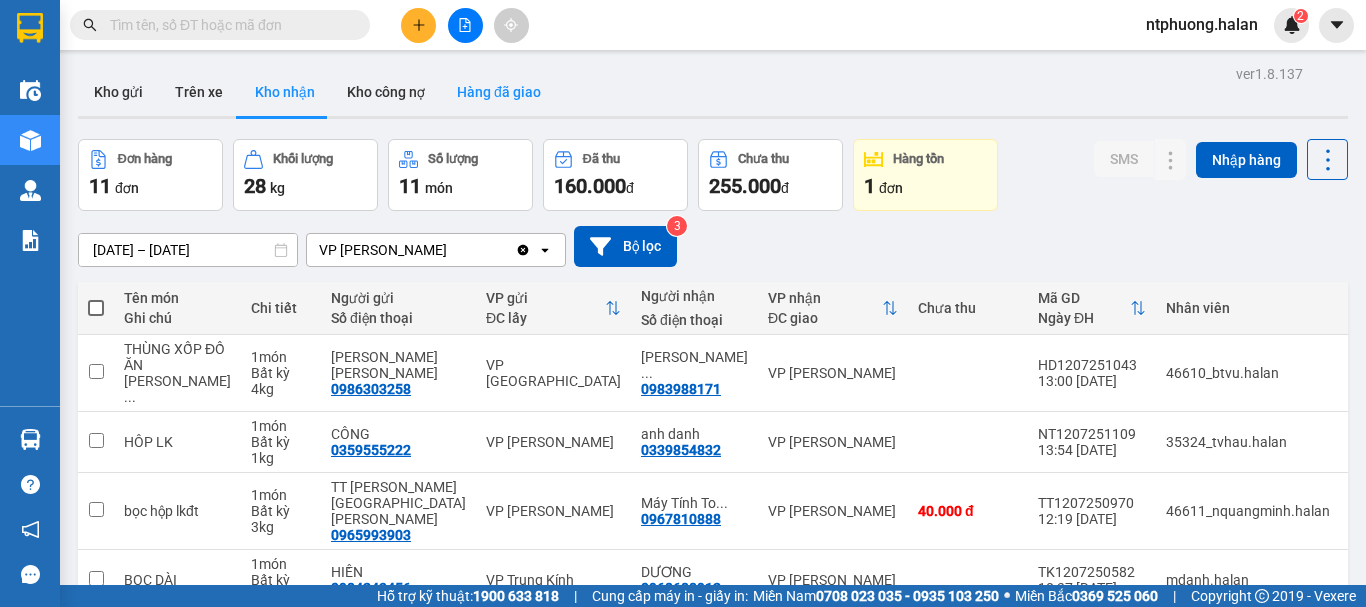click on "Hàng đã giao" at bounding box center (499, 92) 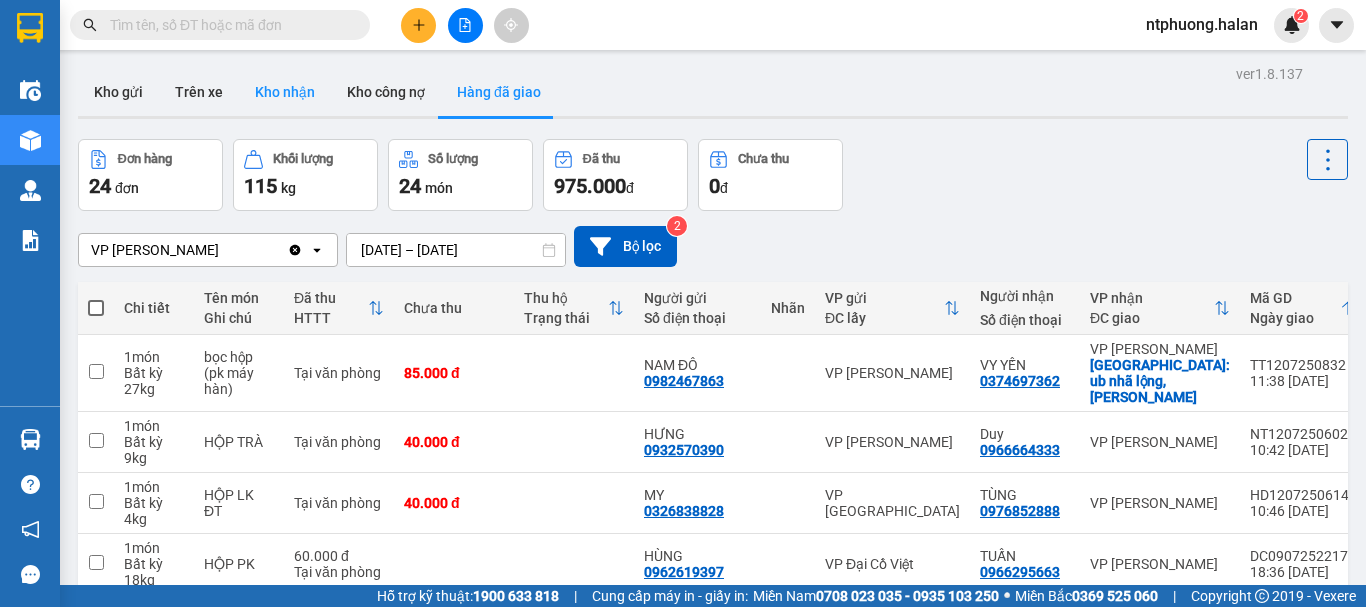 click on "Kho nhận" at bounding box center (285, 92) 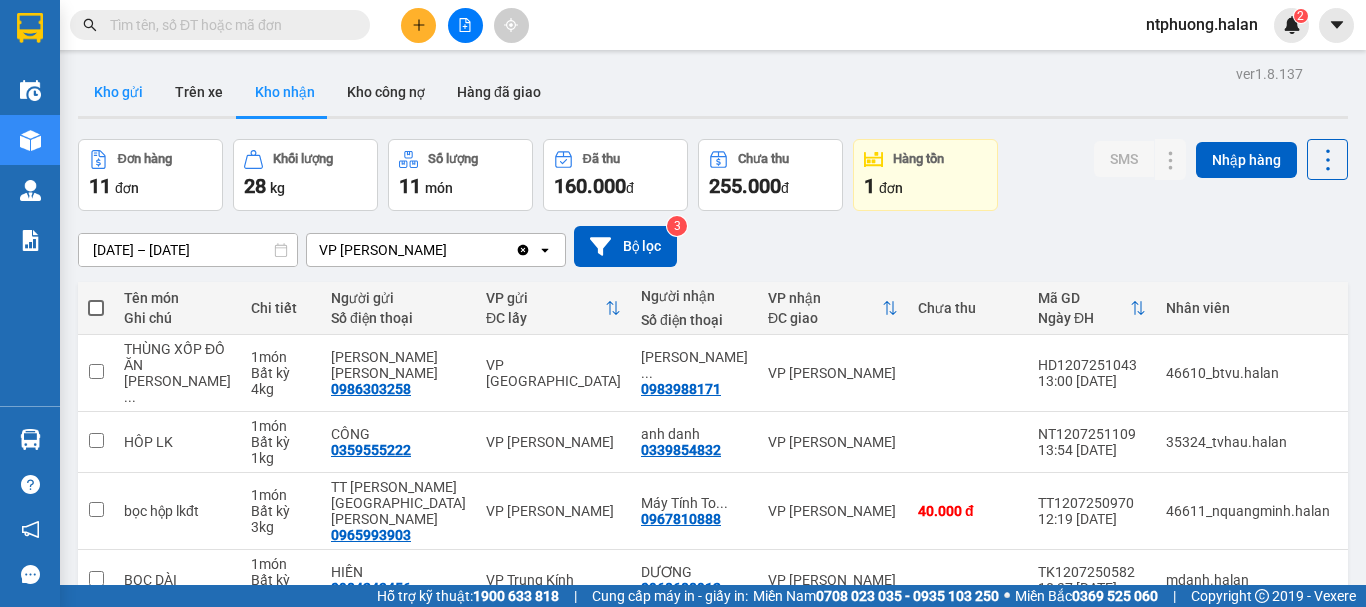 click on "Kho gửi" at bounding box center (118, 92) 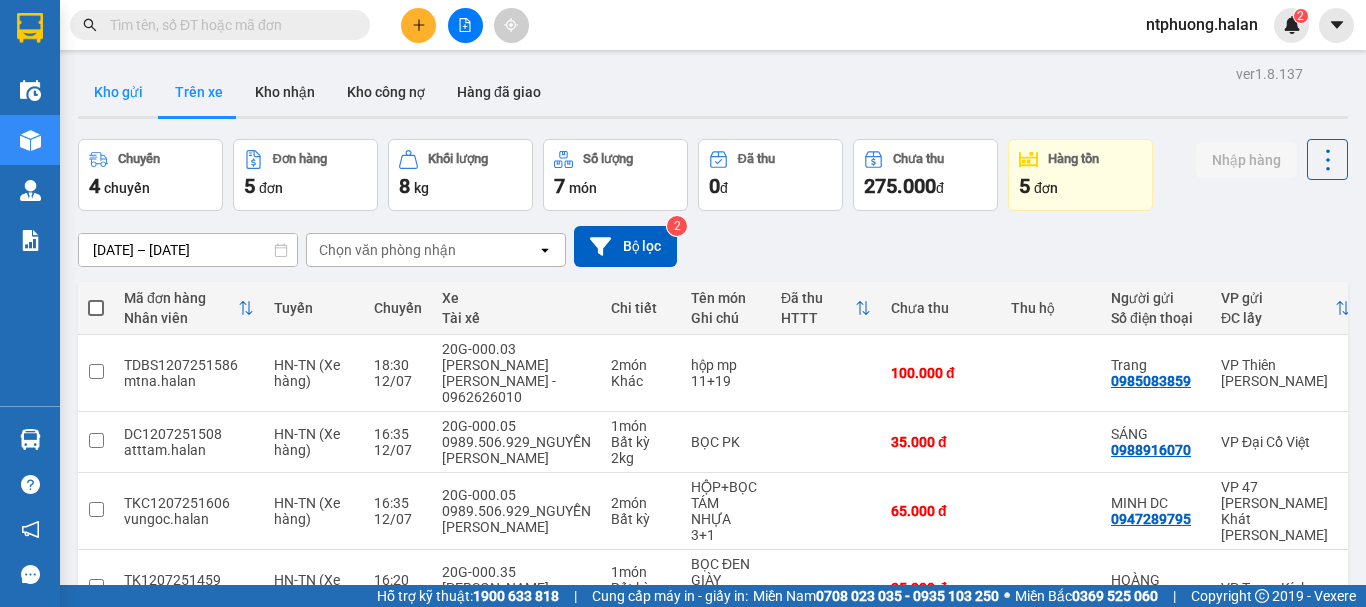 click on "Kho gửi" at bounding box center [118, 92] 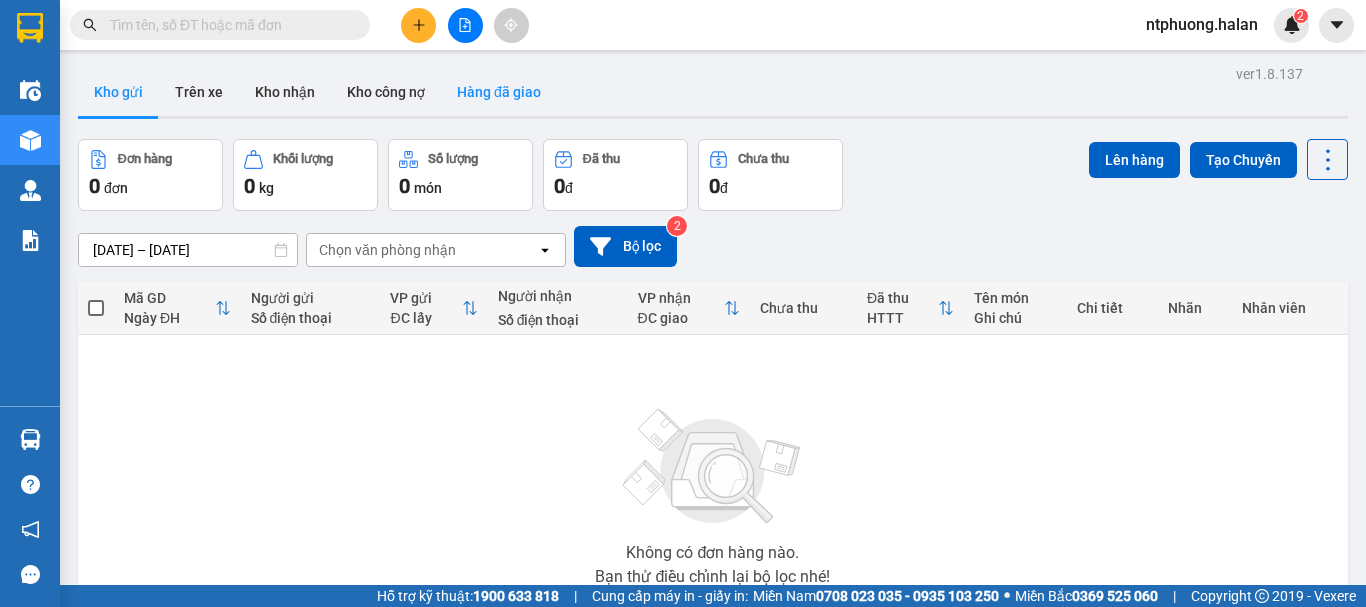 click on "Hàng đã giao" at bounding box center (499, 92) 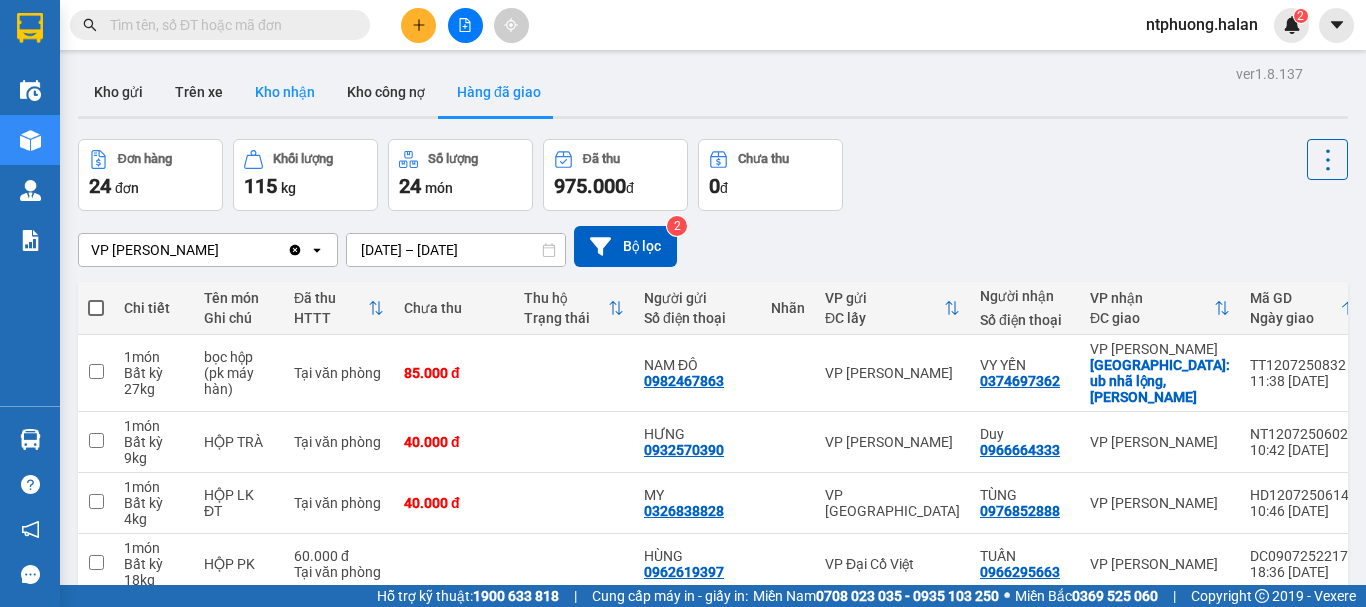click on "Kho nhận" at bounding box center (285, 92) 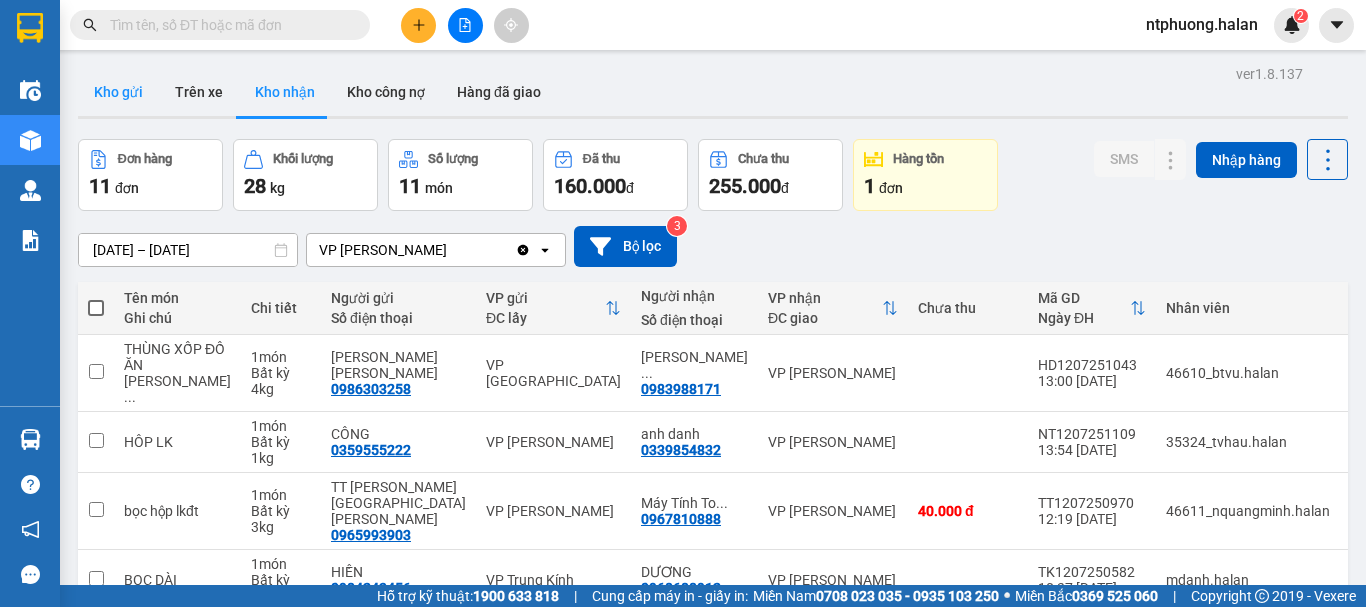 click on "Kho gửi" at bounding box center (118, 92) 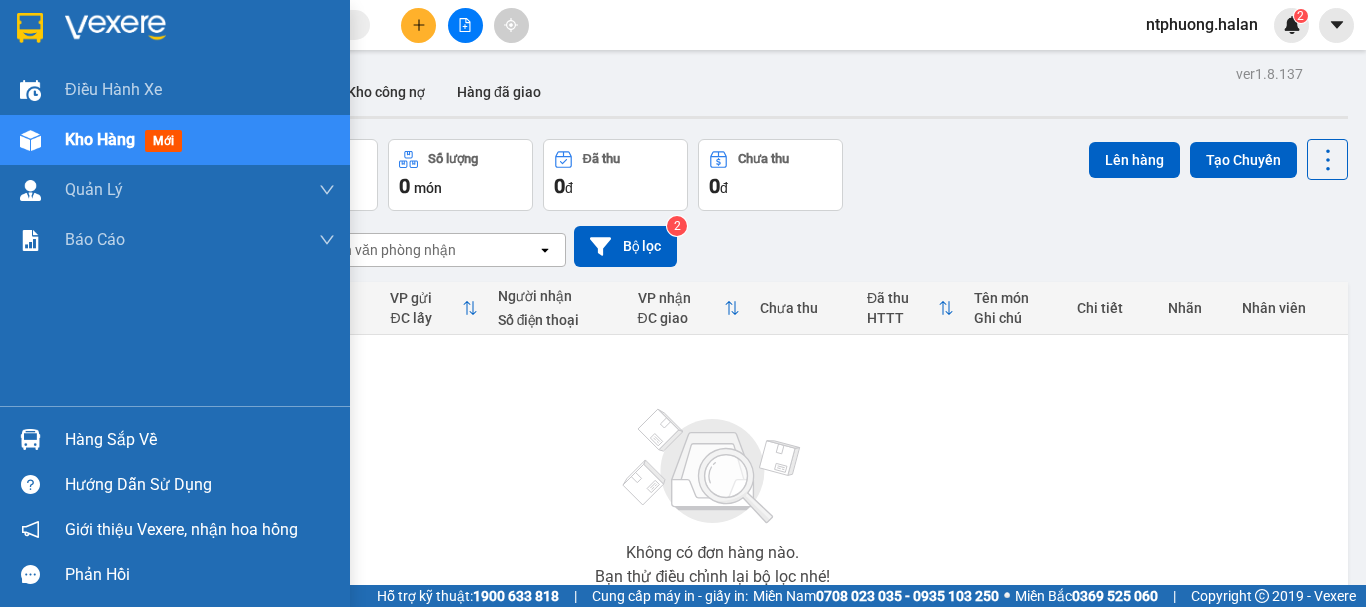 click on "Hàng sắp về" at bounding box center [200, 440] 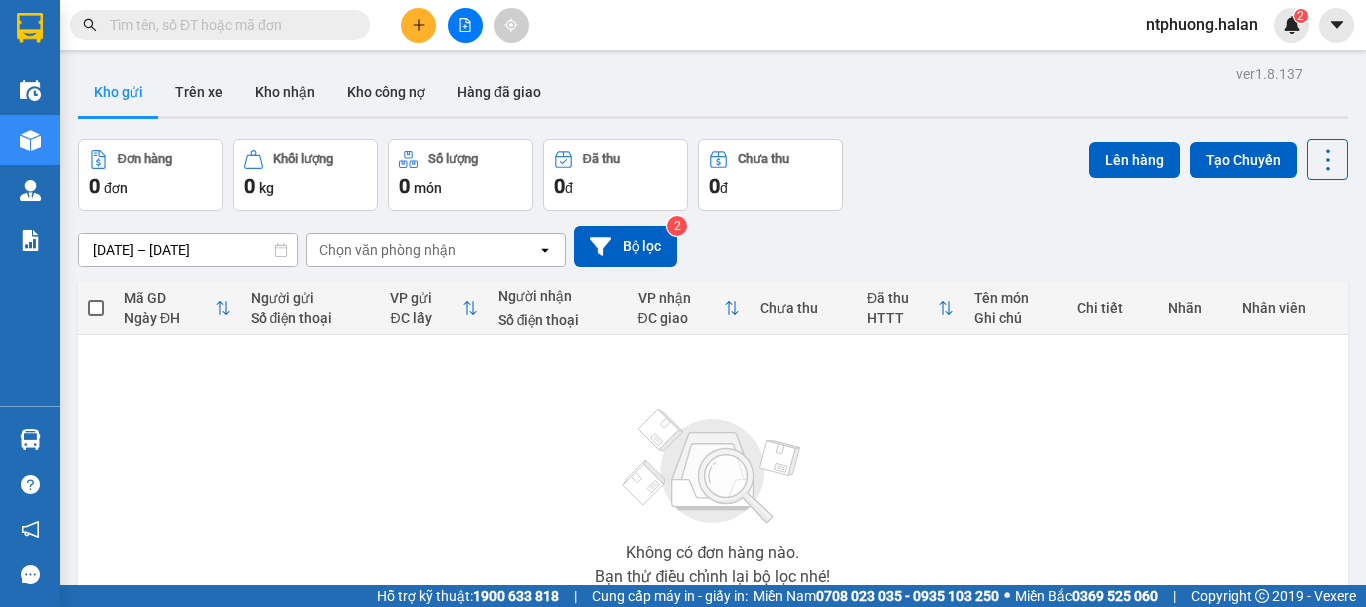 click on "Kết quả [PERSON_NAME] ( 1 )  Bộ lọc  Mã ĐH Trạng thái Món hàng Thu hộ Tổng [PERSON_NAME] [PERSON_NAME] Người gửi VP Gửi Người [PERSON_NAME] [PERSON_NAME] TT1207250832 11:38 [DATE] Trên xe   20G-000.32 16:00  [DATE] bọc hộp (pk máy hàn) SL:  1 85.000 85.000 0982467863 NAM ĐÔ VP [PERSON_NAME] 0374697362 [PERSON_NAME] VP [PERSON_NAME] TC: ub nhã lộng, [PERSON_NAME] 1 ntphuong.halan 2     Điều [PERSON_NAME] xe     Kho hàng mới     [PERSON_NAME] [PERSON_NAME] [PERSON_NAME] lý [PERSON_NAME]     [PERSON_NAME] 12. Thống kê đơn đối tác 2. Doanh thu [PERSON_NAME] tế [PERSON_NAME] 4. Thống kê đơn hàng [PERSON_NAME] Hàng sắp về [PERSON_NAME] [PERSON_NAME] [PERSON_NAME] Vexere, [PERSON_NAME] hồng [PERSON_NAME] [PERSON_NAME] mềm hỗ trợ bạn tốt chứ? ver  1.8.137 Kho gửi Trên xe Kho [PERSON_NAME] công nợ Hàng đã [PERSON_NAME] hàng 0 đơn [PERSON_NAME] 0 kg Số [PERSON_NAME] 0 món Đã thu 0  [PERSON_NAME] thu 0  đ Lên hàng Tạo Chuyến [DATE] – [DATE] open Bộ lọc 2 | |" at bounding box center [683, 303] 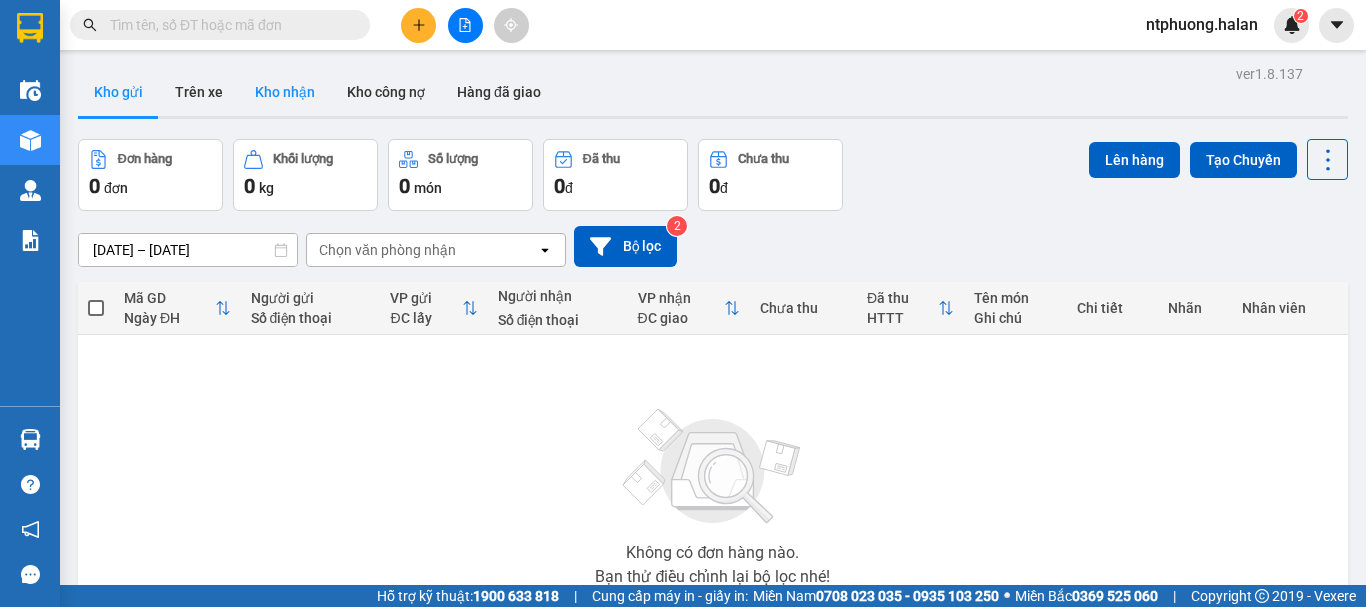 click on "Kho nhận" at bounding box center (285, 92) 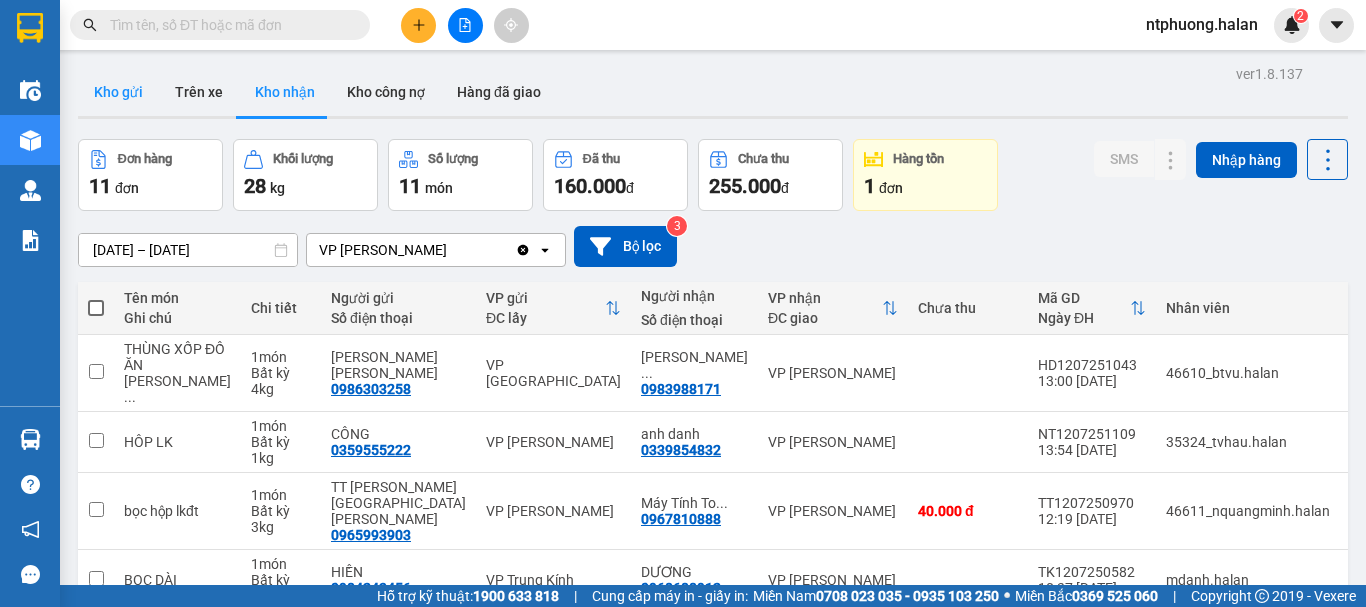 click on "Kho gửi" at bounding box center [118, 92] 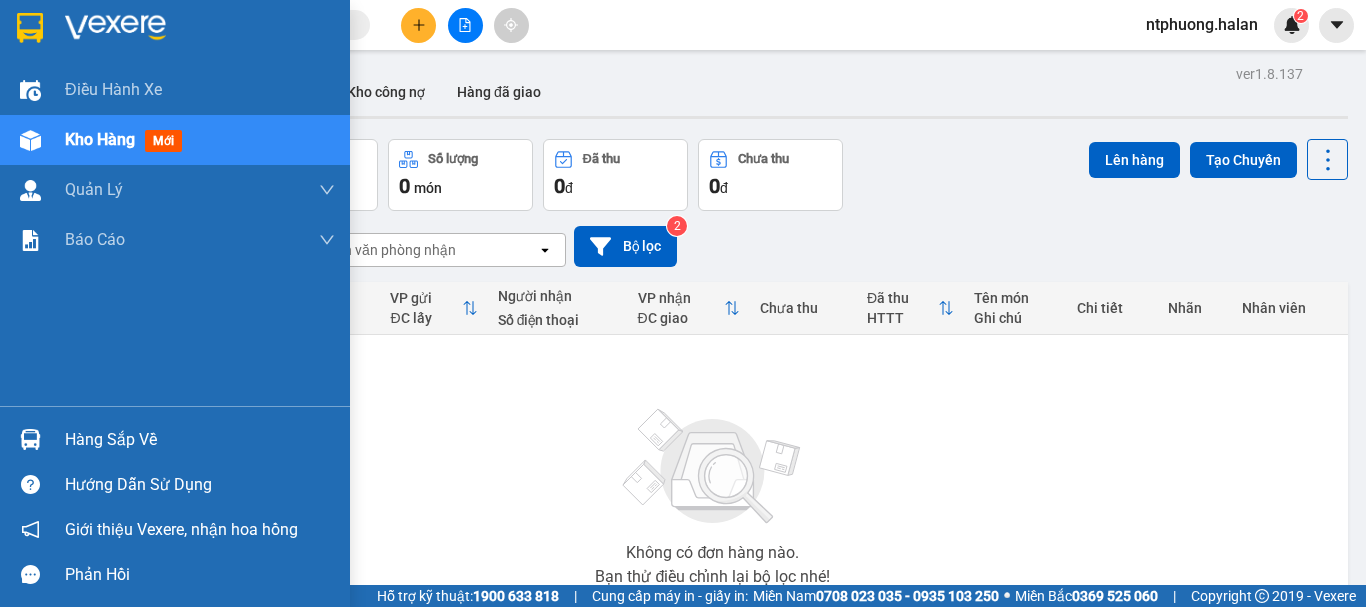 click on "Hàng sắp về" at bounding box center [200, 440] 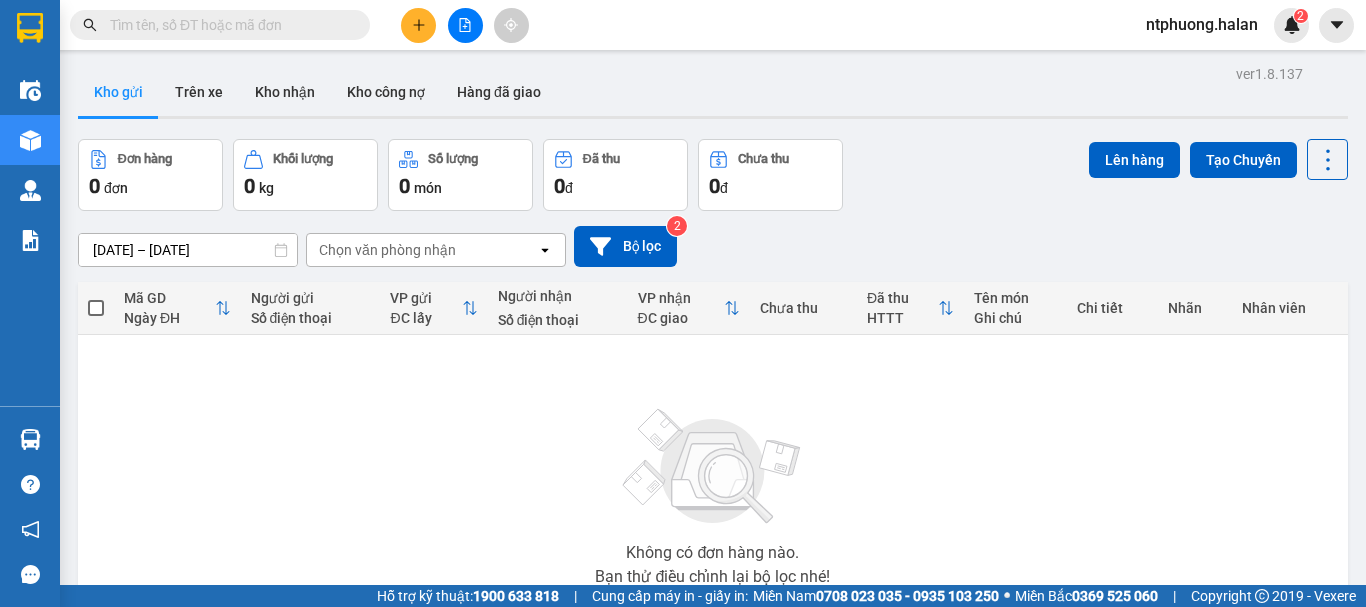 click on "Kết quả [PERSON_NAME] ( 1 )  Bộ lọc  Mã ĐH Trạng thái Món hàng Thu hộ Tổng [PERSON_NAME] [PERSON_NAME] Người gửi VP Gửi Người [PERSON_NAME] [PERSON_NAME] TT1207250832 11:38 [DATE] Trên xe   20G-000.32 16:00  [DATE] bọc hộp (pk máy hàn) SL:  1 85.000 85.000 0982467863 NAM ĐÔ VP [PERSON_NAME] 0374697362 [PERSON_NAME] VP [PERSON_NAME] TC: ub nhã lộng, [PERSON_NAME] 1 ntphuong.halan 2     Điều [PERSON_NAME] xe     Kho hàng mới     [PERSON_NAME] [PERSON_NAME] [PERSON_NAME] lý [PERSON_NAME]     [PERSON_NAME] 12. Thống kê đơn đối tác 2. Doanh thu [PERSON_NAME] tế [PERSON_NAME] 4. Thống kê đơn hàng [PERSON_NAME] Hàng sắp về [PERSON_NAME] [PERSON_NAME] [PERSON_NAME] Vexere, [PERSON_NAME] hồng [PERSON_NAME] [PERSON_NAME] mềm hỗ trợ bạn tốt chứ? ver  1.8.137 Kho gửi Trên xe Kho [PERSON_NAME] công nợ Hàng đã [PERSON_NAME] hàng 0 đơn [PERSON_NAME] 0 kg Số [PERSON_NAME] 0 món Đã thu 0  [PERSON_NAME] thu 0  đ Lên hàng Tạo Chuyến [DATE] – [DATE] open Bộ lọc 2 | |" at bounding box center (683, 303) 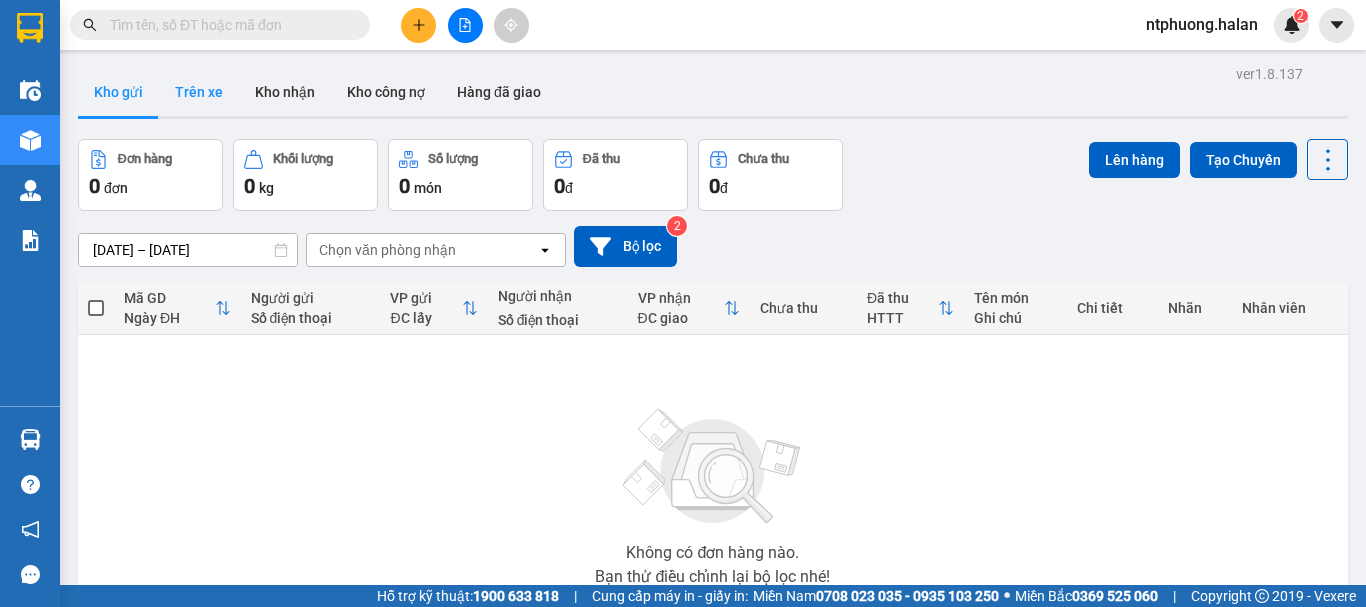 click on "Trên xe" at bounding box center [199, 92] 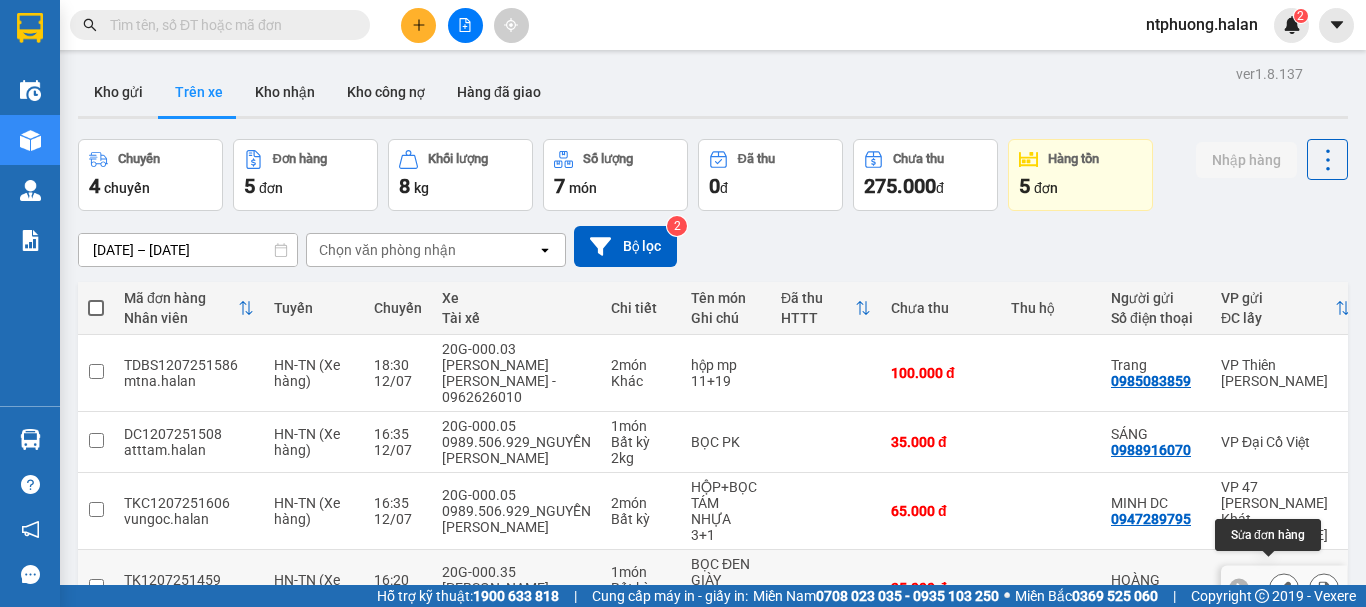 scroll, scrollTop: 177, scrollLeft: 0, axis: vertical 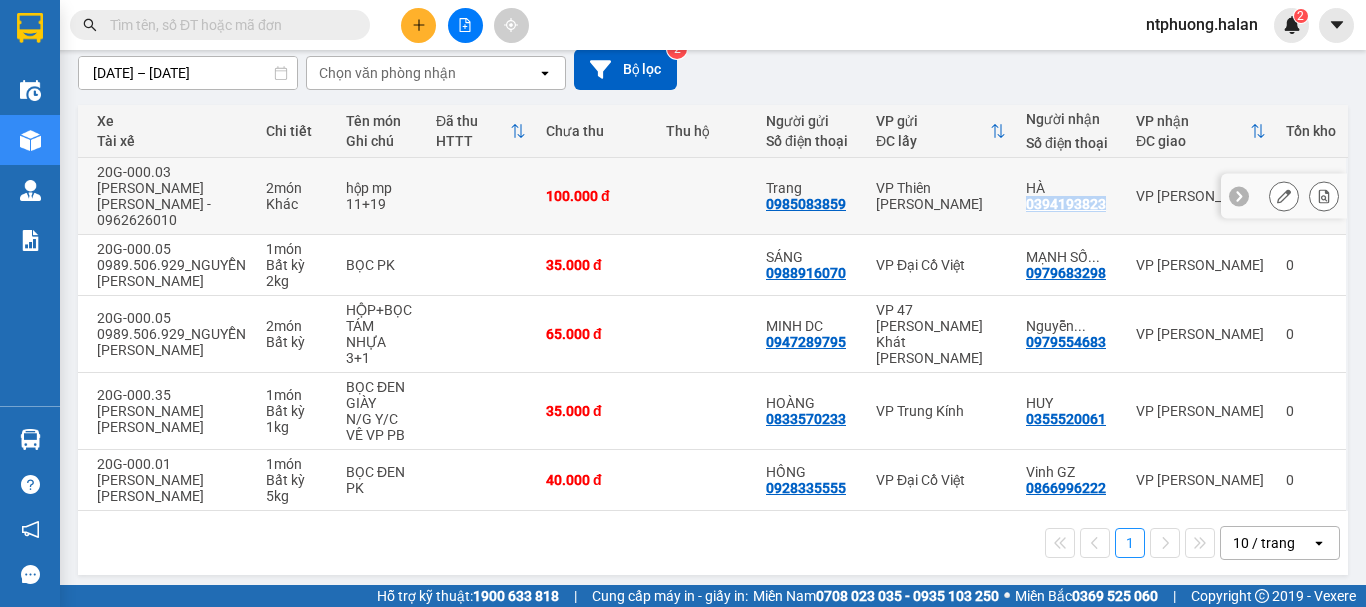 copy on "0394193823" 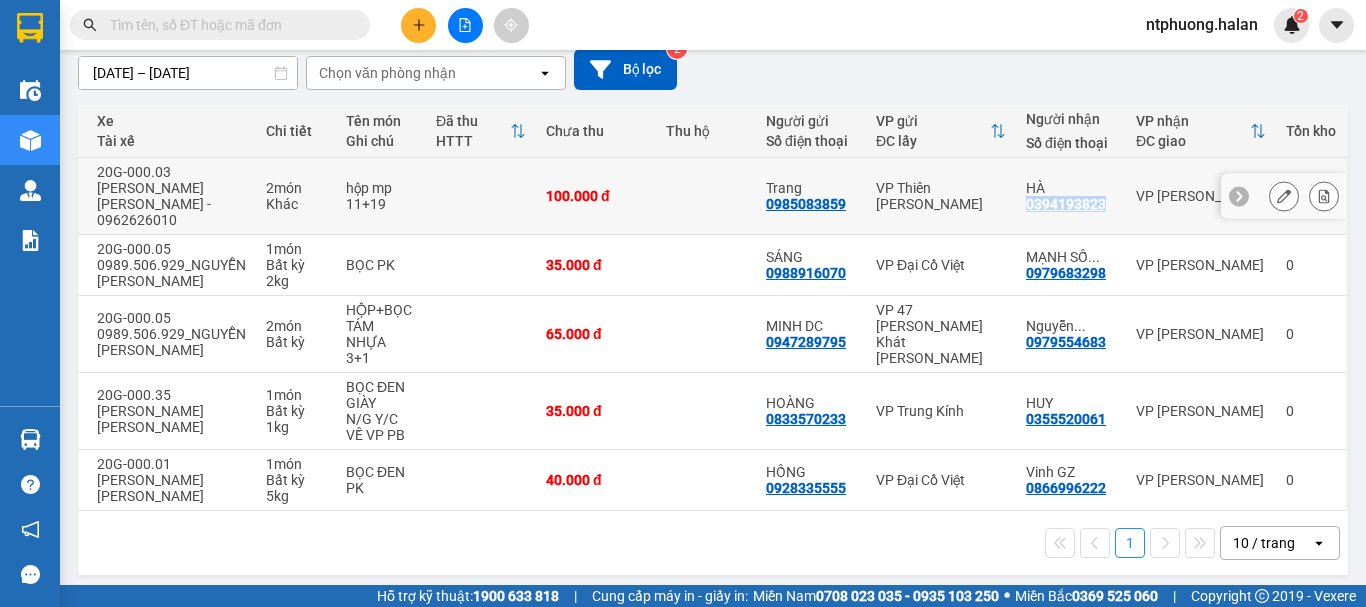 drag, startPoint x: 1088, startPoint y: 195, endPoint x: 1009, endPoint y: 200, distance: 79.15807 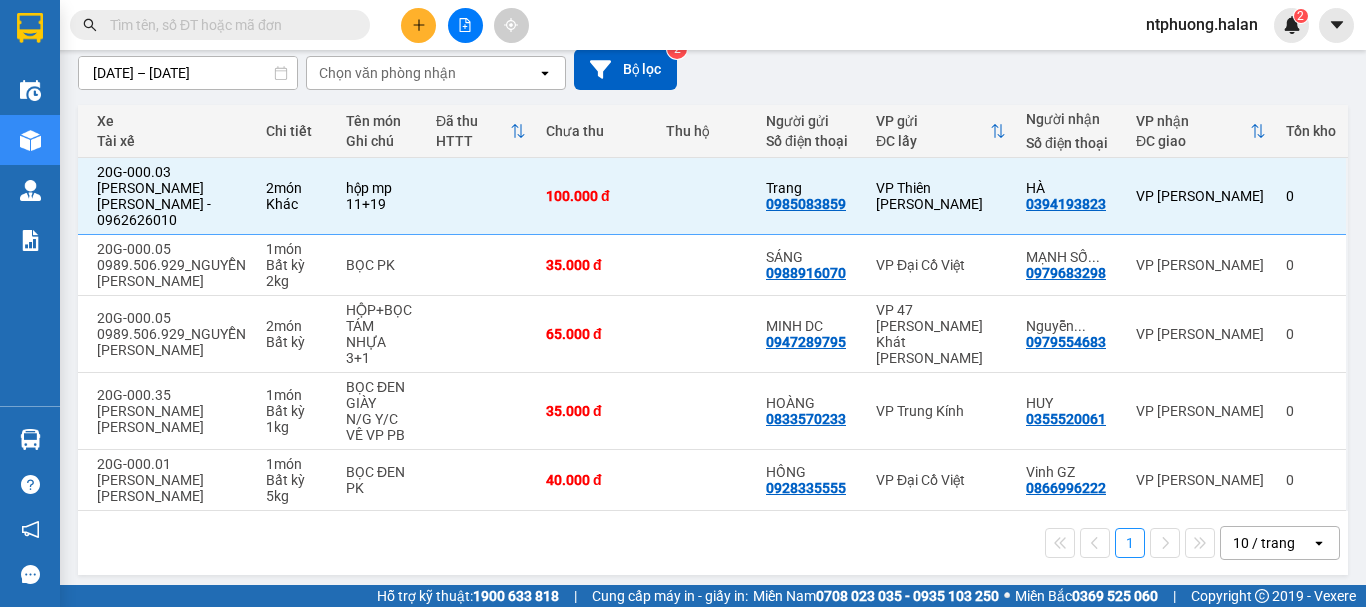 click at bounding box center (228, 25) 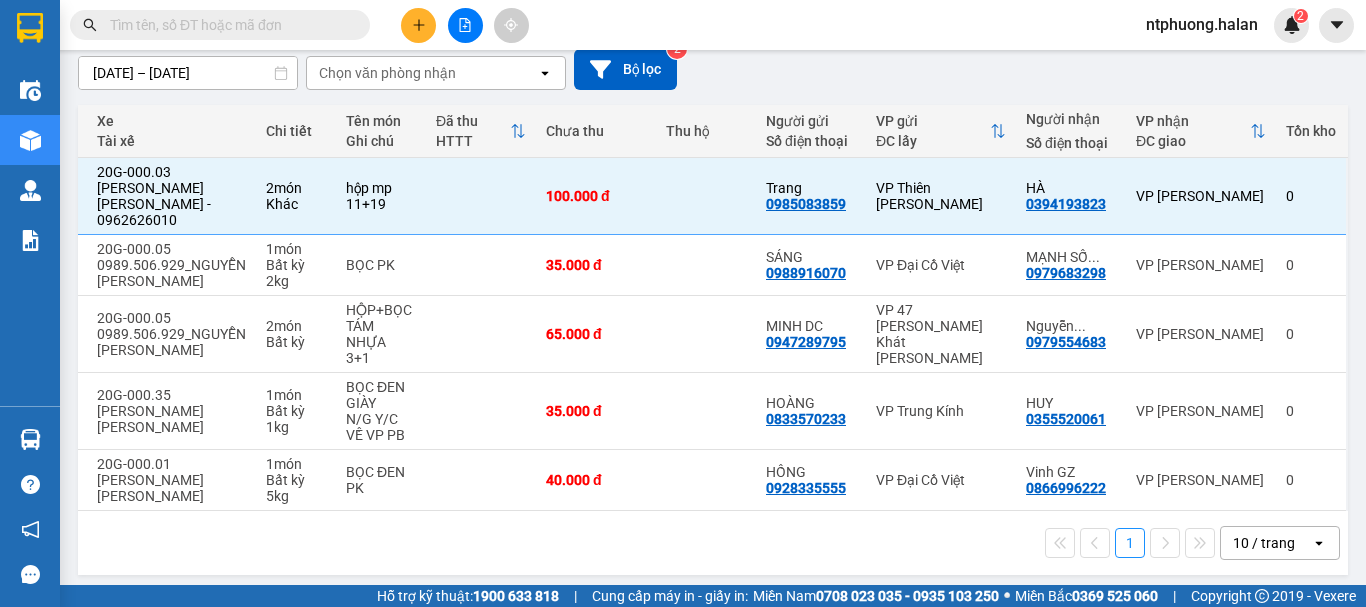 paste on "0394193823" 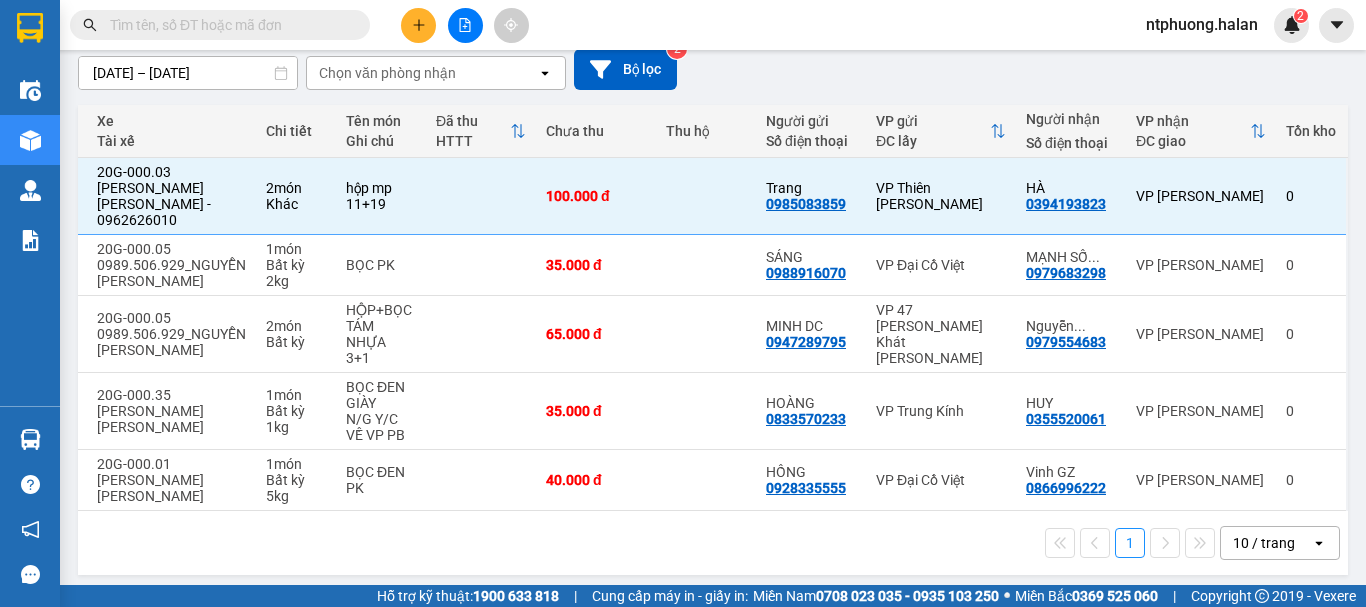 type on "0394193823" 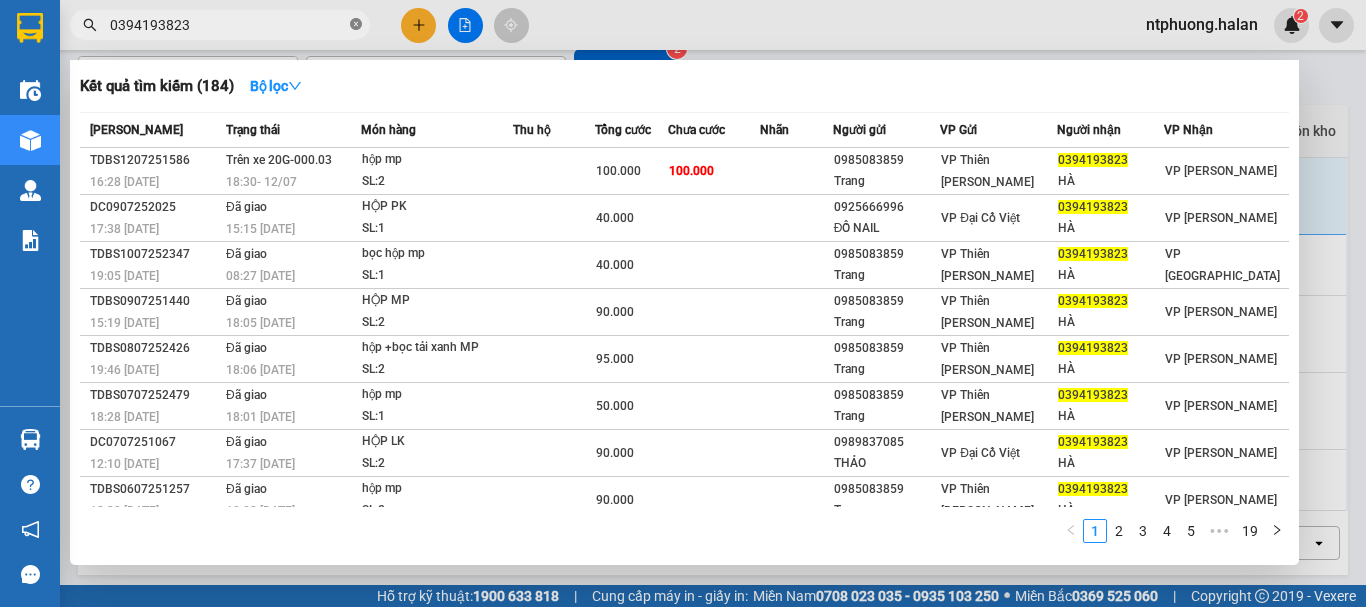 click 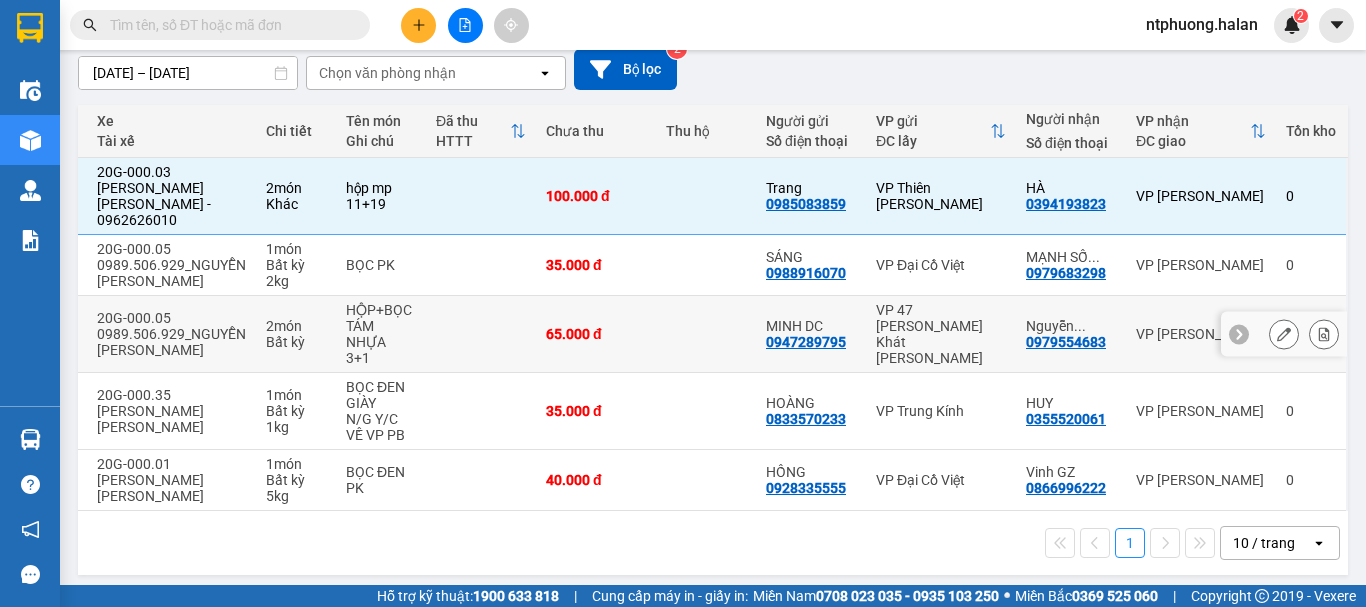 scroll, scrollTop: 0, scrollLeft: 0, axis: both 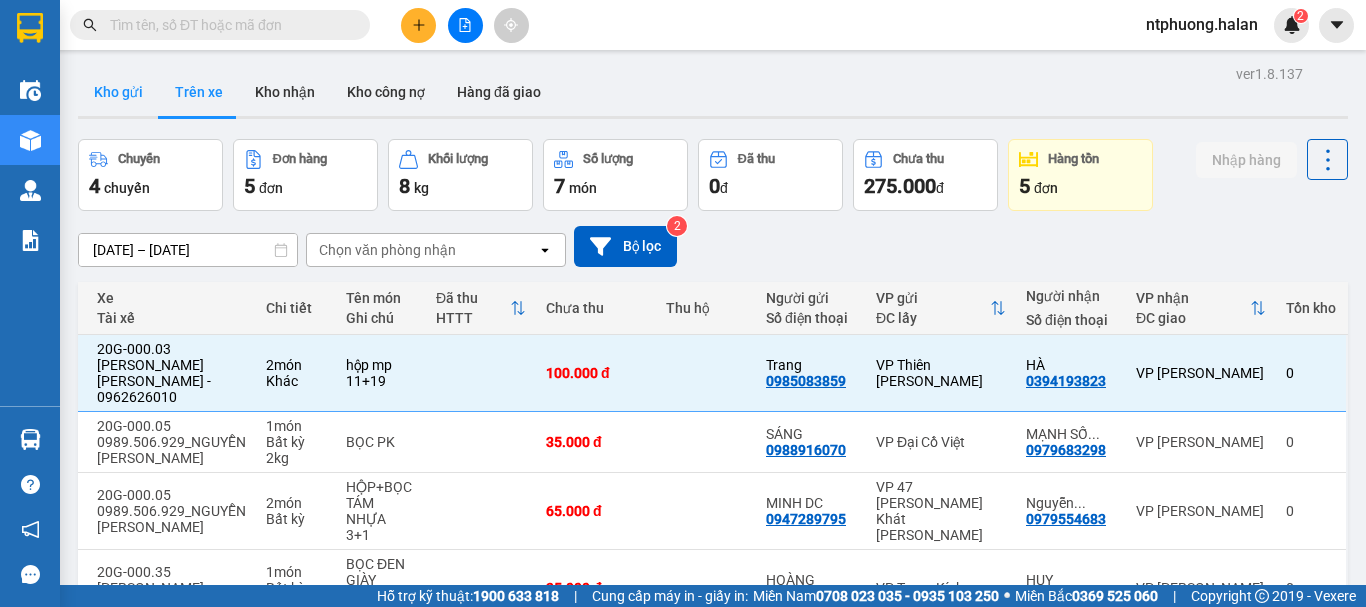 click on "Kho gửi" at bounding box center (118, 92) 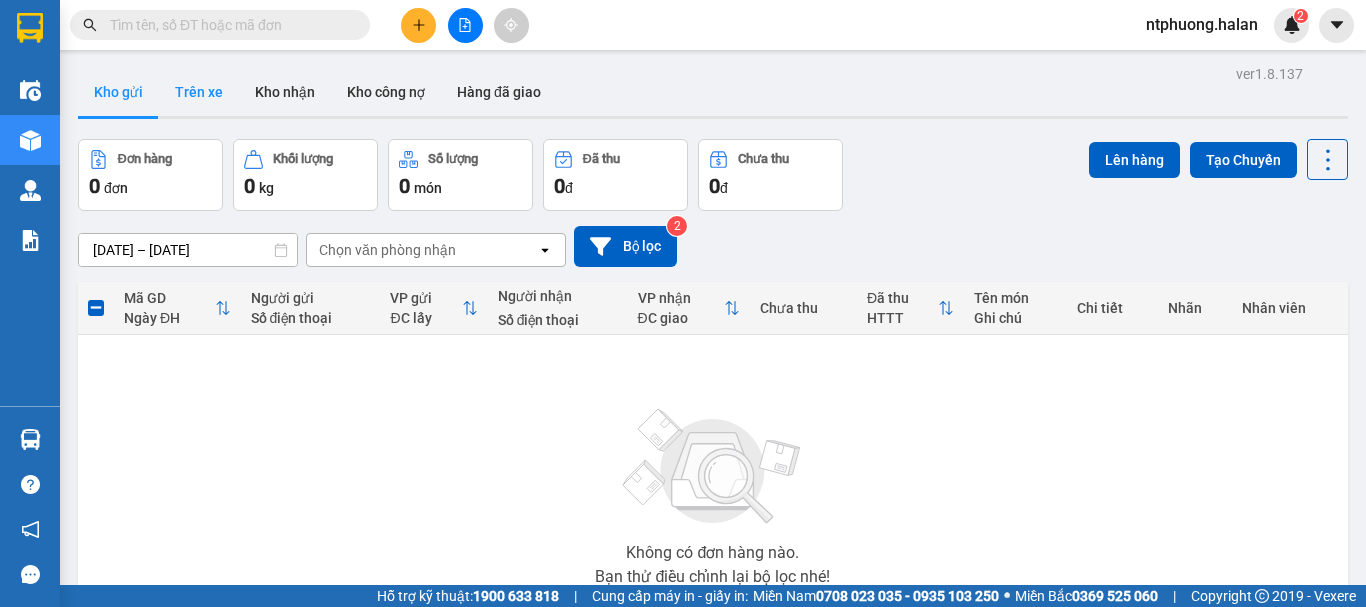 click on "Trên xe" at bounding box center [199, 92] 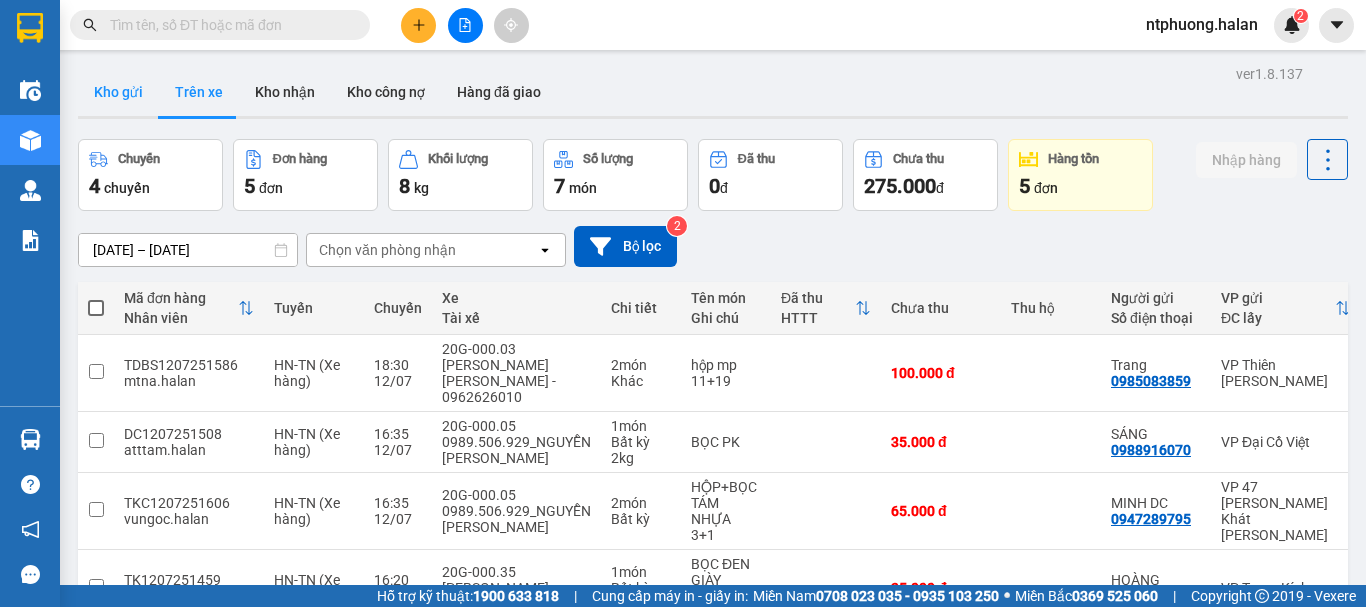 click on "Kho gửi" at bounding box center (118, 92) 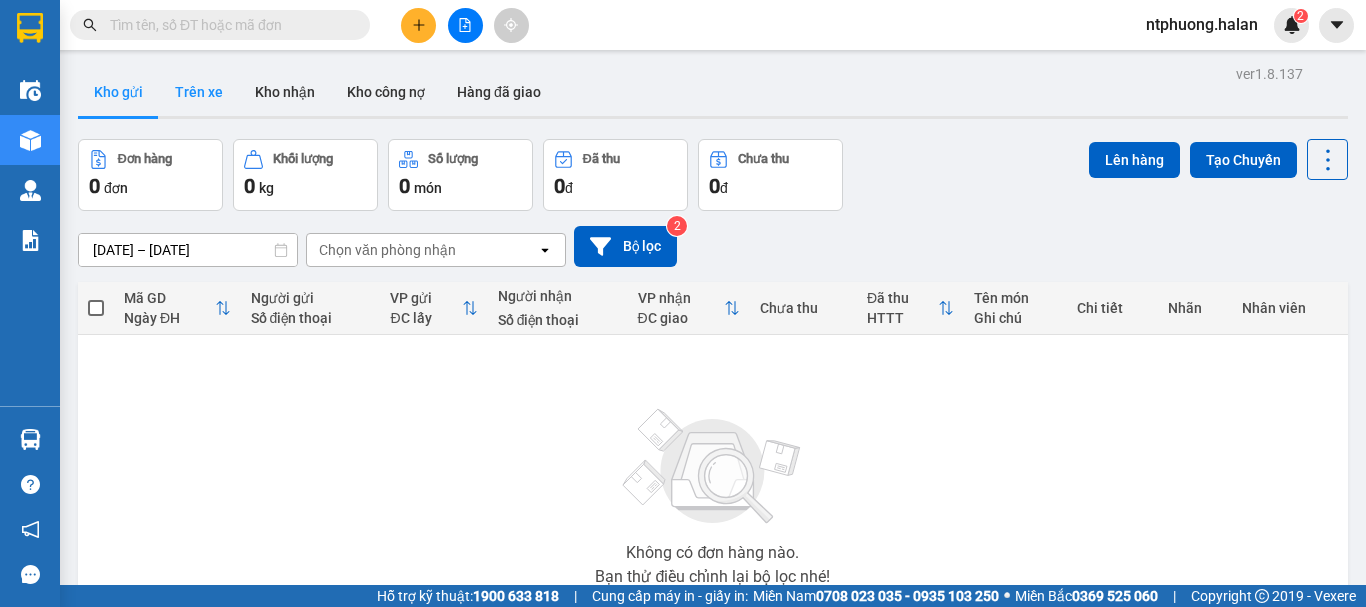 click on "Trên xe" at bounding box center (199, 92) 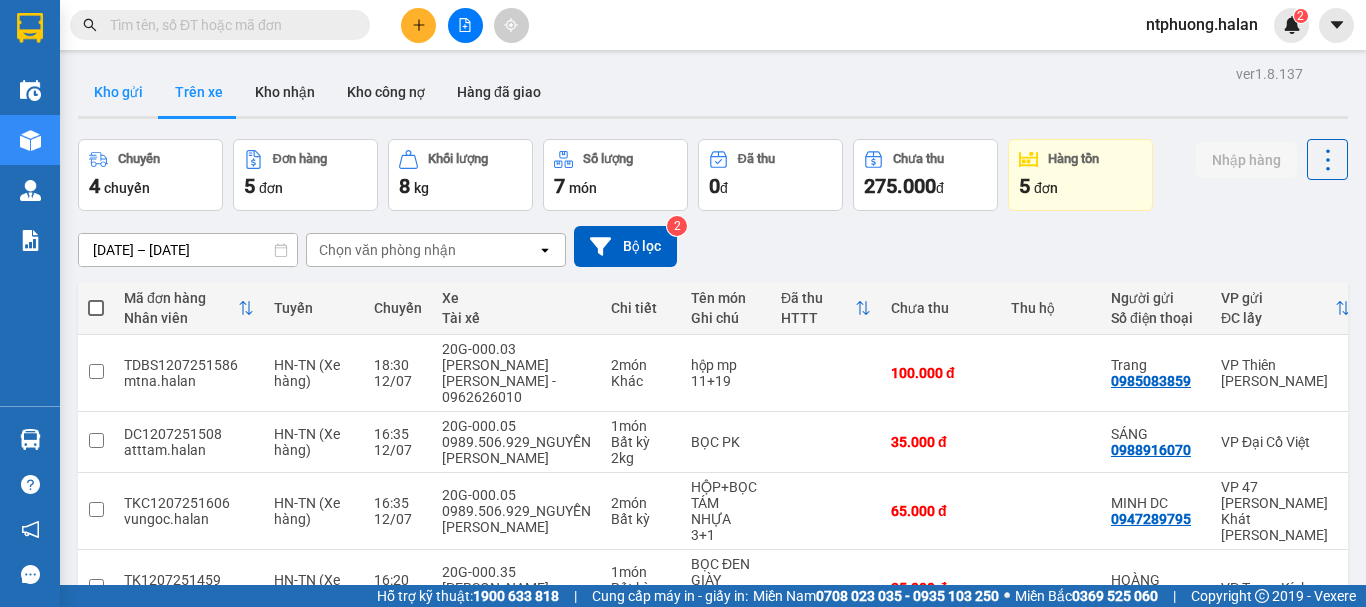 click on "Kho gửi" at bounding box center (118, 92) 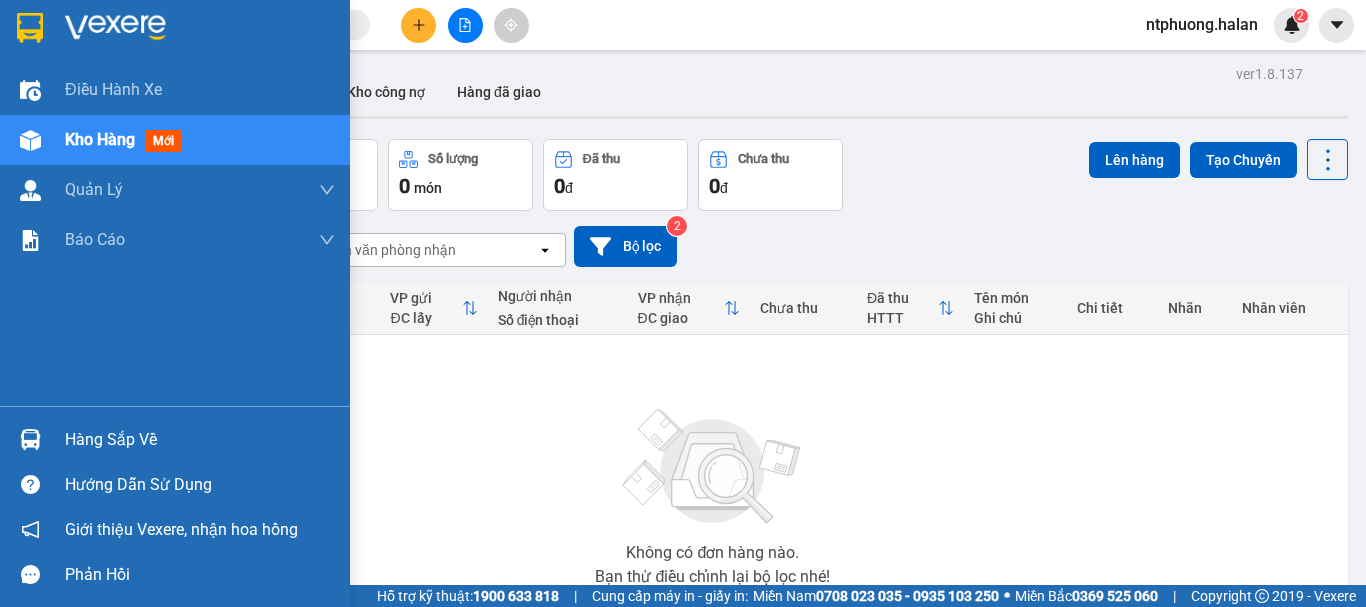 click on "Hàng sắp về" at bounding box center [200, 440] 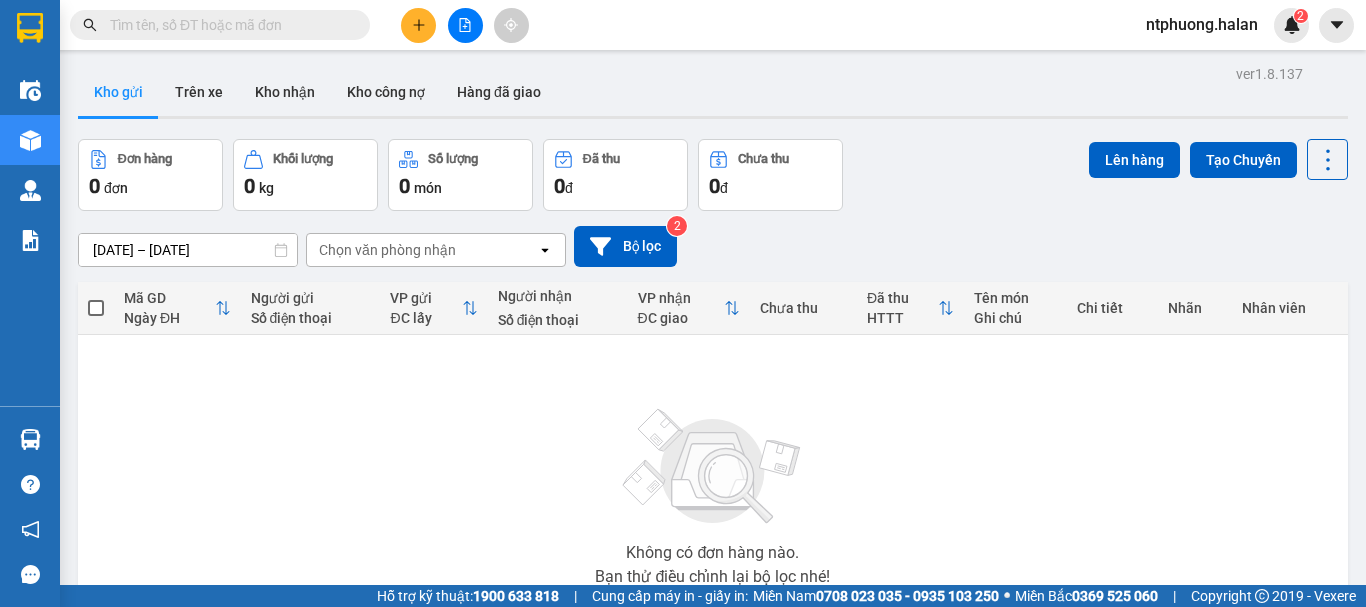 click on "Kết quả [PERSON_NAME] ( 184 )  Bộ lọc  Mã ĐH Trạng thái Món hàng Thu hộ Tổng [PERSON_NAME] [PERSON_NAME] Người gửi VP Gửi Người [PERSON_NAME] [PERSON_NAME] TDBS1207251586 16:28 [DATE] Trên xe   20G-000.03 18:30  [DATE] hộp mp SL:  2 100.000 100.000 0985083859 Trang VP [GEOGRAPHIC_DATA] [GEOGRAPHIC_DATA][PERSON_NAME] 17:38 [DATE] Đã giao   15:15 [DATE] HỘP PK SL:  1 40.000 0925666996 ĐỒ NAIL VP Đại Cồ Việt 0394193823 HÀ VP [PERSON_NAME] TDBS1007252347 19:05 [DATE] Đã giao   08:27 [DATE] bọc hộp mp SL:  1 40.000 0985083859 Trang VP [GEOGRAPHIC_DATA] [GEOGRAPHIC_DATA] 15:19 [DATE] Đã giao   18:05 [DATE] HỘP MP SL:  2 90.000 0985083859 Trang VP [GEOGRAPHIC_DATA] 0394193823 HÀ VP [PERSON_NAME] TDBS0807252426 19:46 [DATE] Đã giao   18:06 [DATE] hộp +bọc tải xanh MP SL:  2 95.000 0985083859 Trang VP [GEOGRAPHIC_DATA][PERSON_NAME] HÀ VP [PERSON_NAME] TDBS0707252479 18:28 [DATE]   SL:  1" at bounding box center [683, 303] 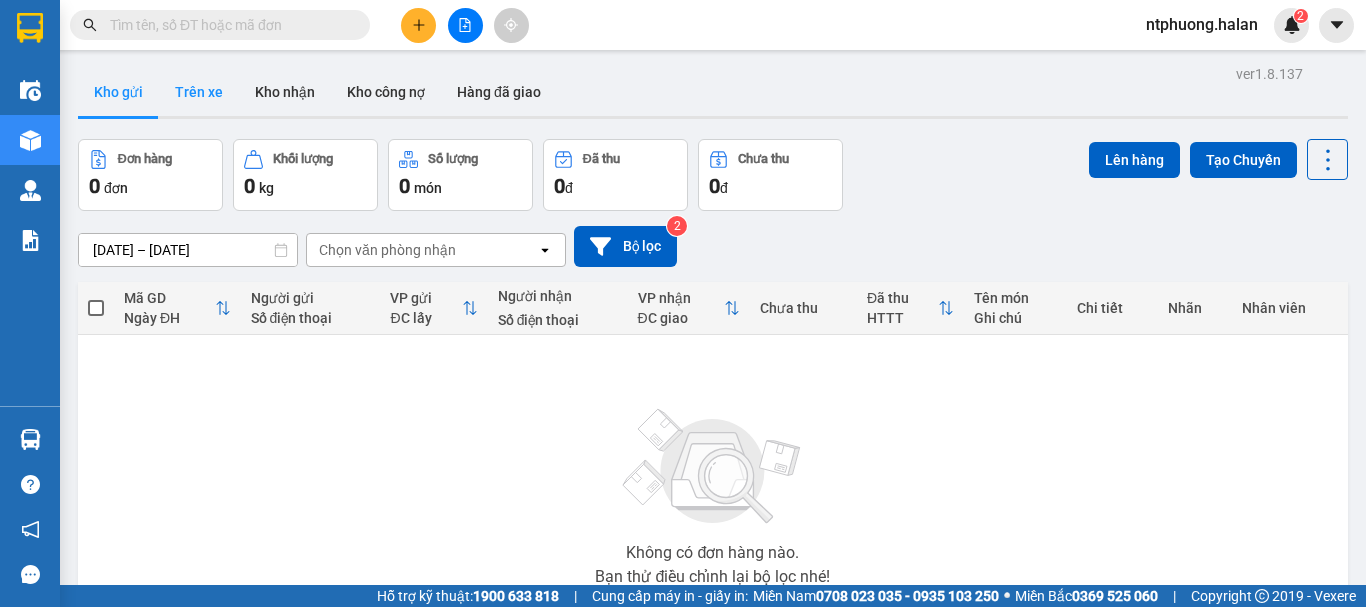 click on "Trên xe" at bounding box center (199, 92) 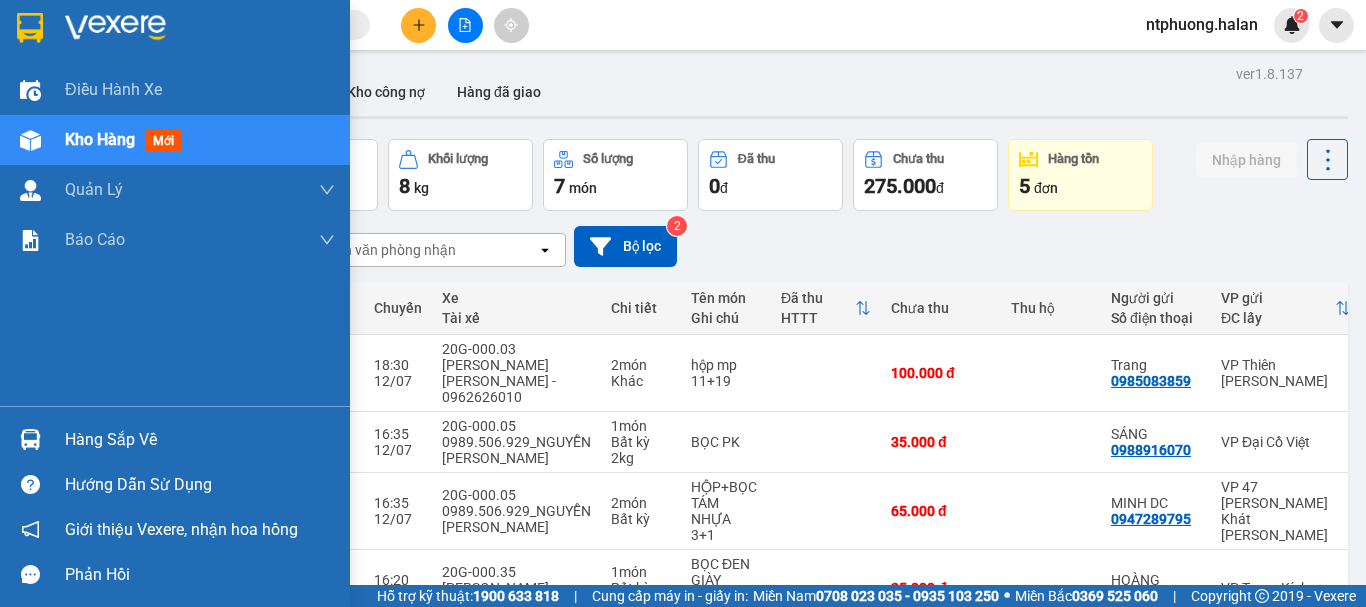 click on "Hàng sắp về" at bounding box center [175, 439] 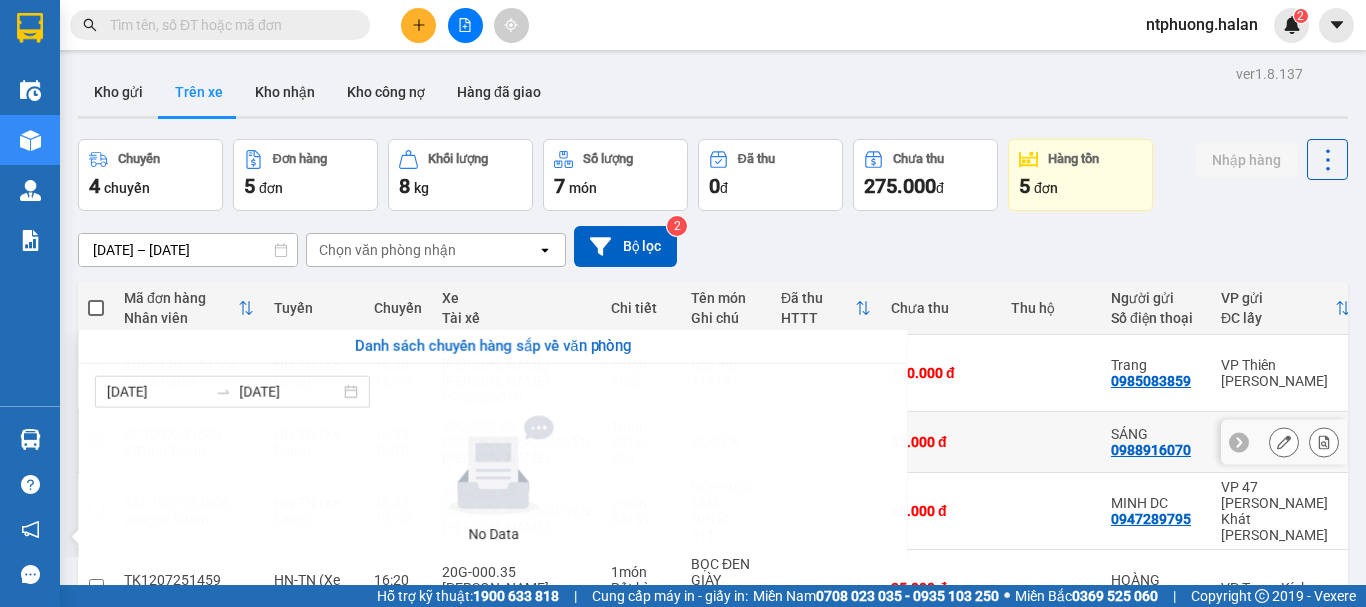 click on "Kết quả [PERSON_NAME] ( 184 )  Bộ lọc  Mã ĐH Trạng thái Món hàng Thu hộ Tổng [PERSON_NAME] [PERSON_NAME] Người gửi VP Gửi Người [PERSON_NAME] [PERSON_NAME] TDBS1207251586 16:28 [DATE] Trên xe   20G-000.03 18:30  [DATE] hộp mp SL:  2 100.000 100.000 0985083859 Trang VP [GEOGRAPHIC_DATA] [GEOGRAPHIC_DATA][PERSON_NAME] 17:38 [DATE] Đã giao   15:15 [DATE] HỘP PK SL:  1 40.000 0925666996 ĐỒ NAIL VP Đại Cồ Việt 0394193823 HÀ VP [PERSON_NAME] TDBS1007252347 19:05 [DATE] Đã giao   08:27 [DATE] bọc hộp mp SL:  1 40.000 0985083859 Trang VP [GEOGRAPHIC_DATA] [GEOGRAPHIC_DATA] 15:19 [DATE] Đã giao   18:05 [DATE] HỘP MP SL:  2 90.000 0985083859 Trang VP [GEOGRAPHIC_DATA] 0394193823 HÀ VP [PERSON_NAME] TDBS0807252426 19:46 [DATE] Đã giao   18:06 [DATE] hộp +bọc tải xanh MP SL:  2 95.000 0985083859 Trang VP [GEOGRAPHIC_DATA][PERSON_NAME] HÀ VP [PERSON_NAME] TDBS0707252479 18:28 [DATE]   SL:  1" at bounding box center [683, 303] 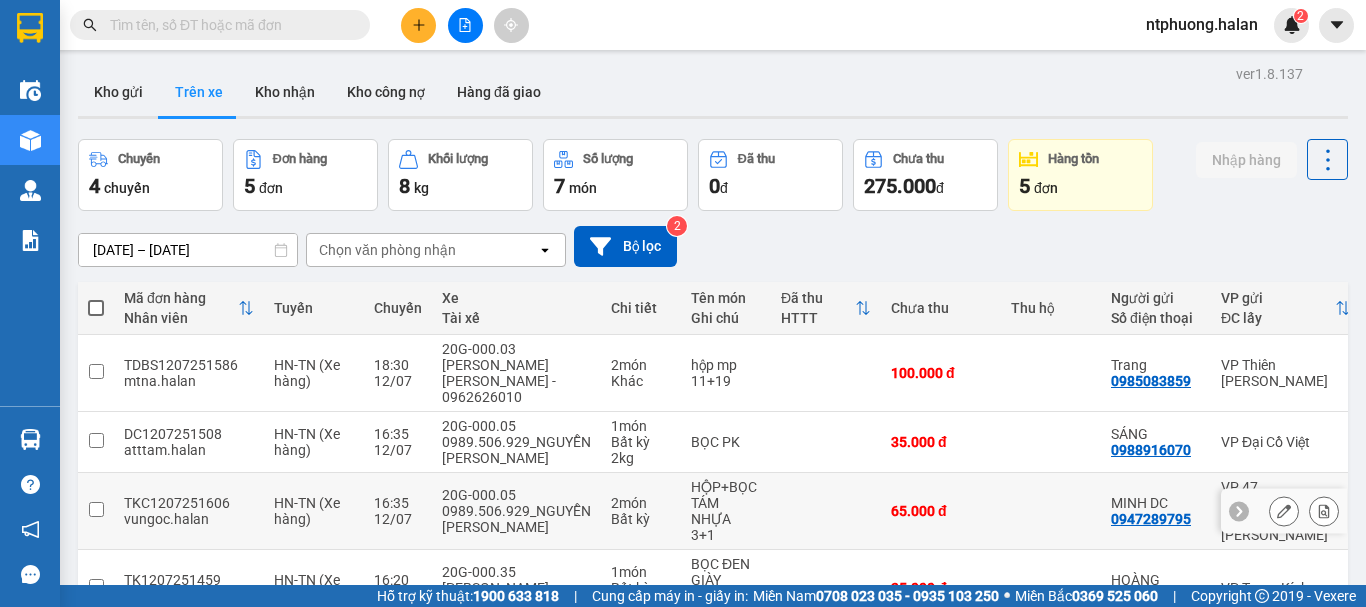 scroll, scrollTop: 177, scrollLeft: 0, axis: vertical 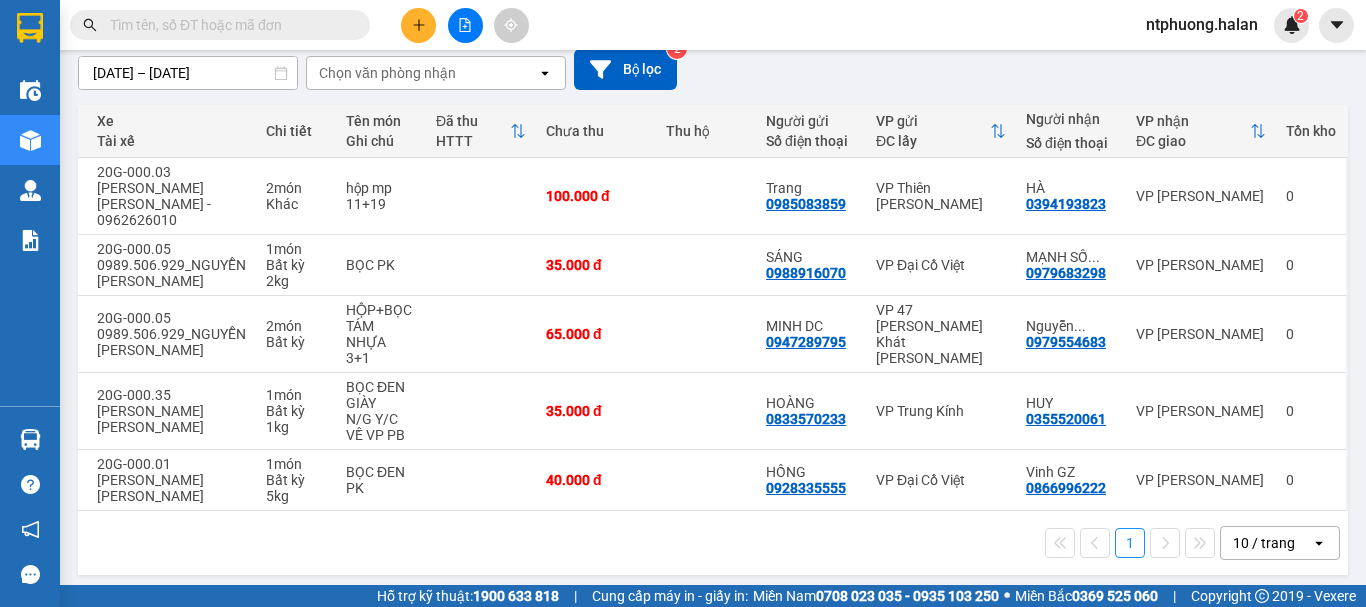 click at bounding box center (228, 25) 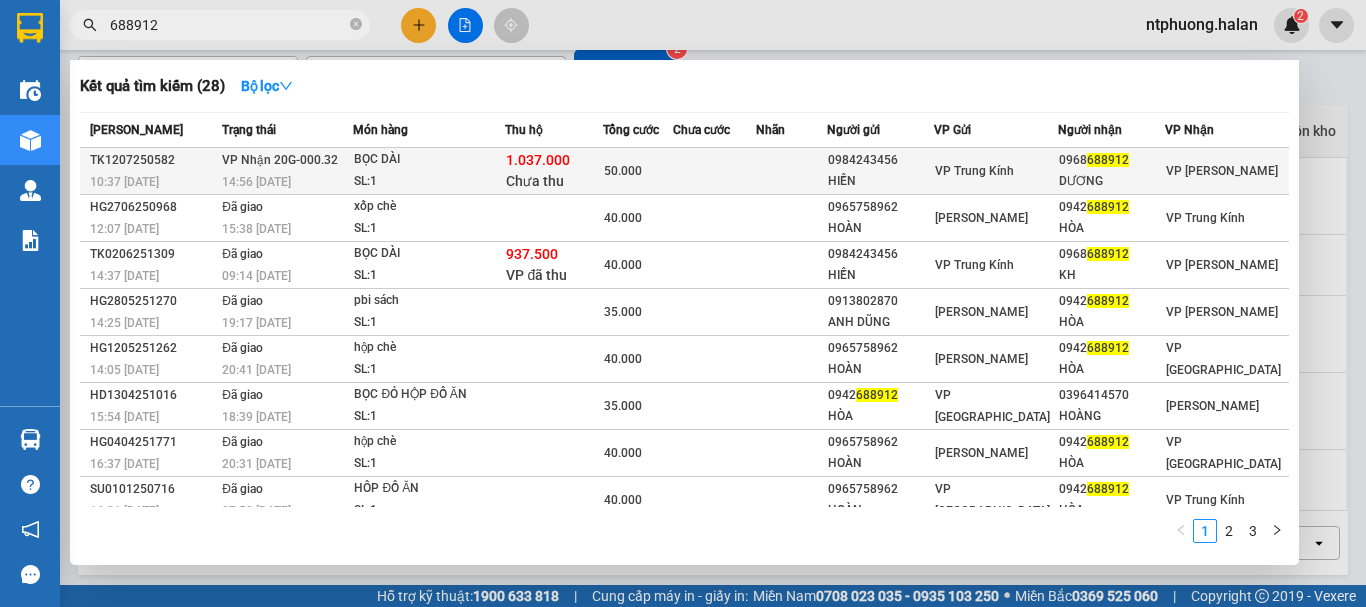 type on "688912" 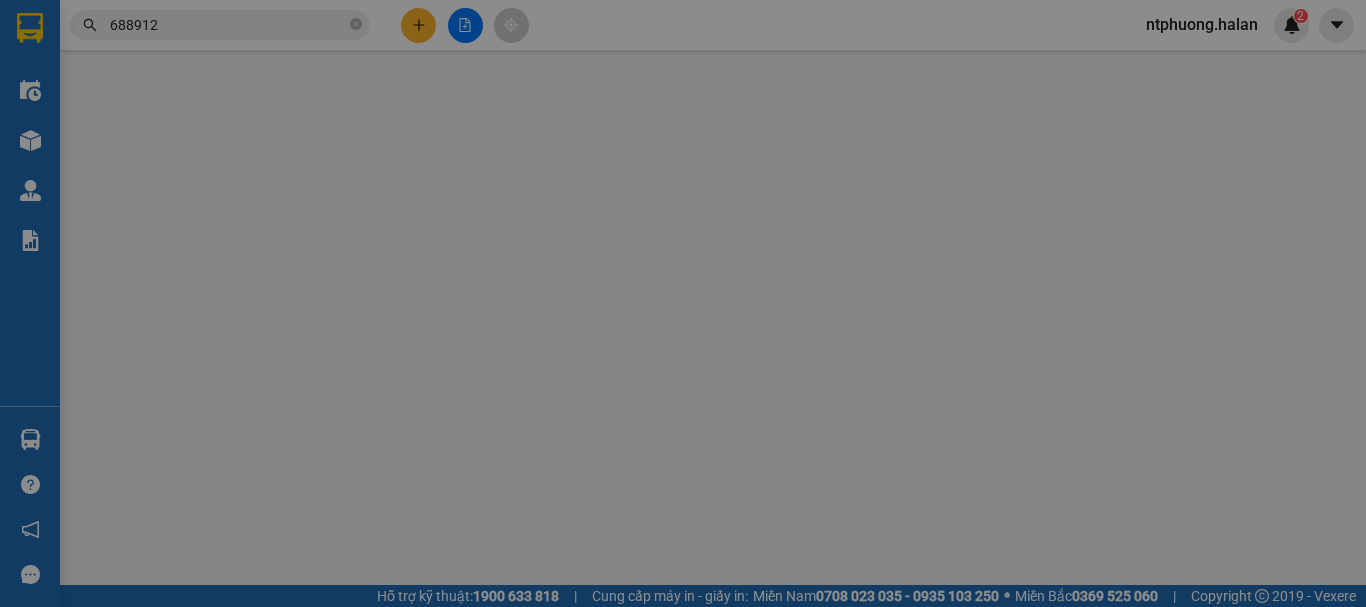 scroll, scrollTop: 0, scrollLeft: 0, axis: both 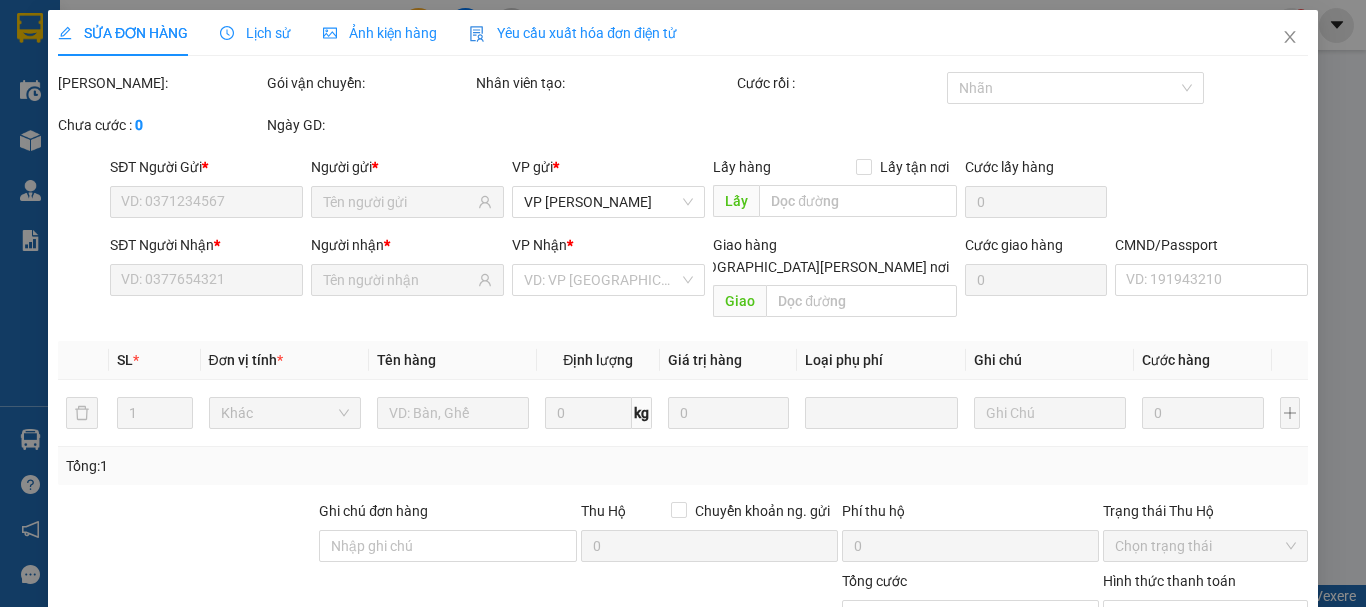 type on "0984243456" 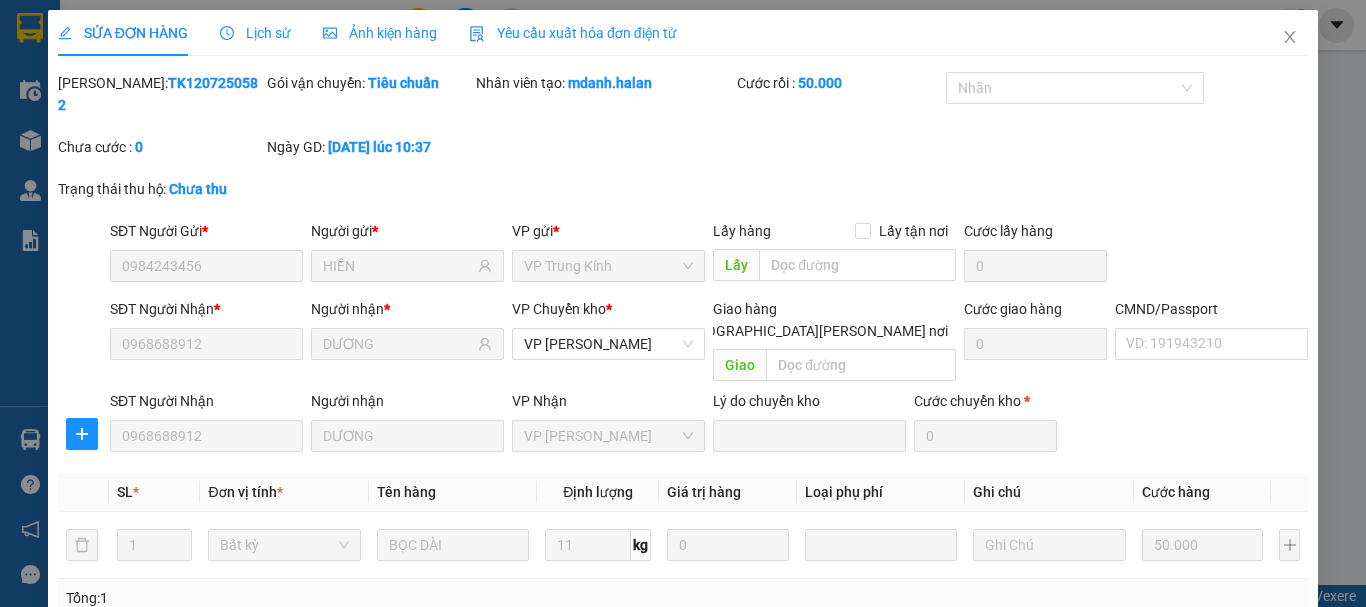 scroll, scrollTop: 357, scrollLeft: 0, axis: vertical 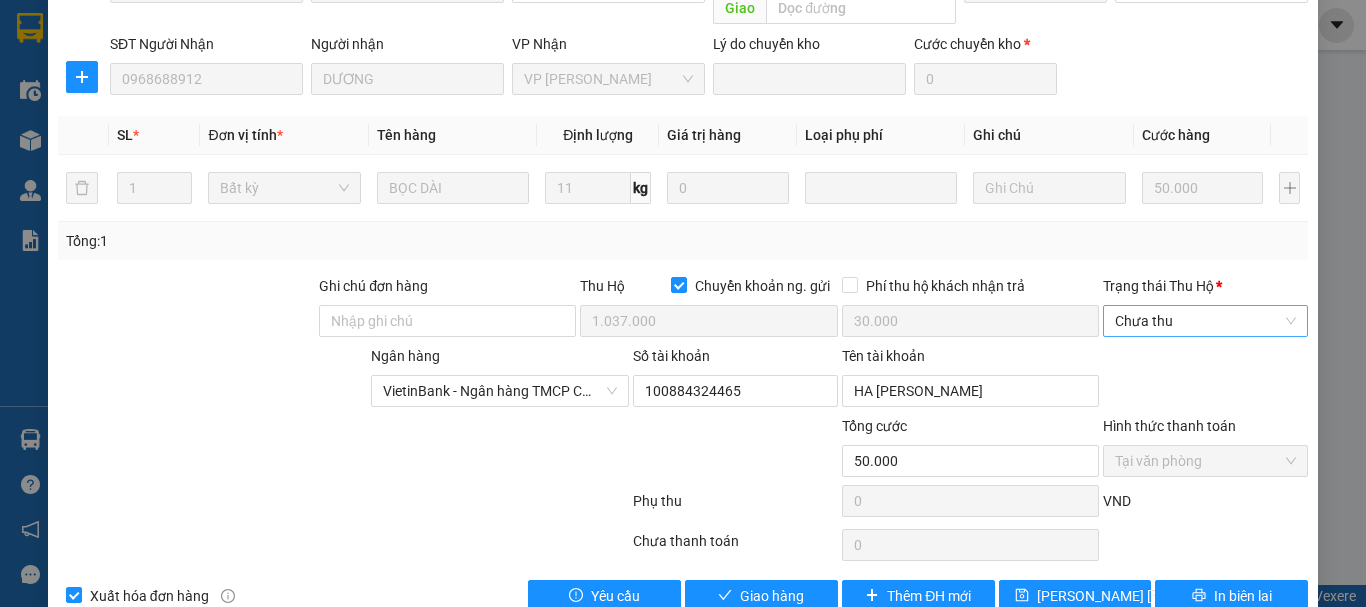 click on "Chưa thu" at bounding box center (1205, 321) 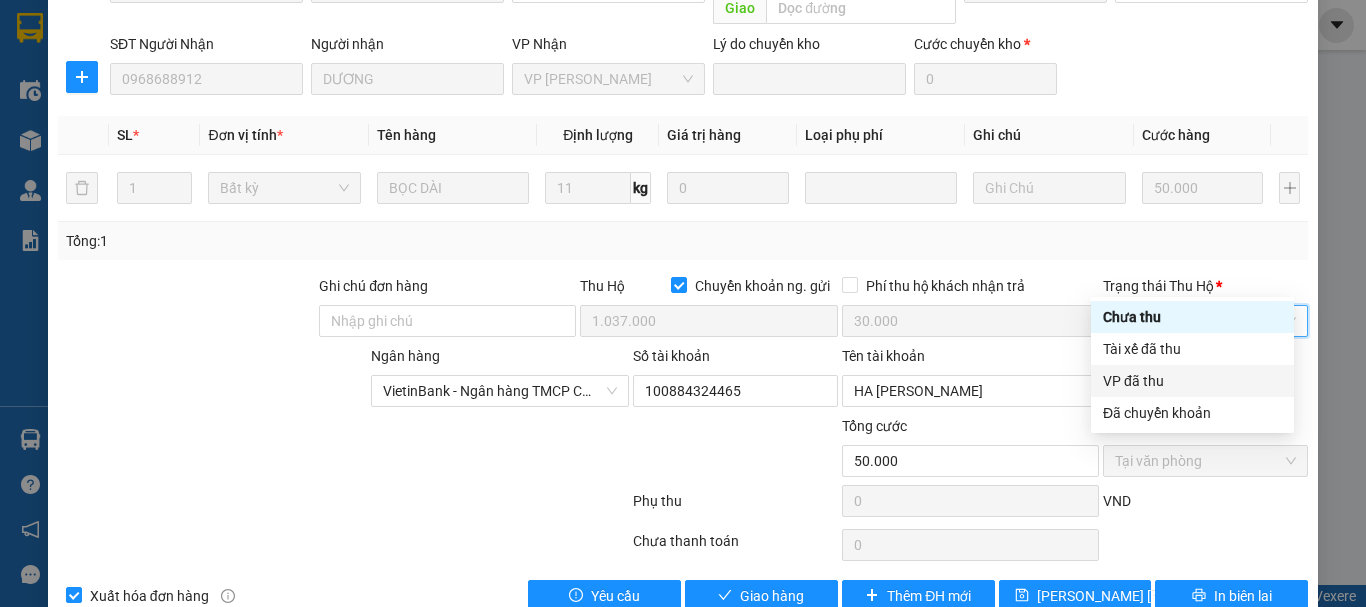 click on "VP đã thu" at bounding box center (1192, 381) 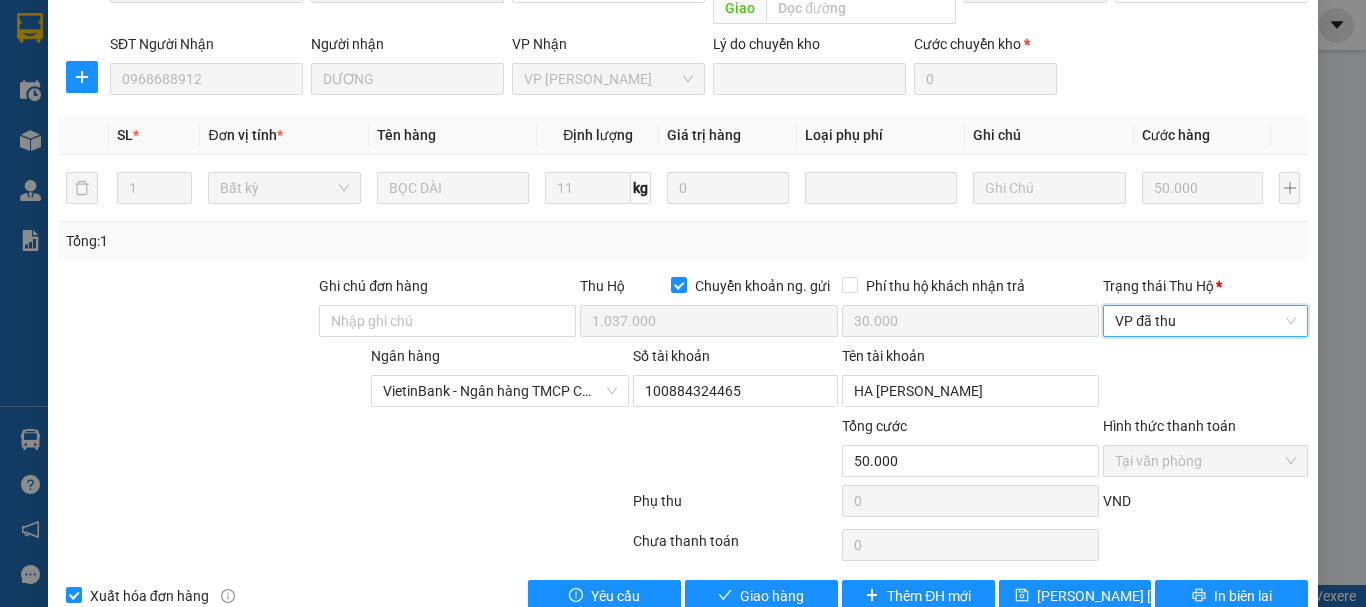 click on "VP đã thu" at bounding box center [1205, 321] 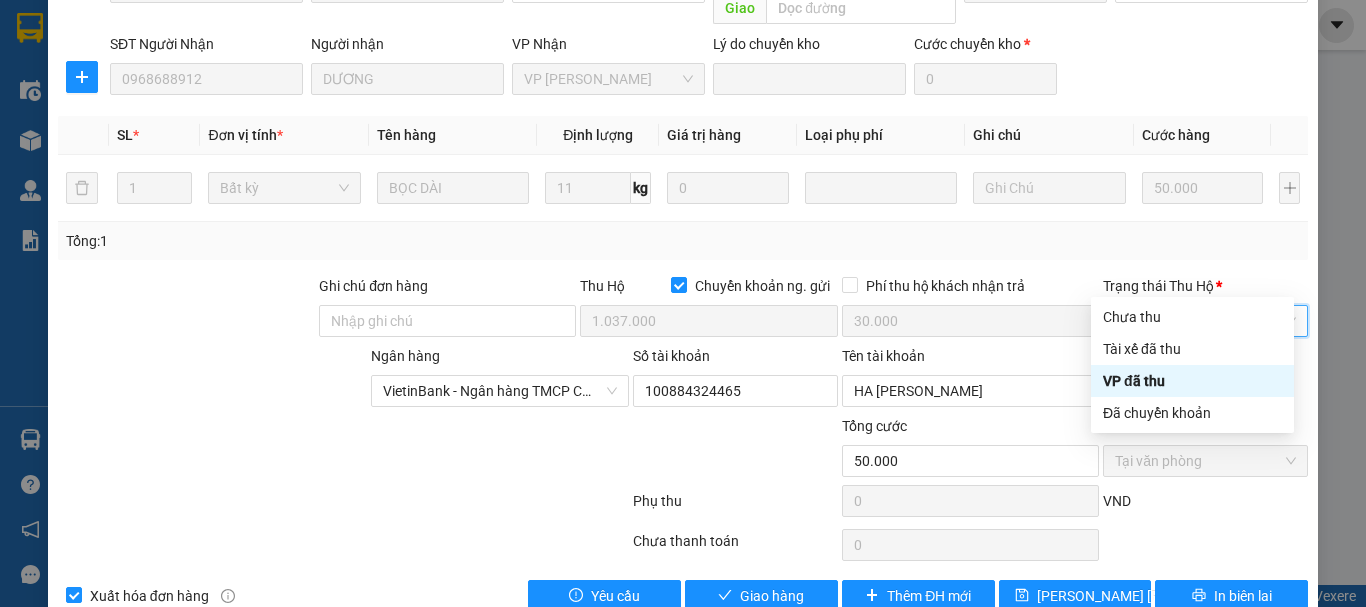 click on "VP đã thu" at bounding box center (1192, 381) 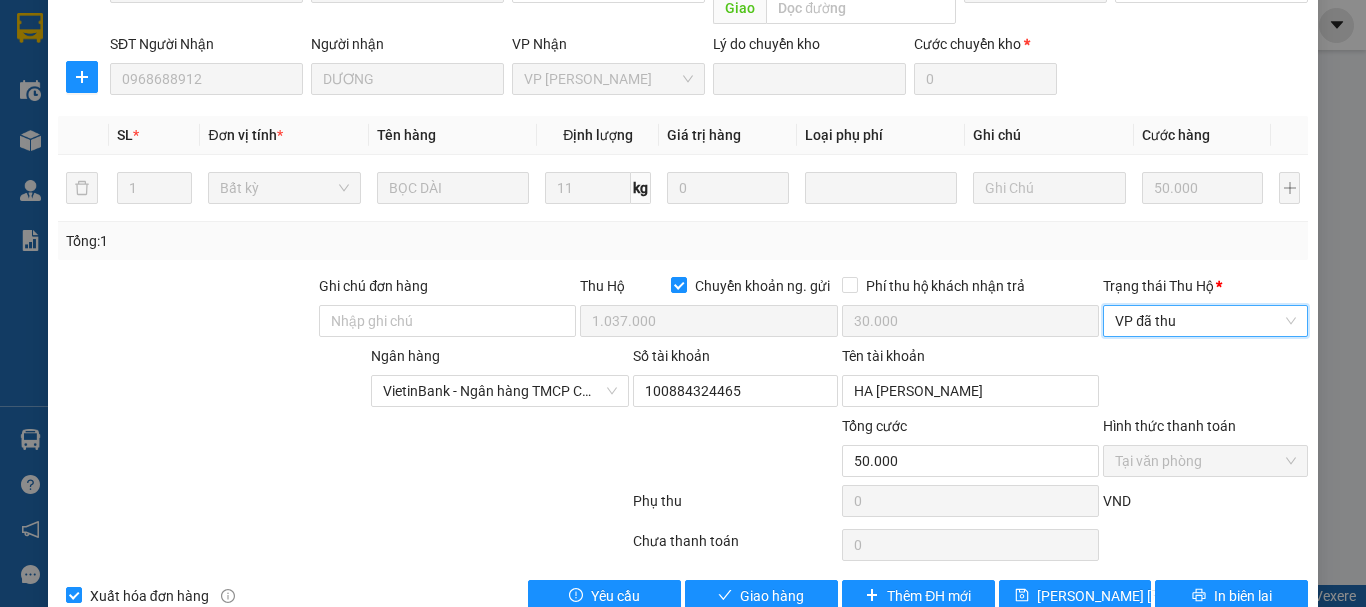 click on "Tại văn phòng" at bounding box center (1205, 461) 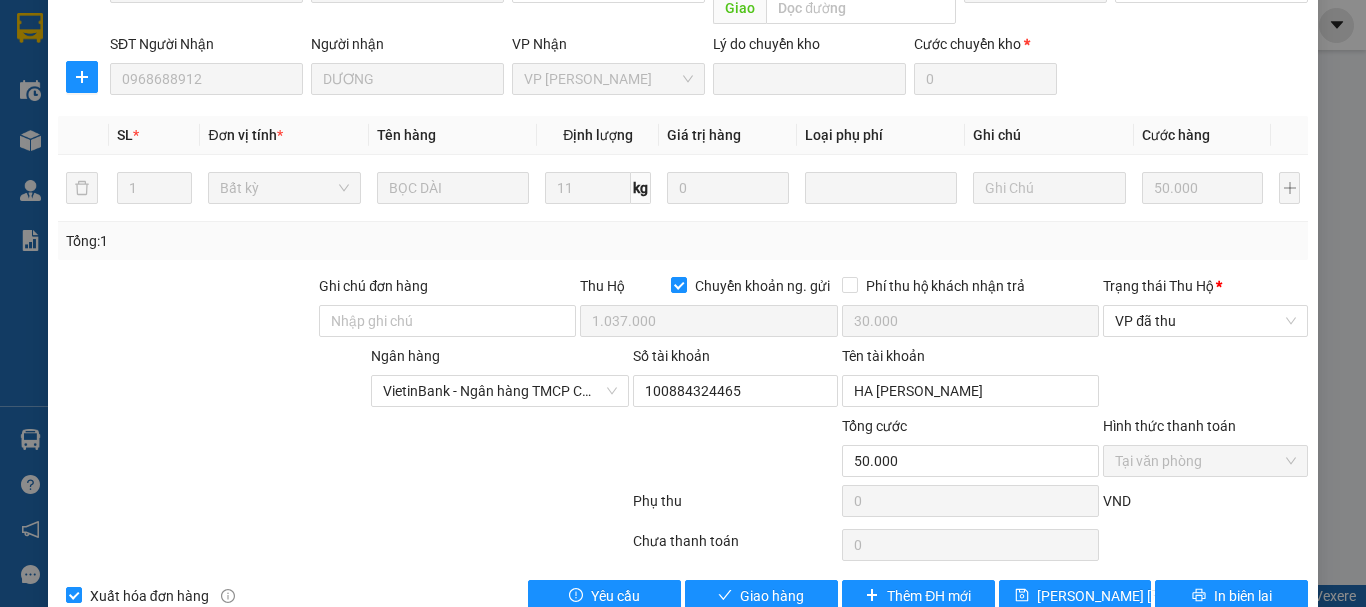 click on "Hình thức thanh toán" at bounding box center [1169, 426] 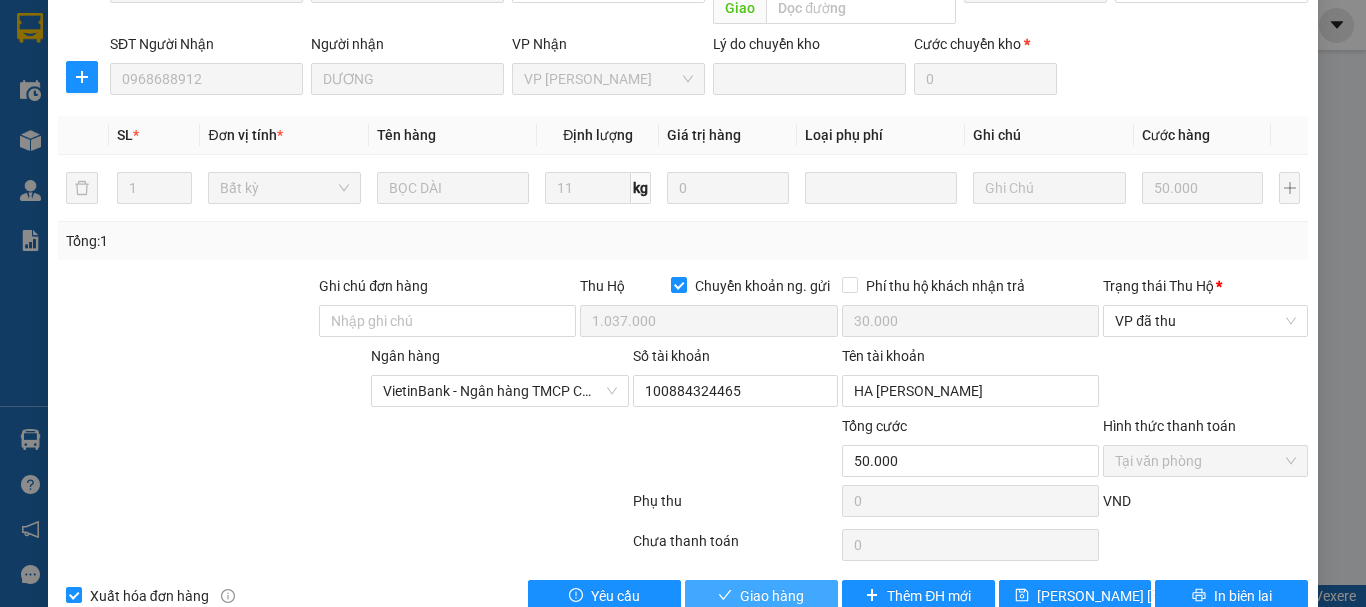 click on "Giao hàng" at bounding box center (772, 596) 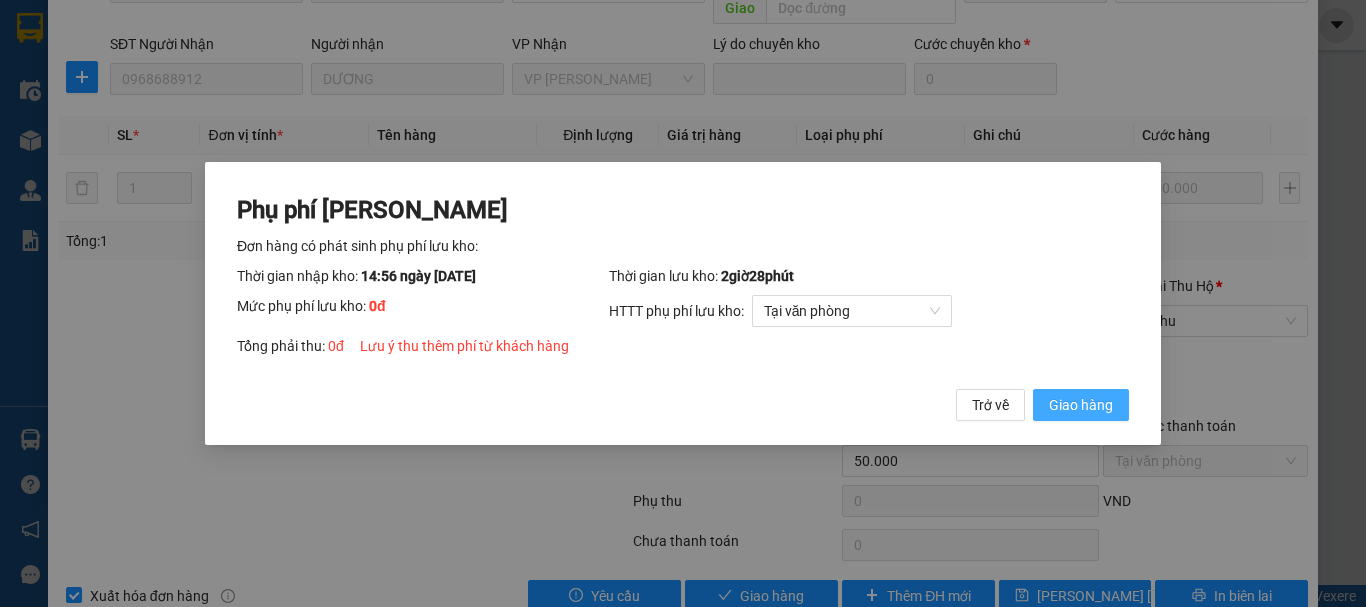 click on "Giao hàng" at bounding box center (1081, 405) 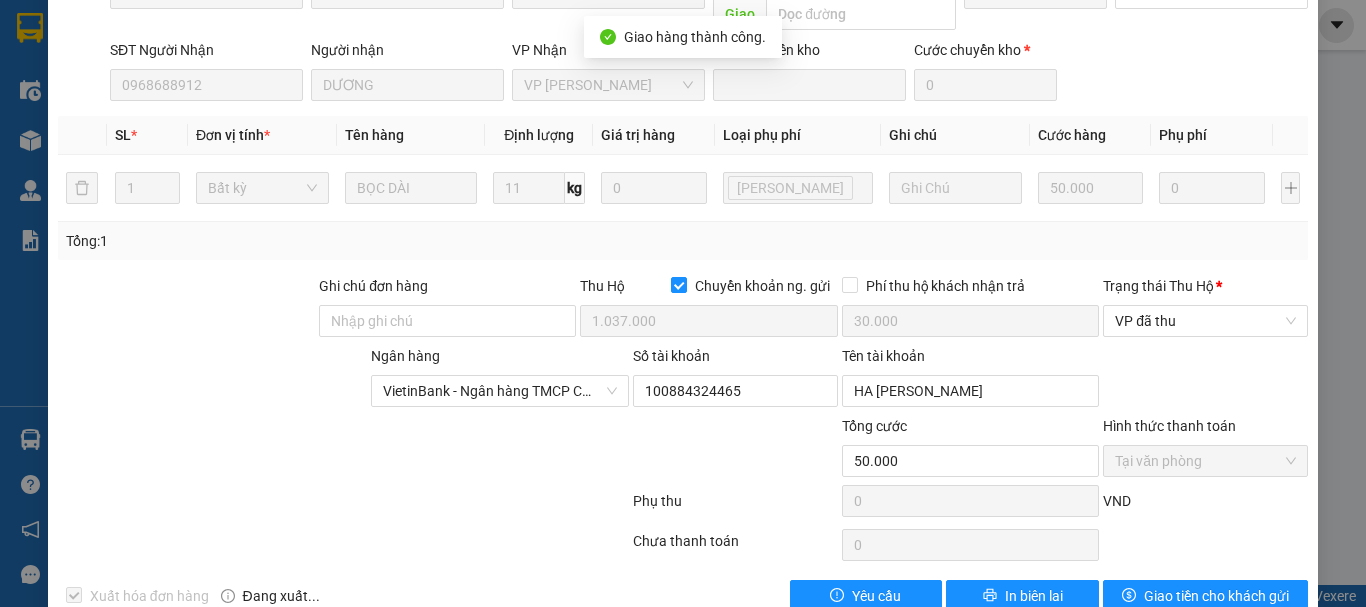 scroll, scrollTop: 0, scrollLeft: 0, axis: both 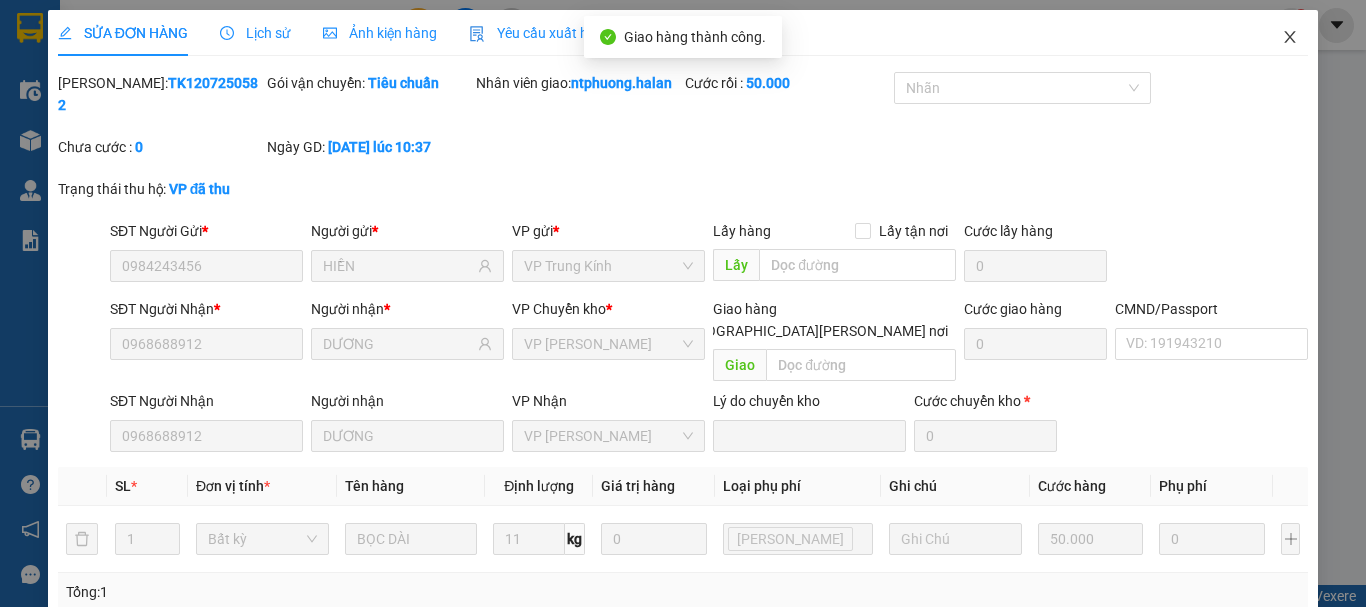 click 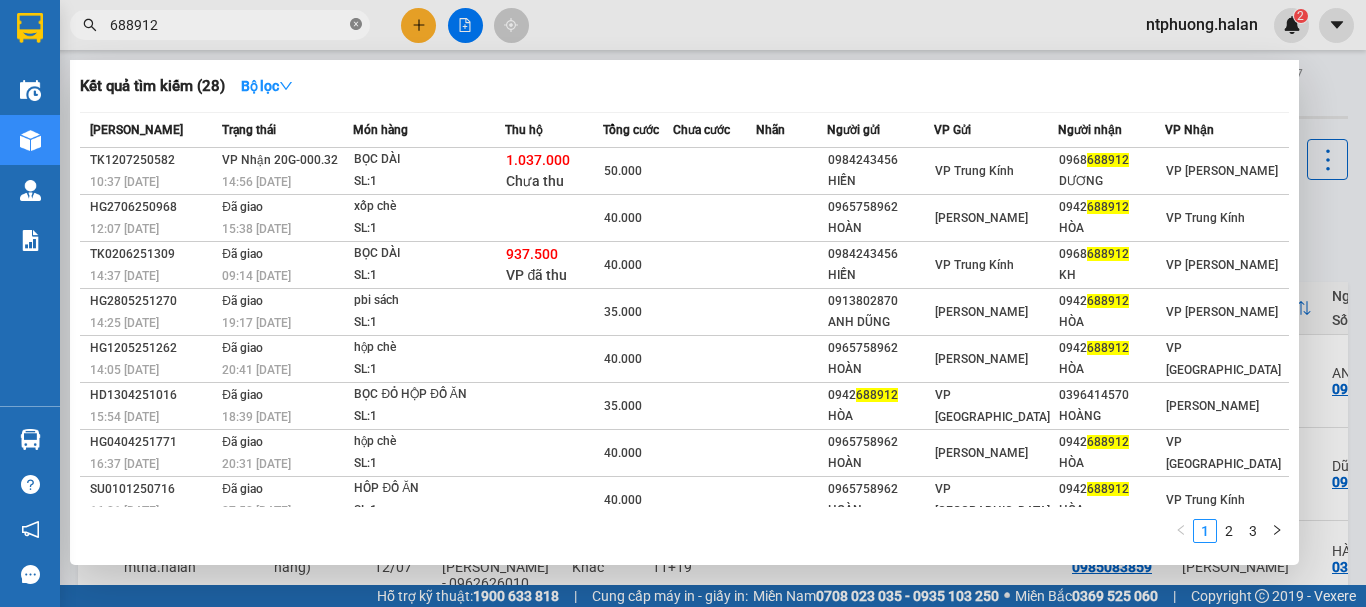 click 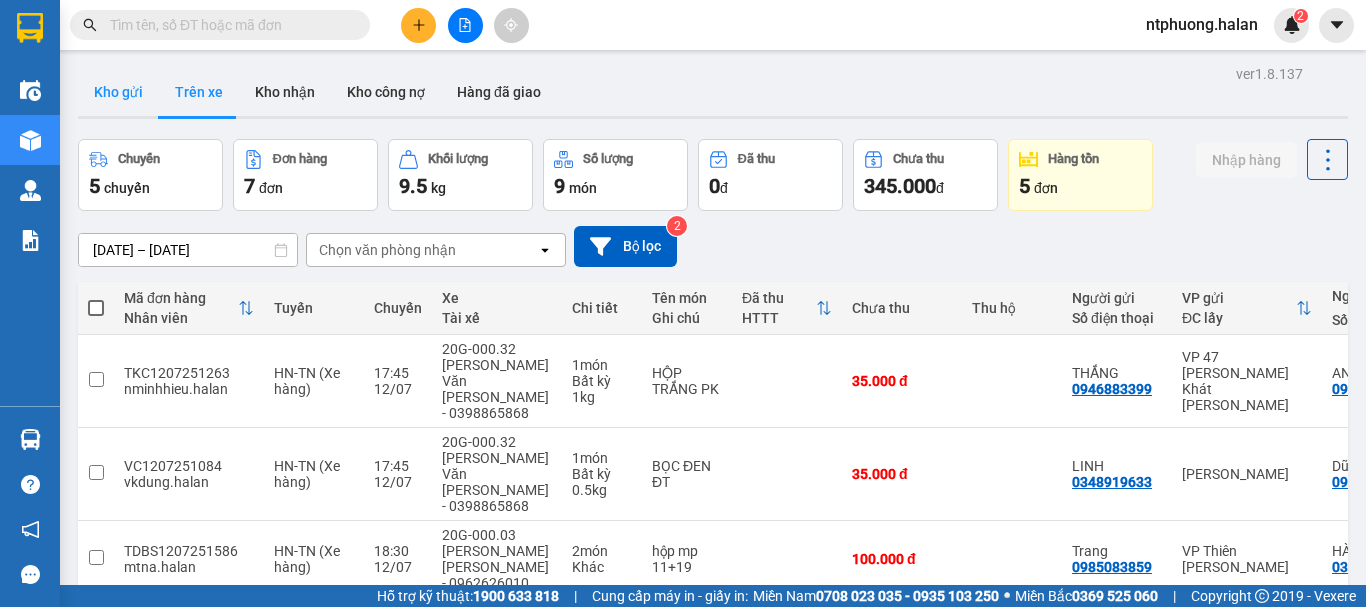 click on "Kho gửi" at bounding box center [118, 92] 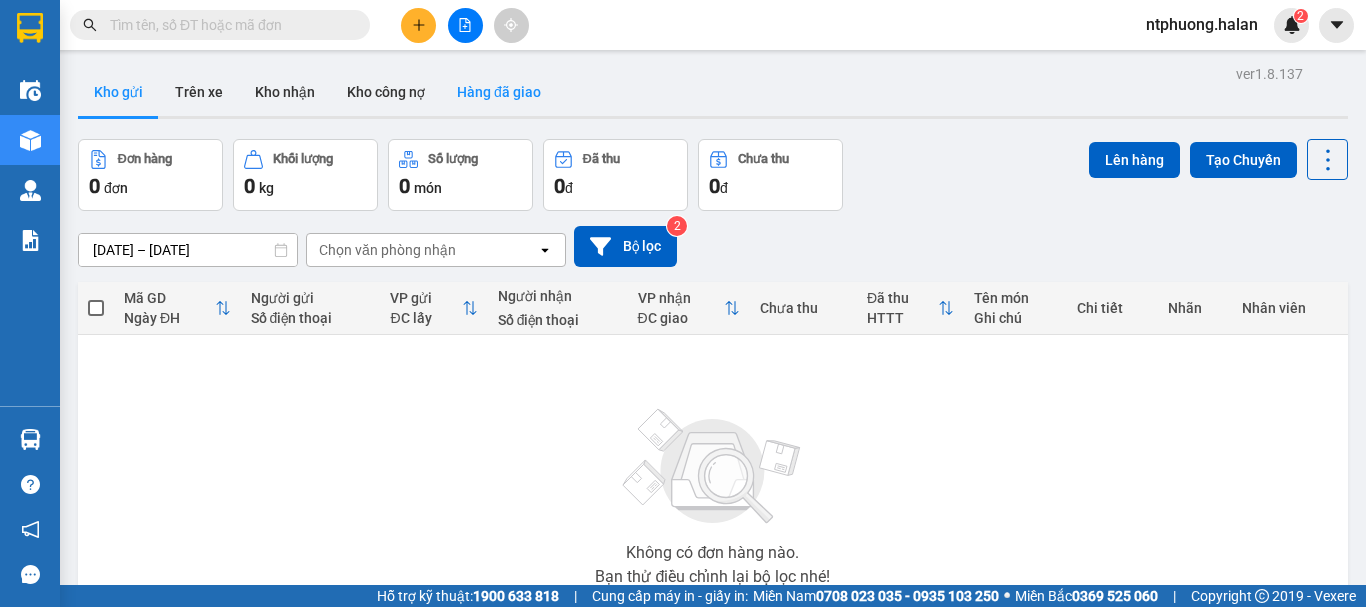 click on "Hàng đã giao" at bounding box center [499, 92] 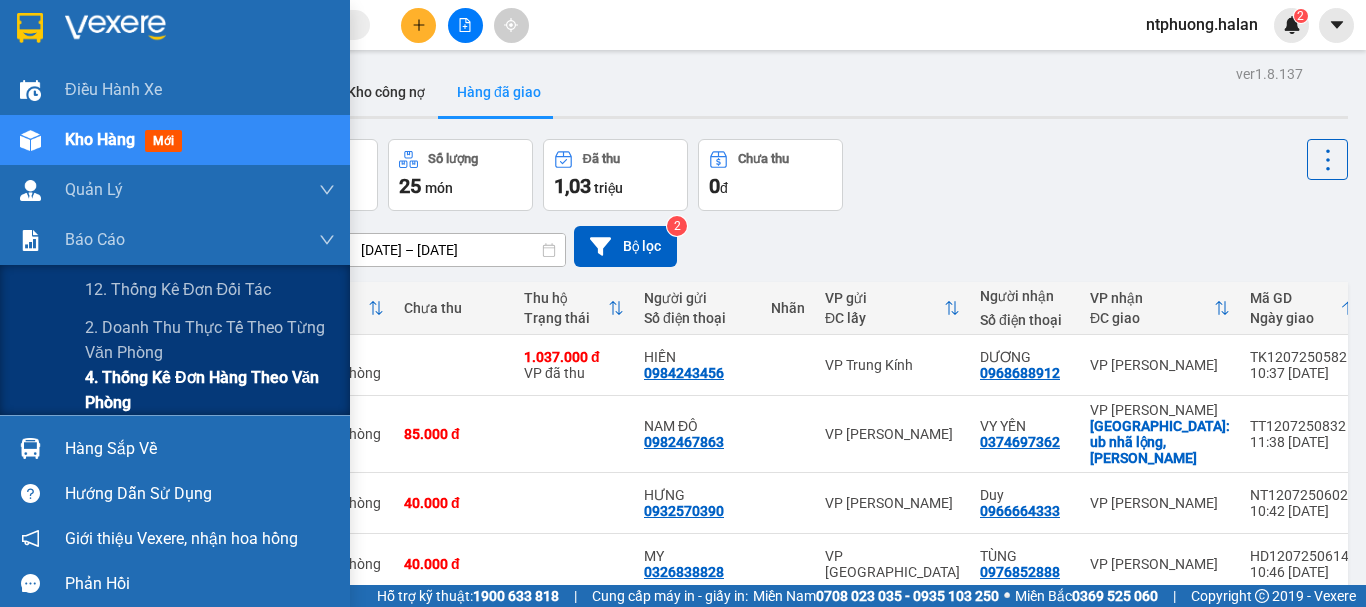 drag, startPoint x: 132, startPoint y: 389, endPoint x: 305, endPoint y: 389, distance: 173 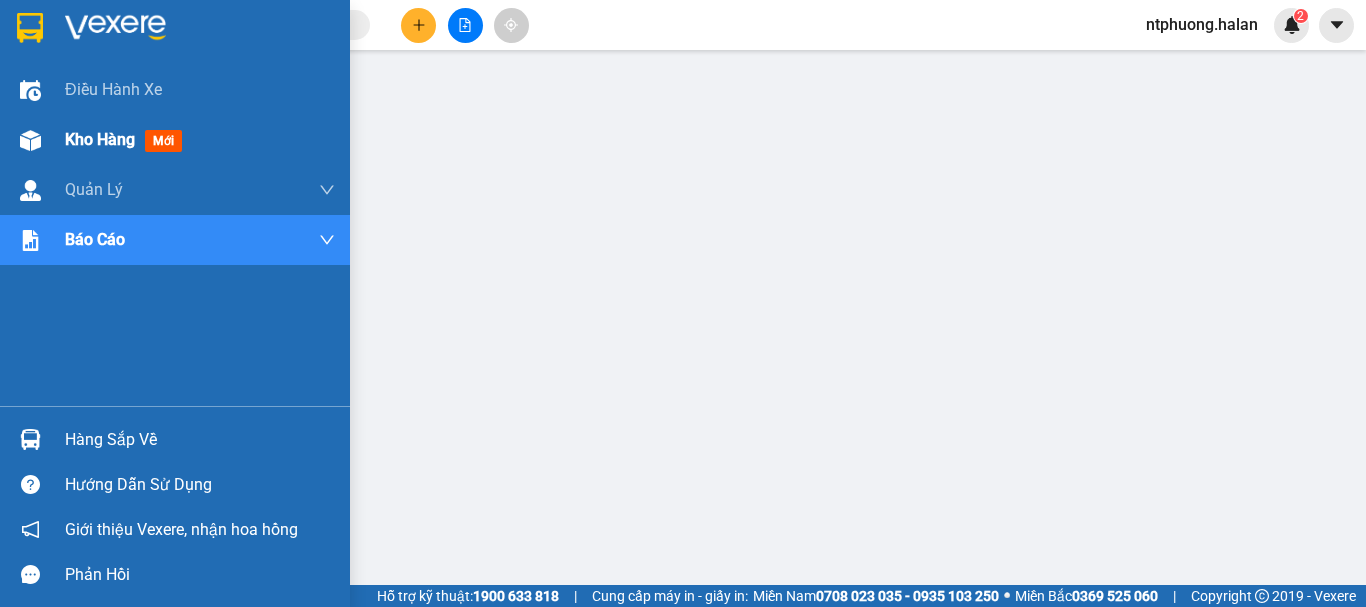 click on "Kho hàng" at bounding box center [100, 139] 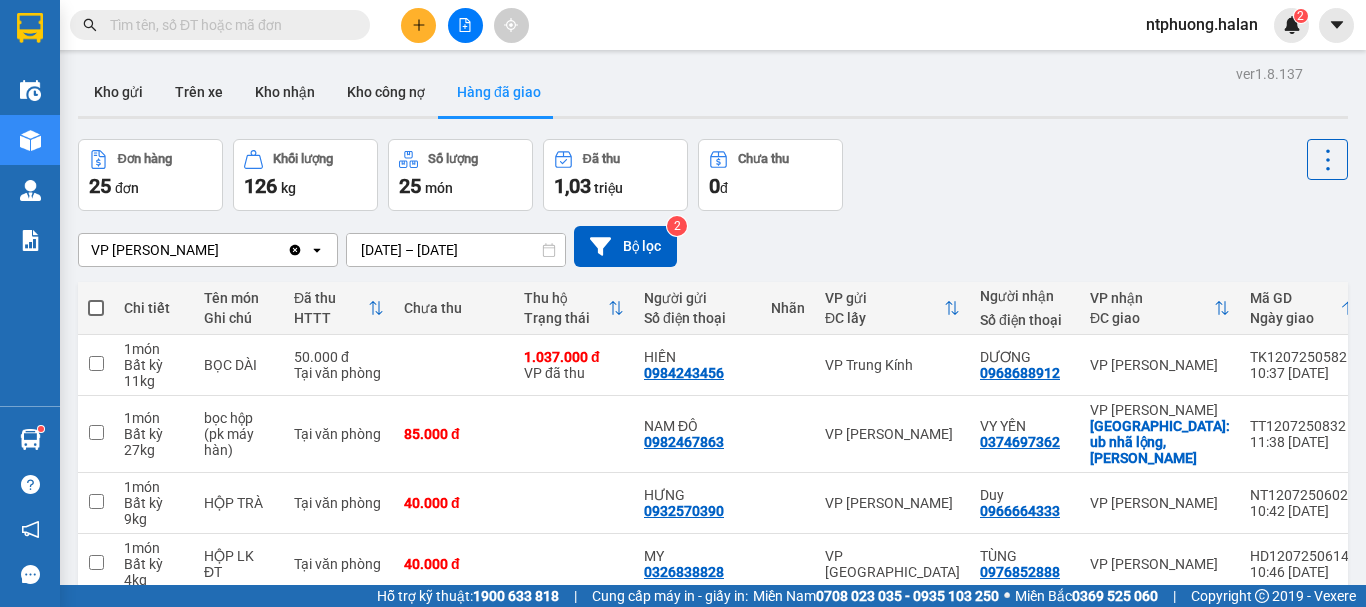 click at bounding box center [228, 25] 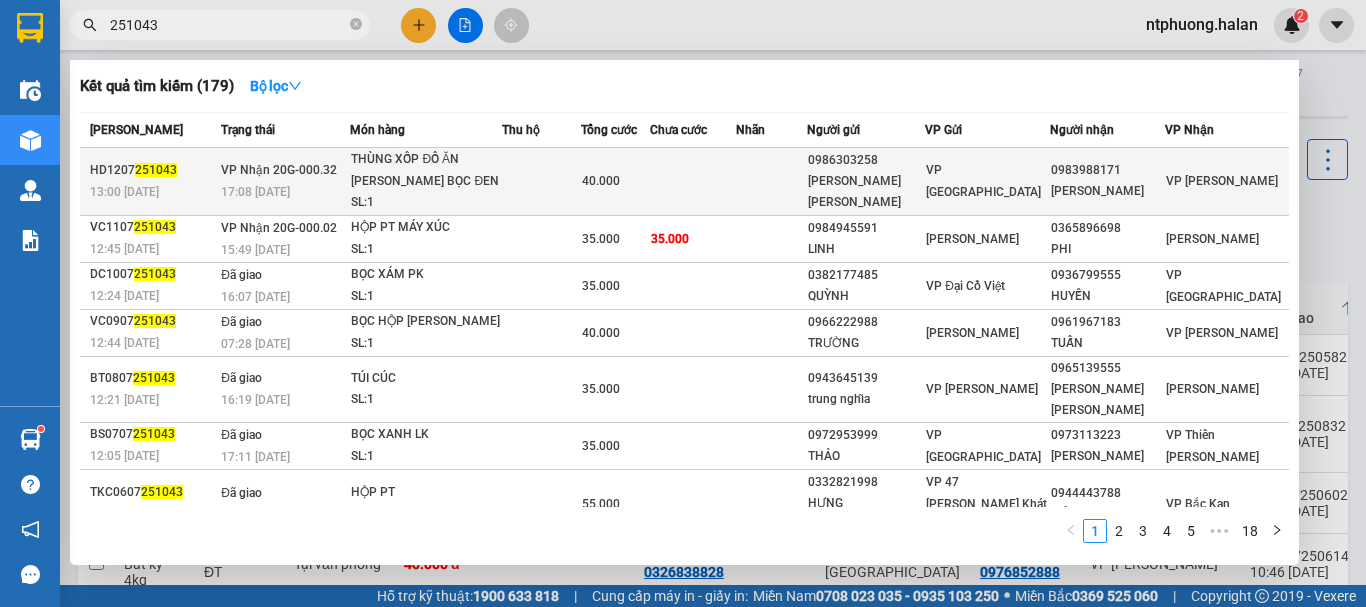 type on "251043" 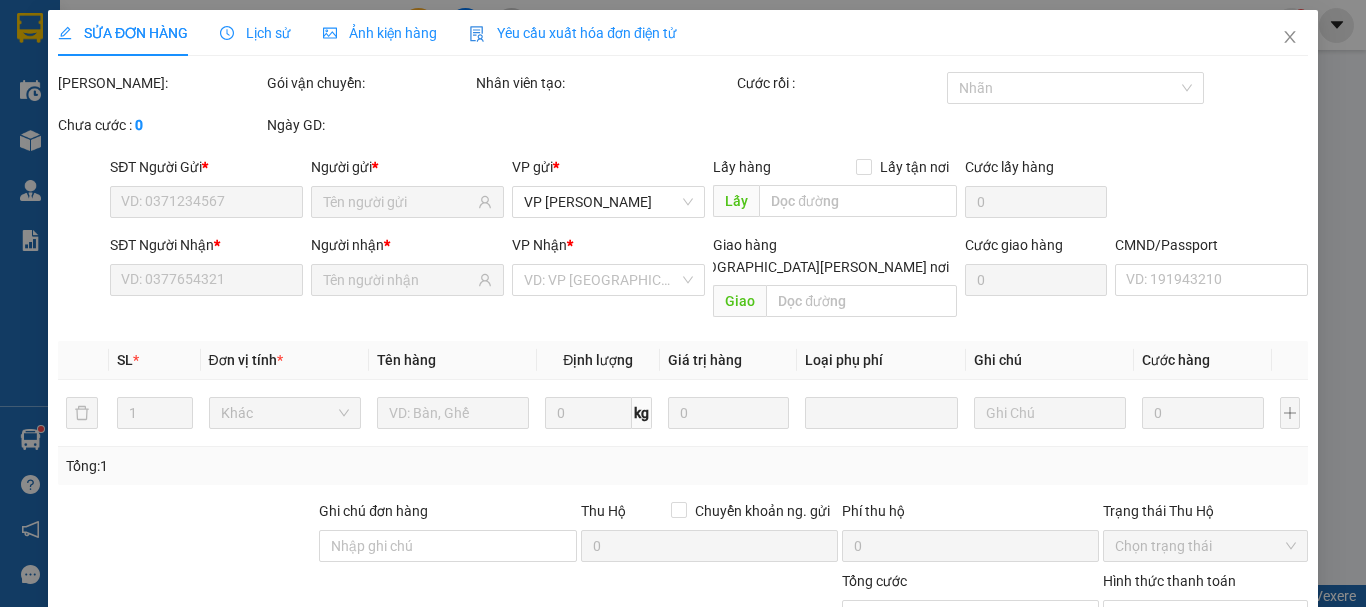 type on "0986303258" 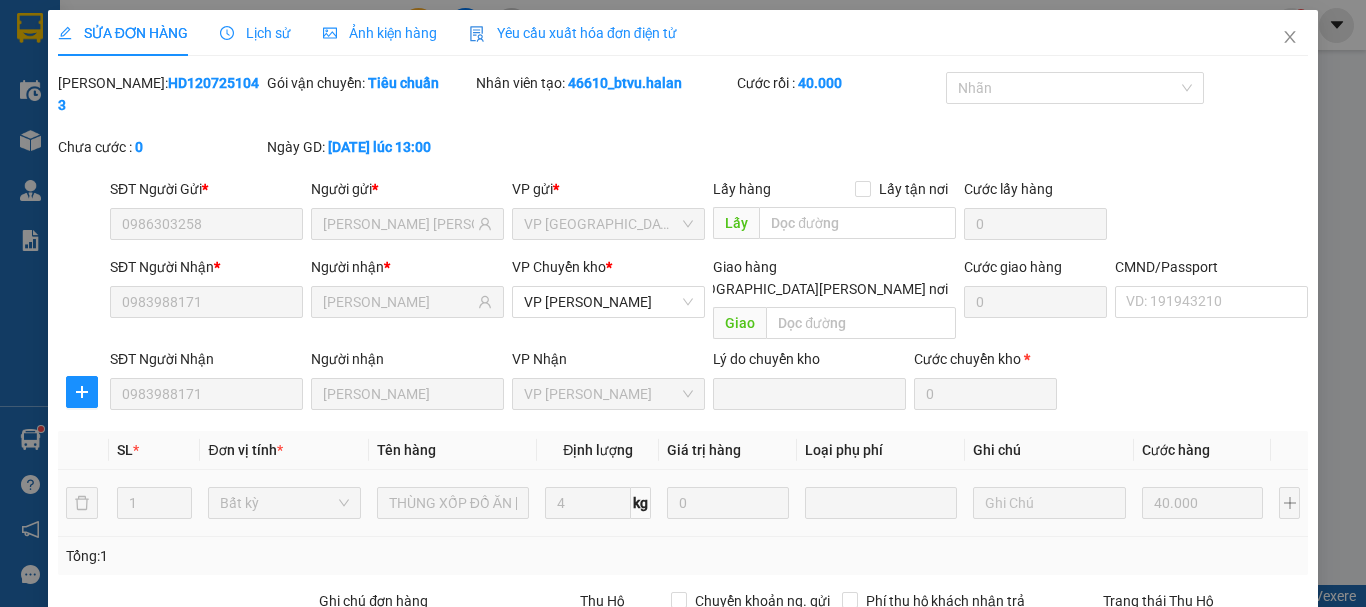scroll, scrollTop: 245, scrollLeft: 0, axis: vertical 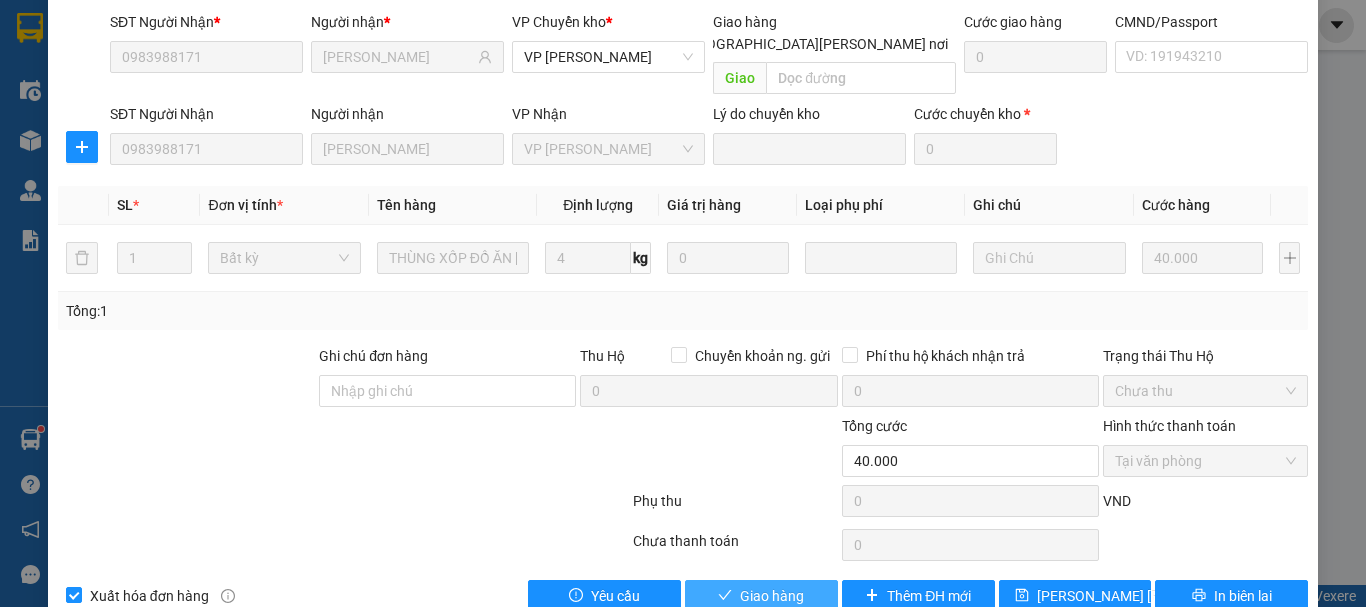 click on "Giao hàng" at bounding box center [772, 596] 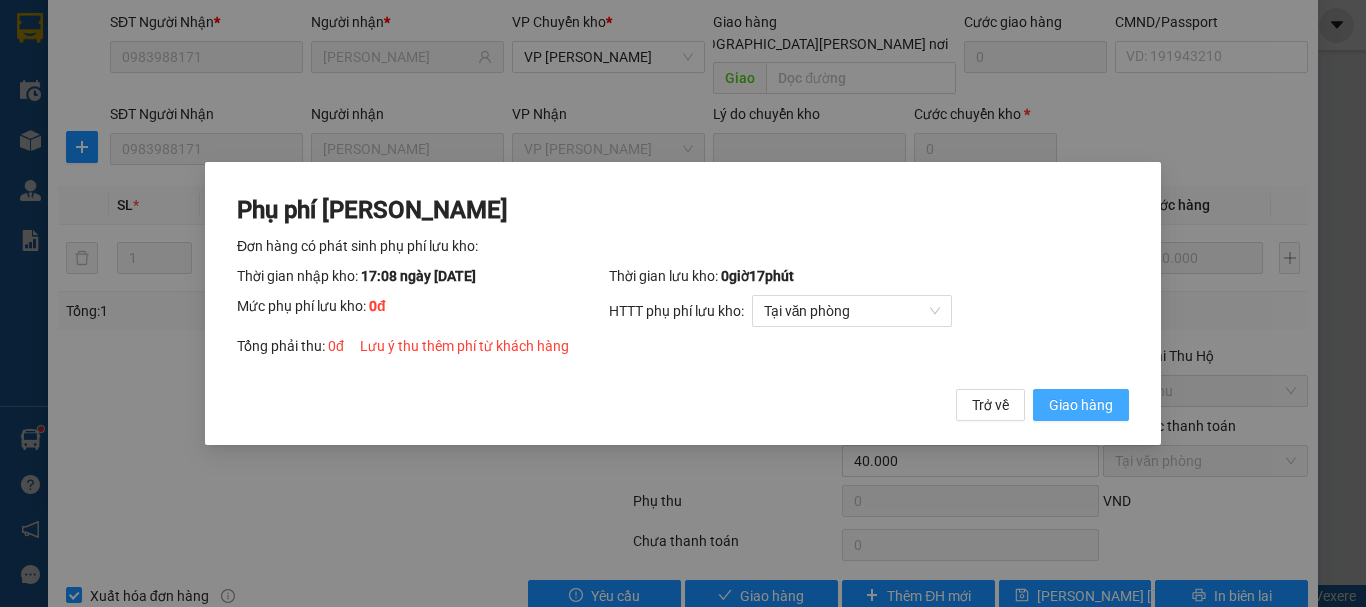 click on "Giao hàng" at bounding box center (1081, 405) 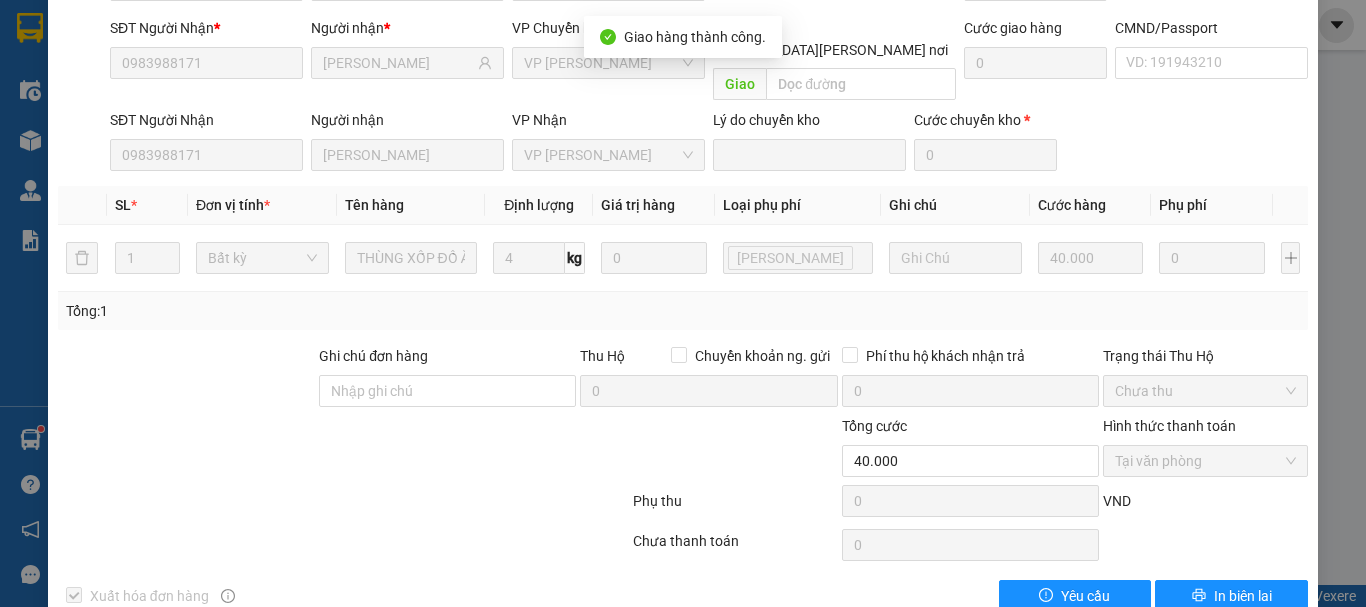 scroll, scrollTop: 0, scrollLeft: 0, axis: both 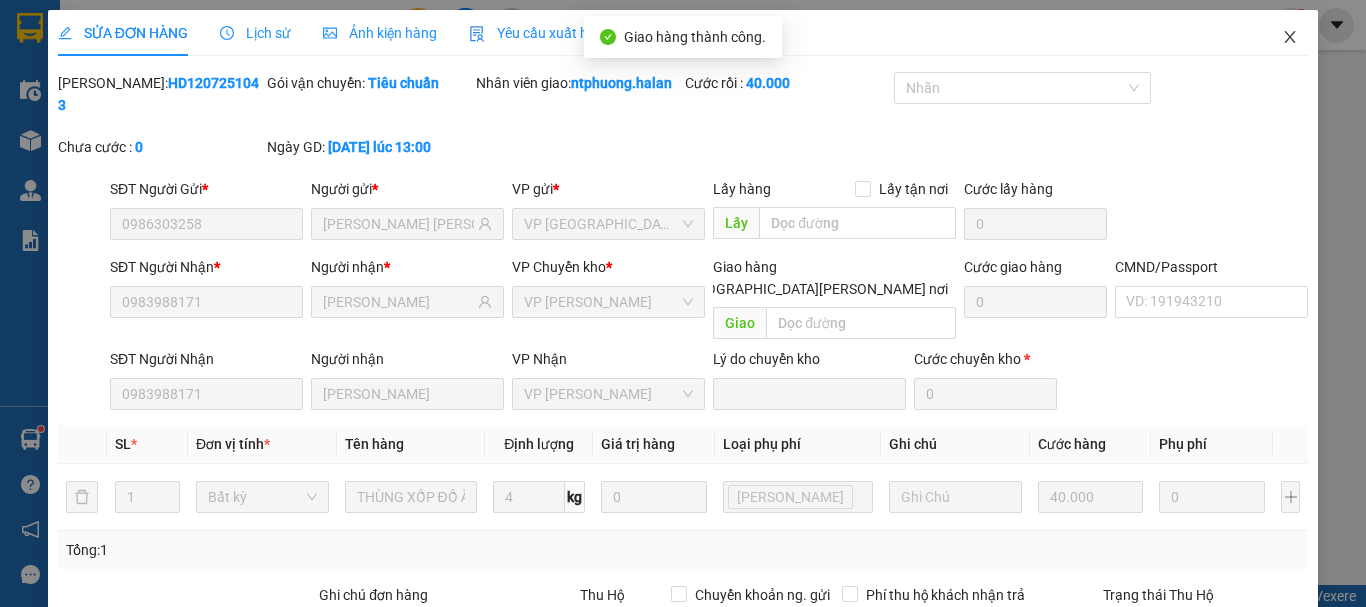 click 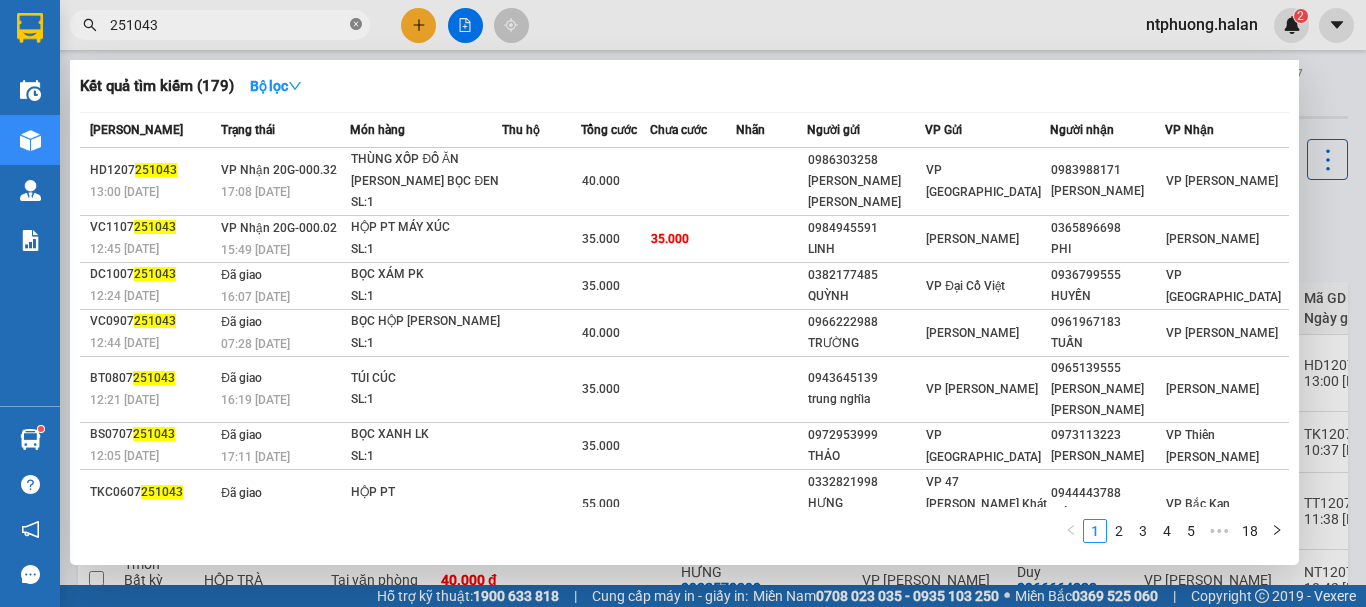click 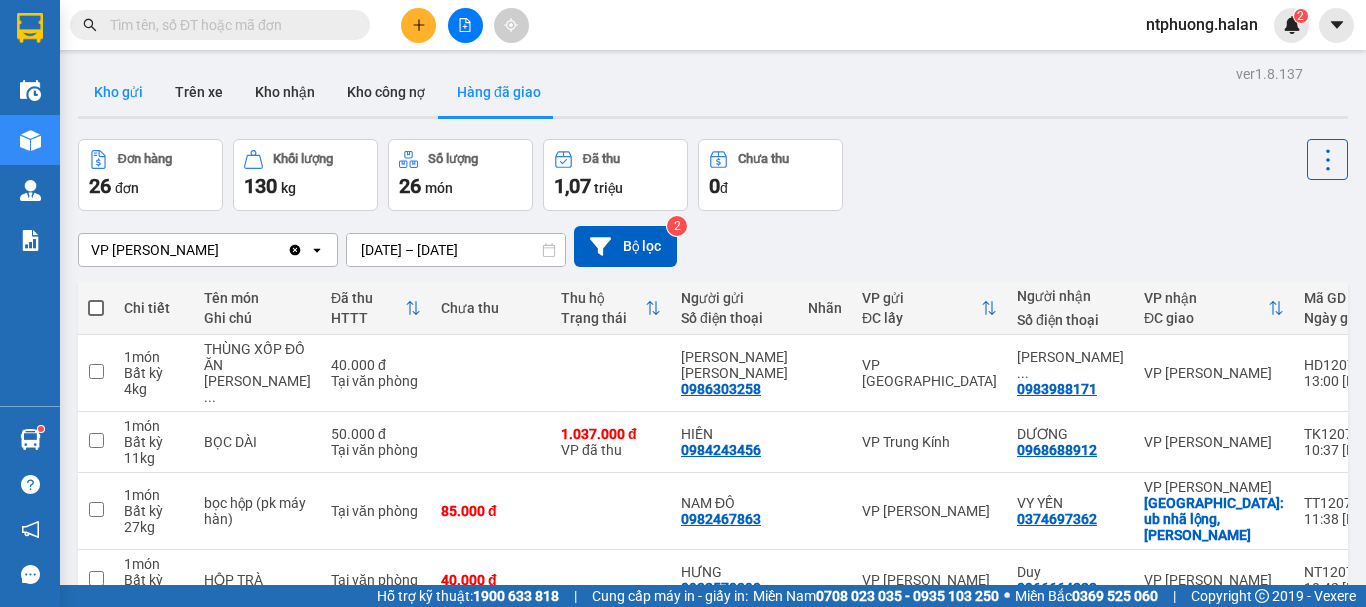 click on "Kho gửi" at bounding box center (118, 92) 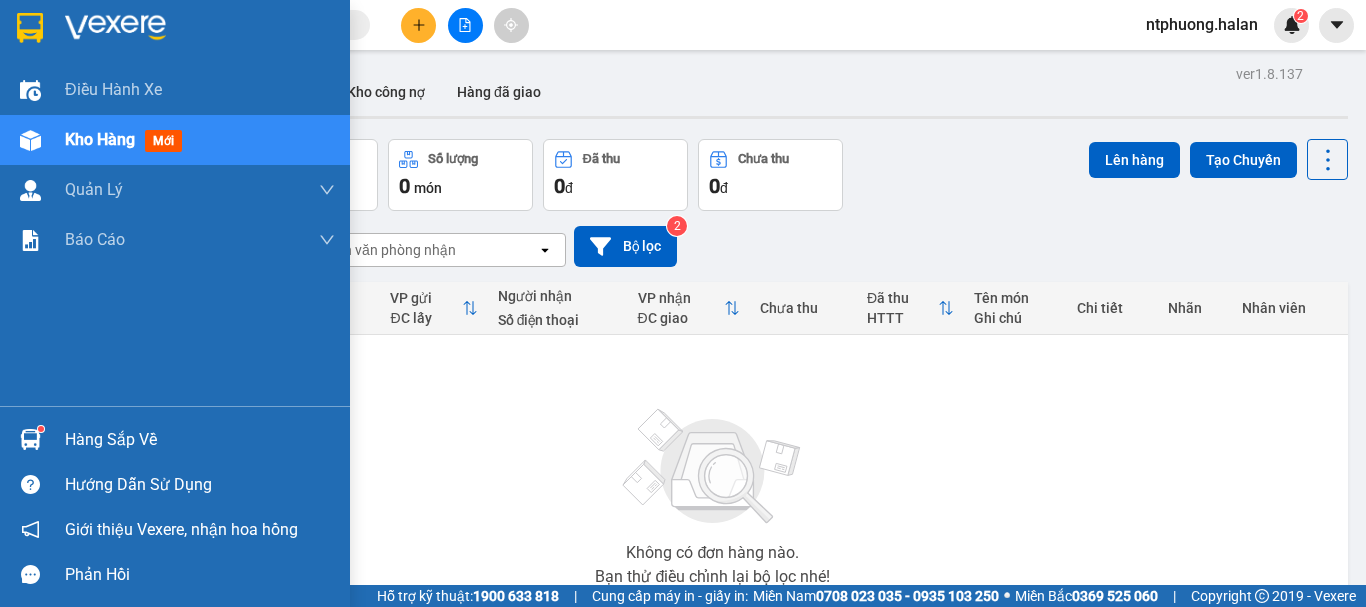 click on "Hàng sắp về" at bounding box center [200, 440] 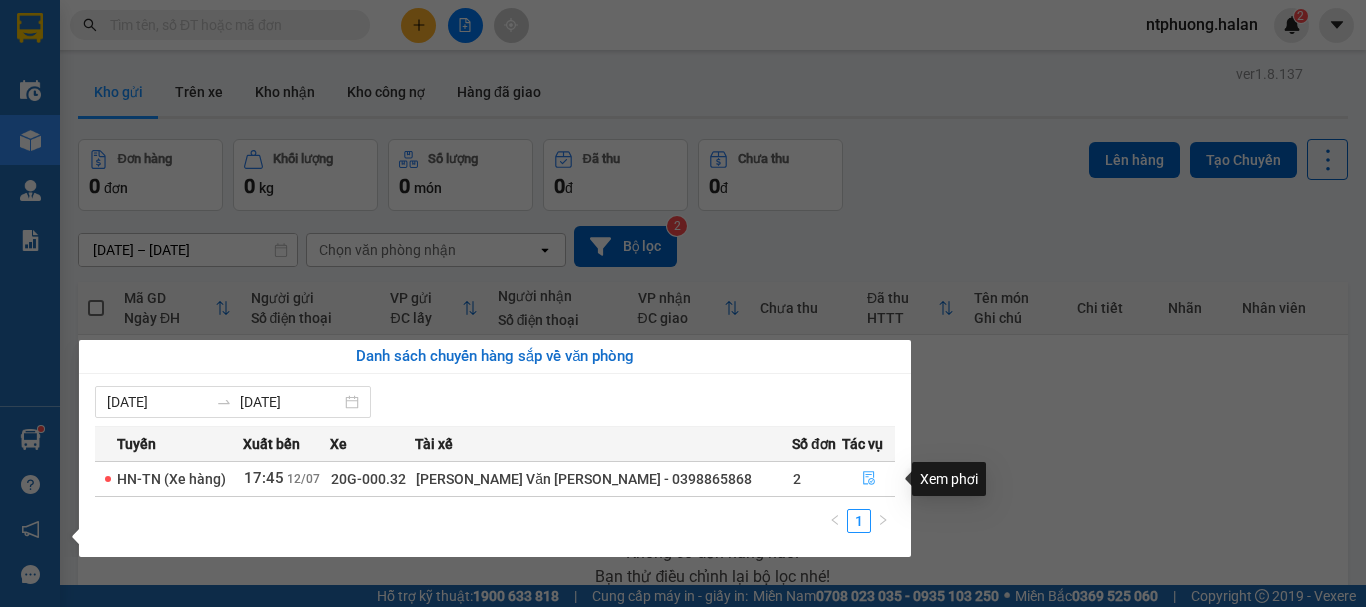 click 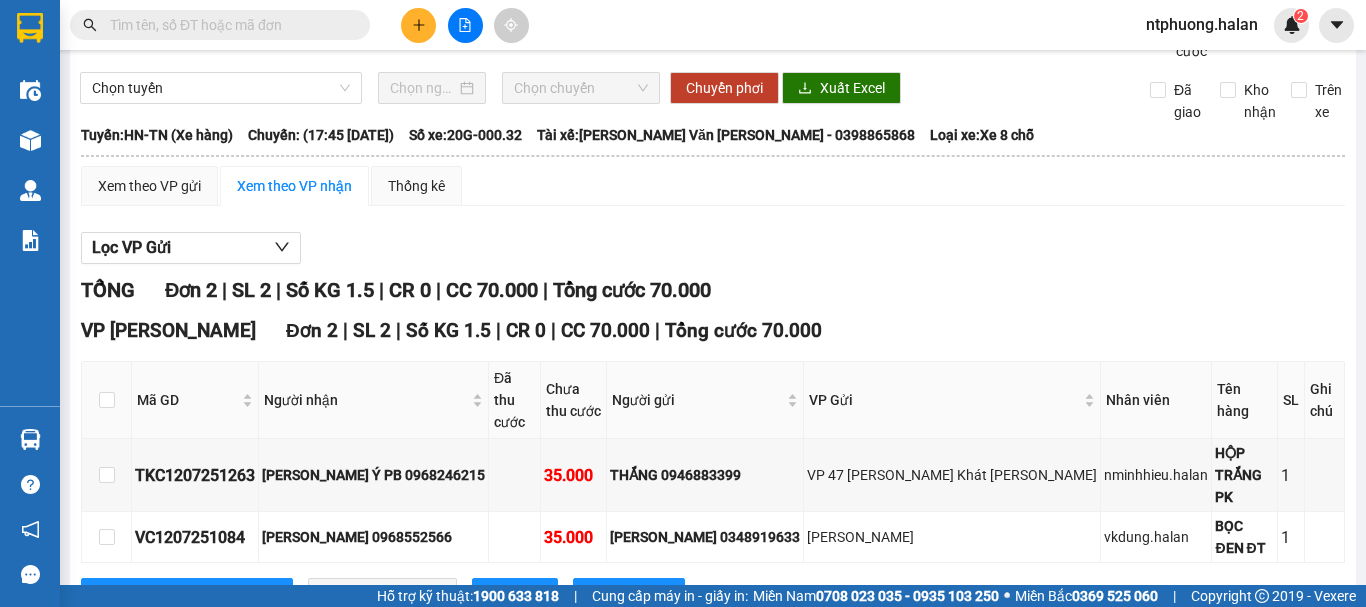 scroll, scrollTop: 0, scrollLeft: 0, axis: both 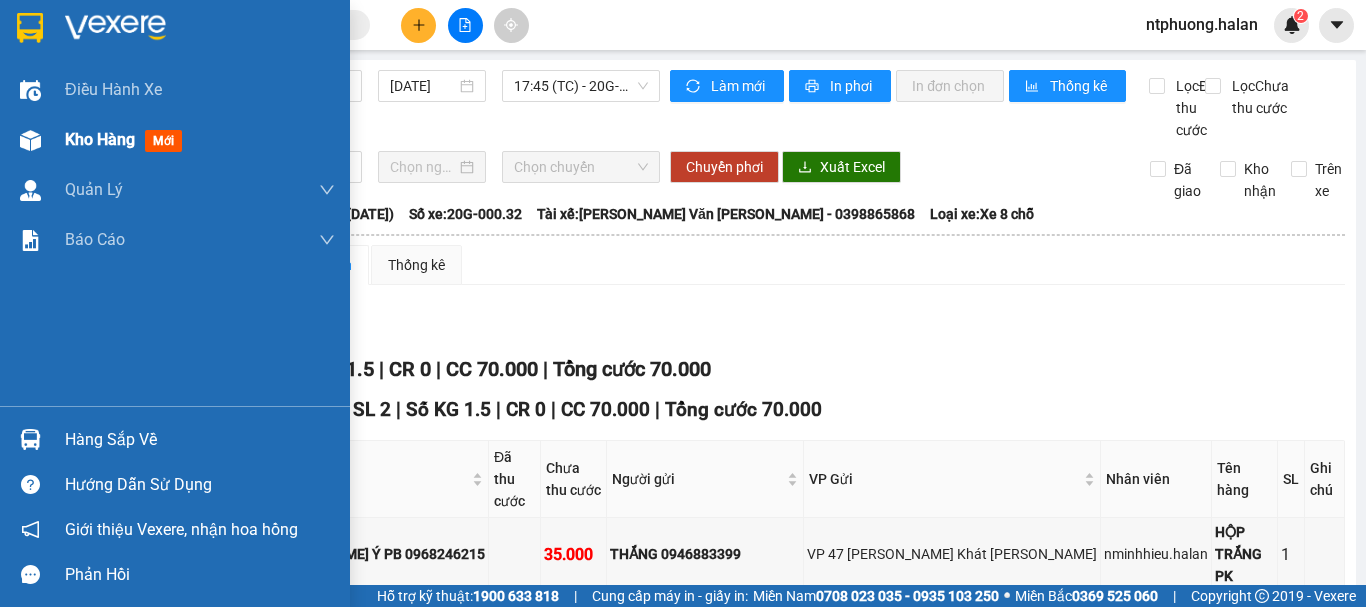 click on "Kho hàng" at bounding box center (100, 139) 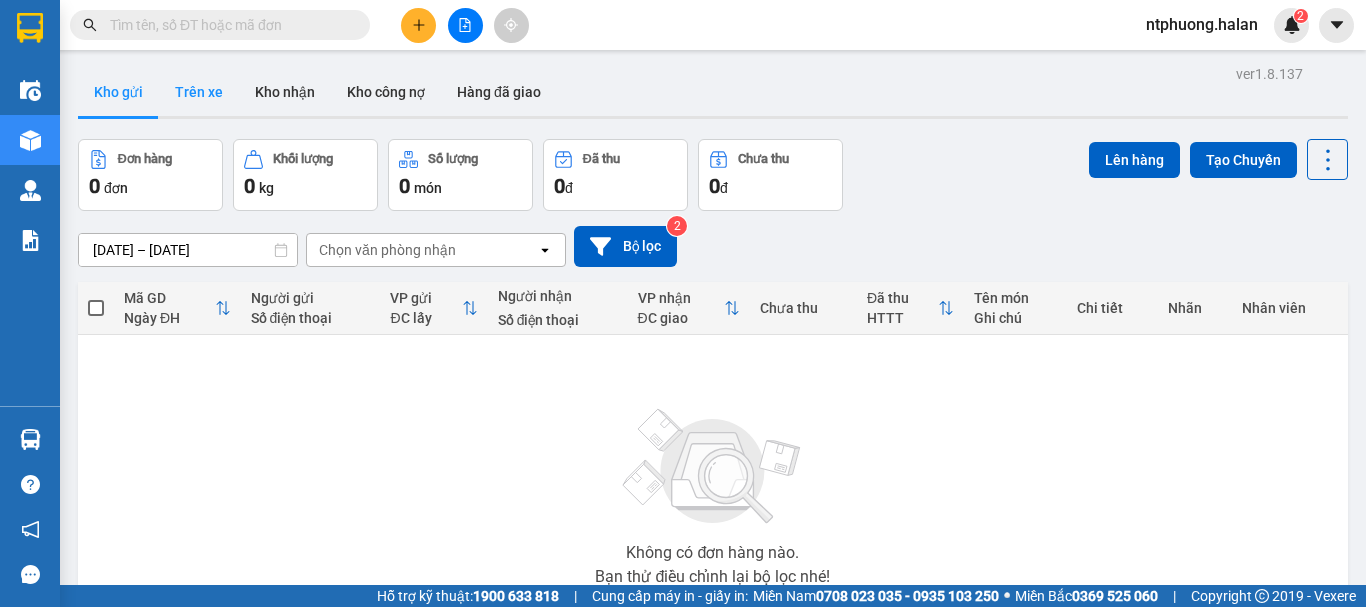 click on "Trên xe" at bounding box center [199, 92] 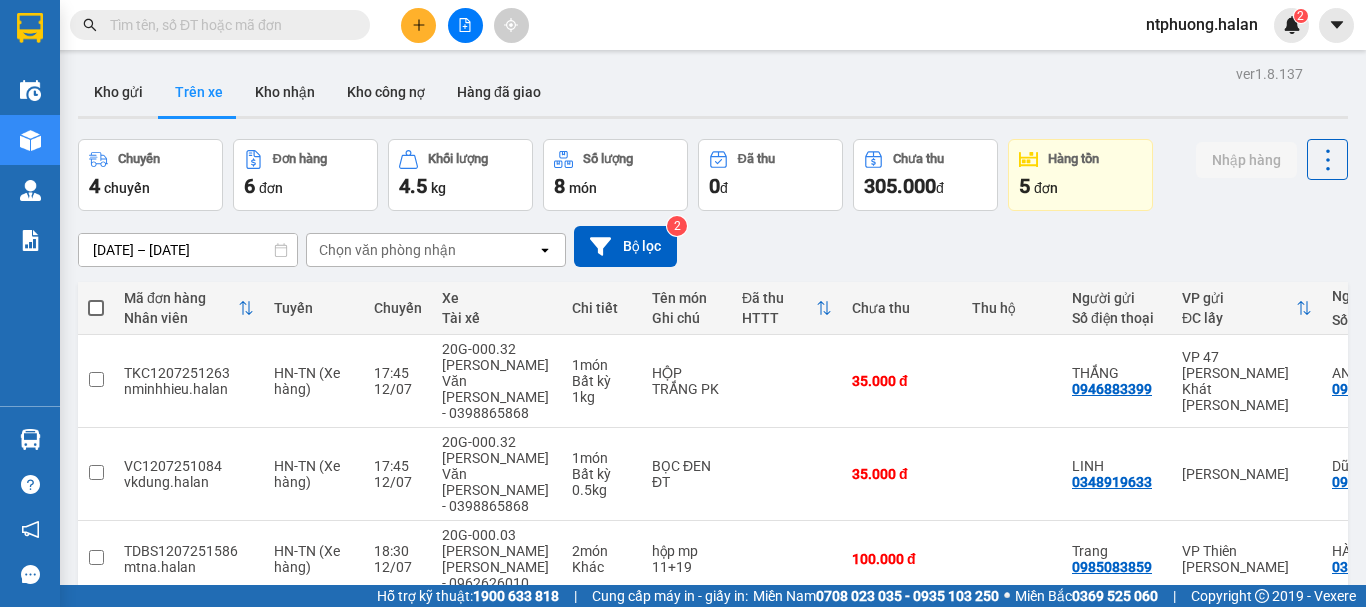 scroll, scrollTop: 238, scrollLeft: 0, axis: vertical 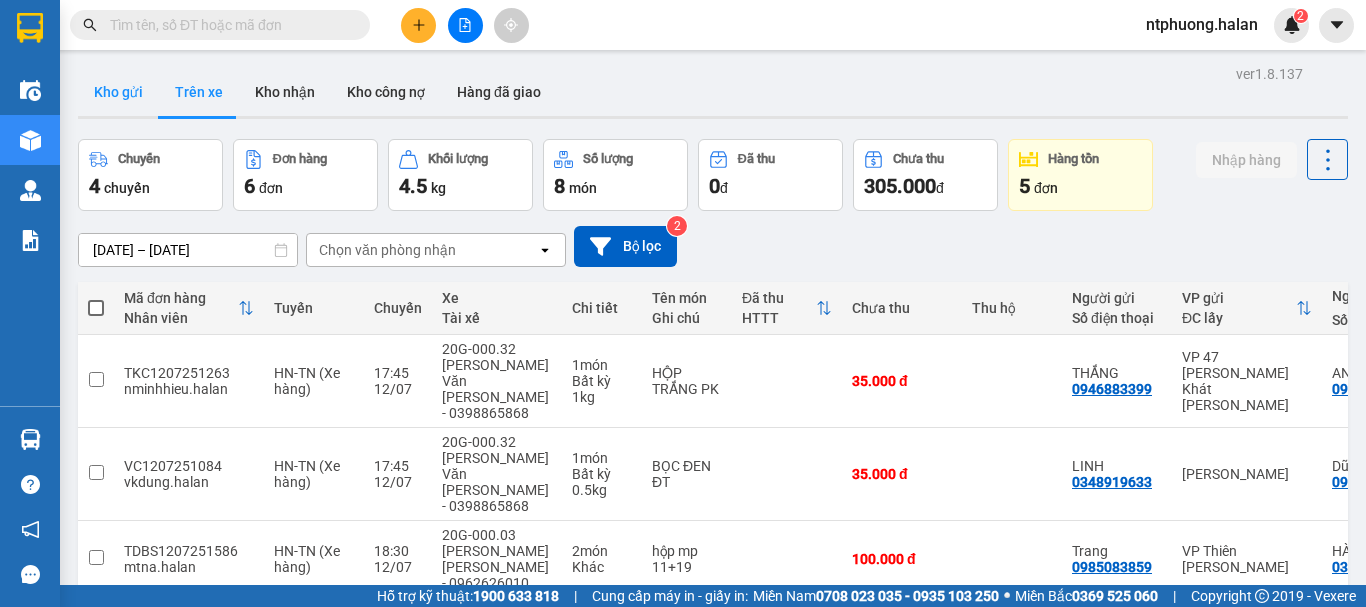 click on "Kho gửi" at bounding box center [118, 92] 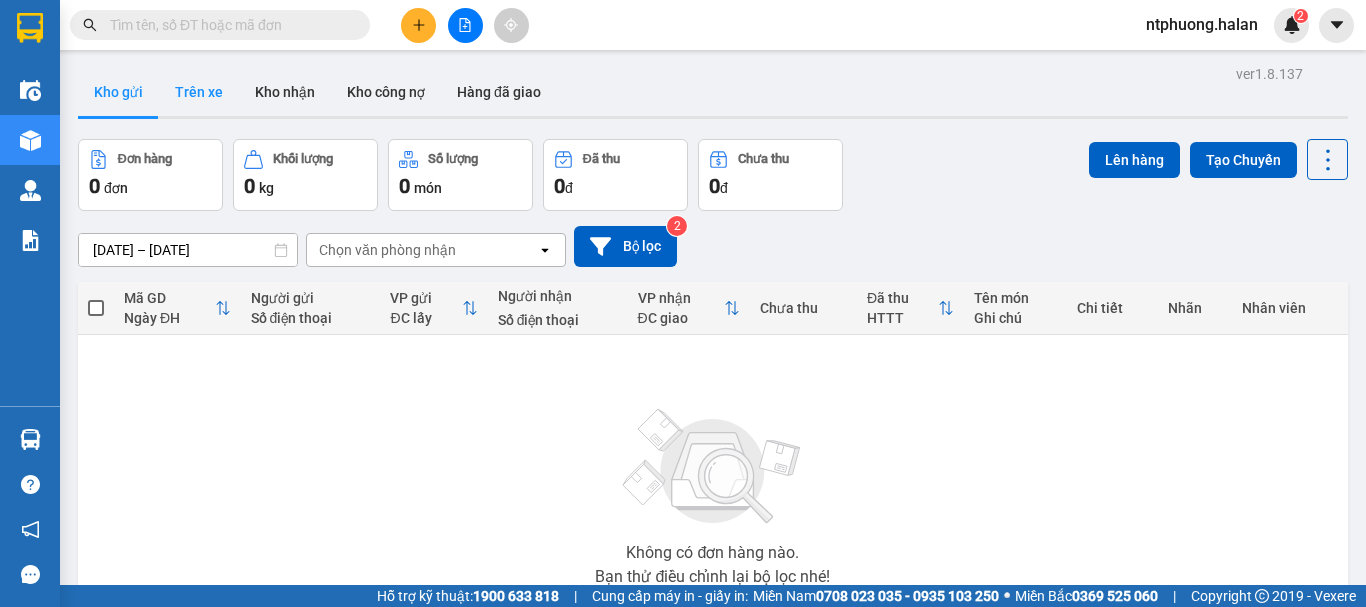 click on "Trên xe" at bounding box center (199, 92) 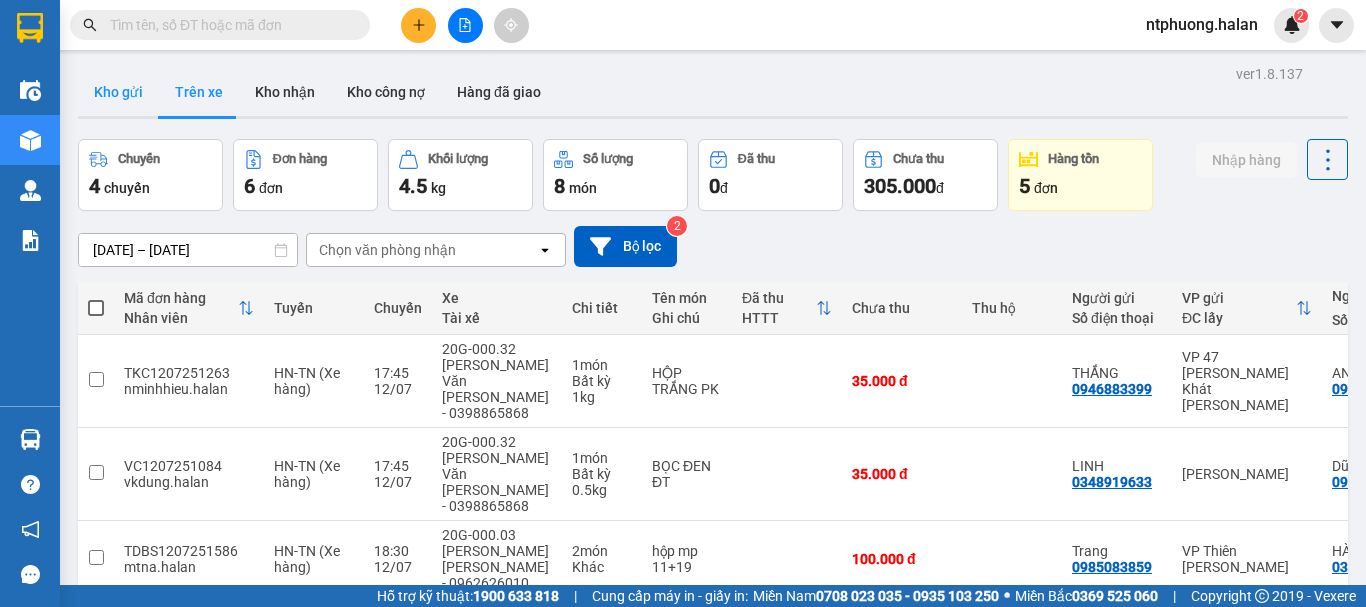 click on "Kho gửi" at bounding box center [118, 92] 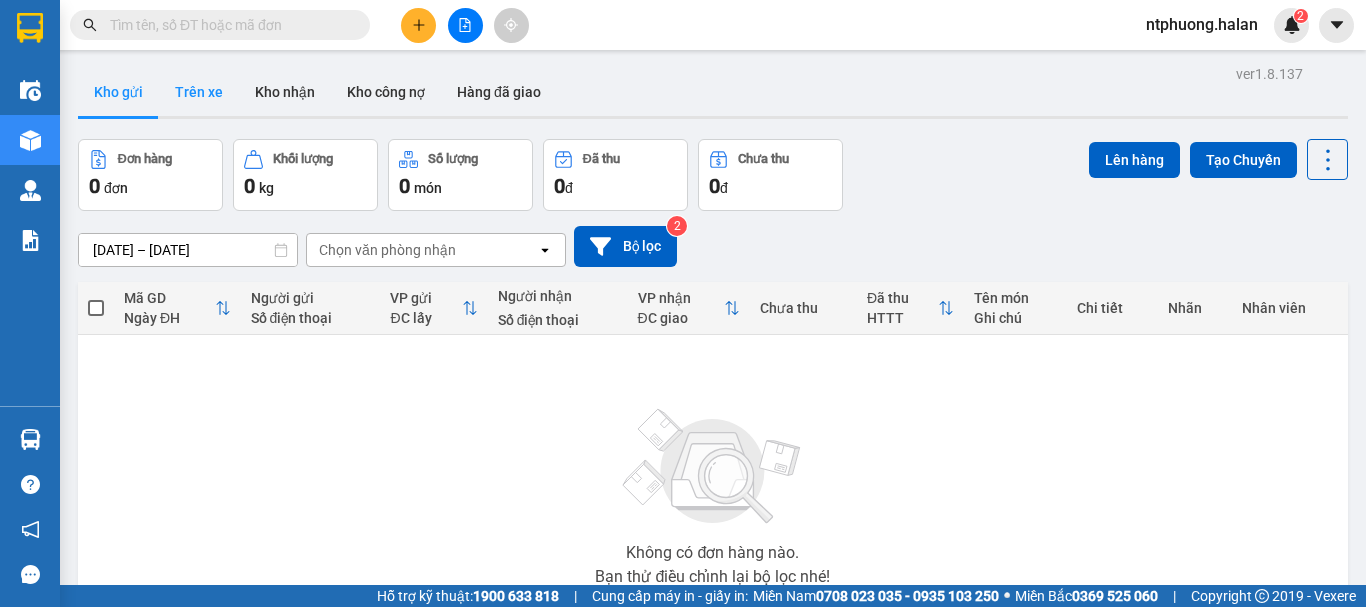 click on "Trên xe" at bounding box center [199, 92] 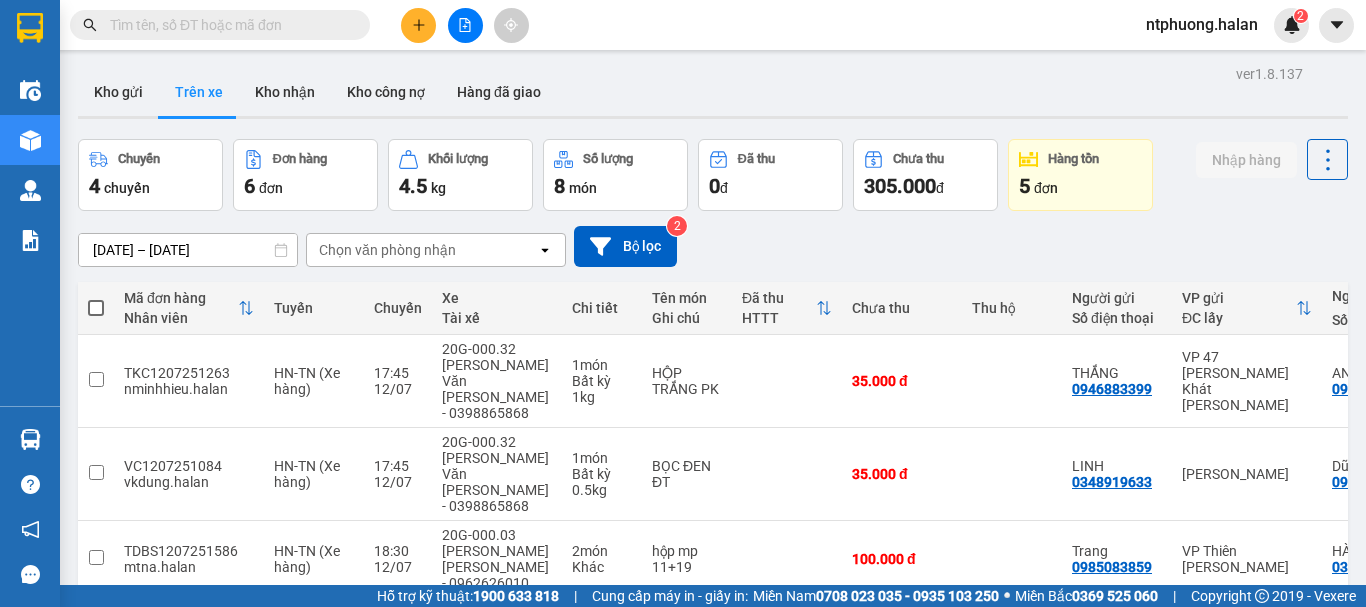 click at bounding box center (228, 25) 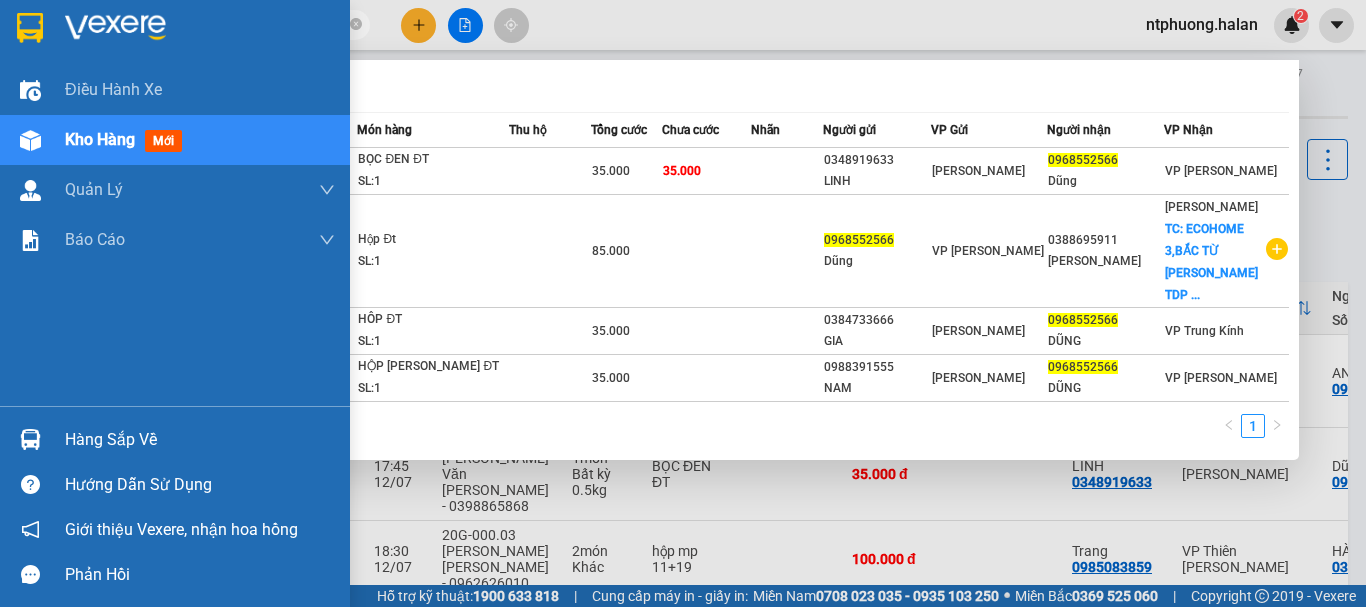 type on "0968552566" 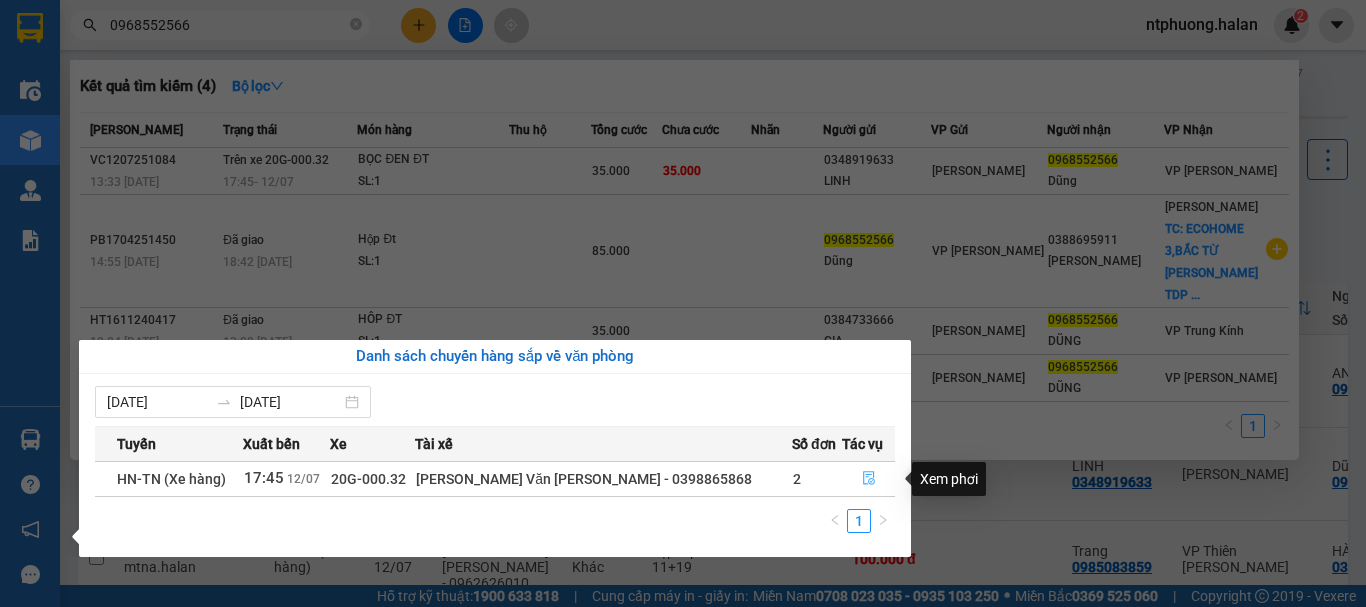 click 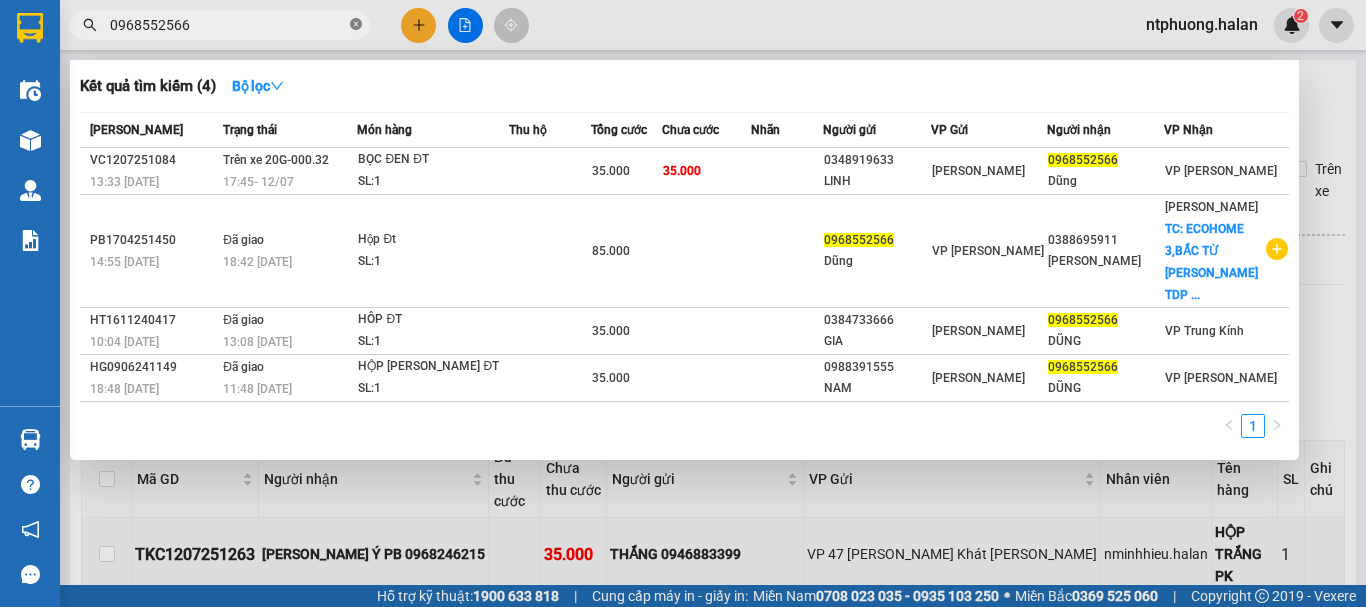 click 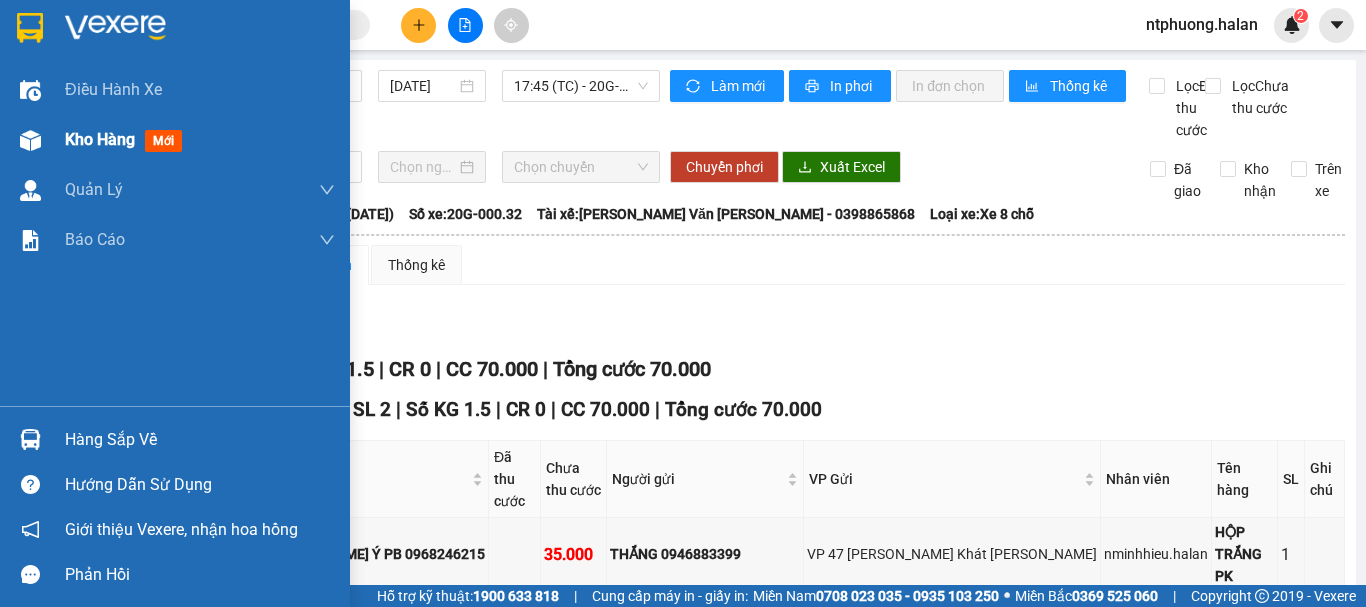 click on "Kho hàng" at bounding box center (100, 139) 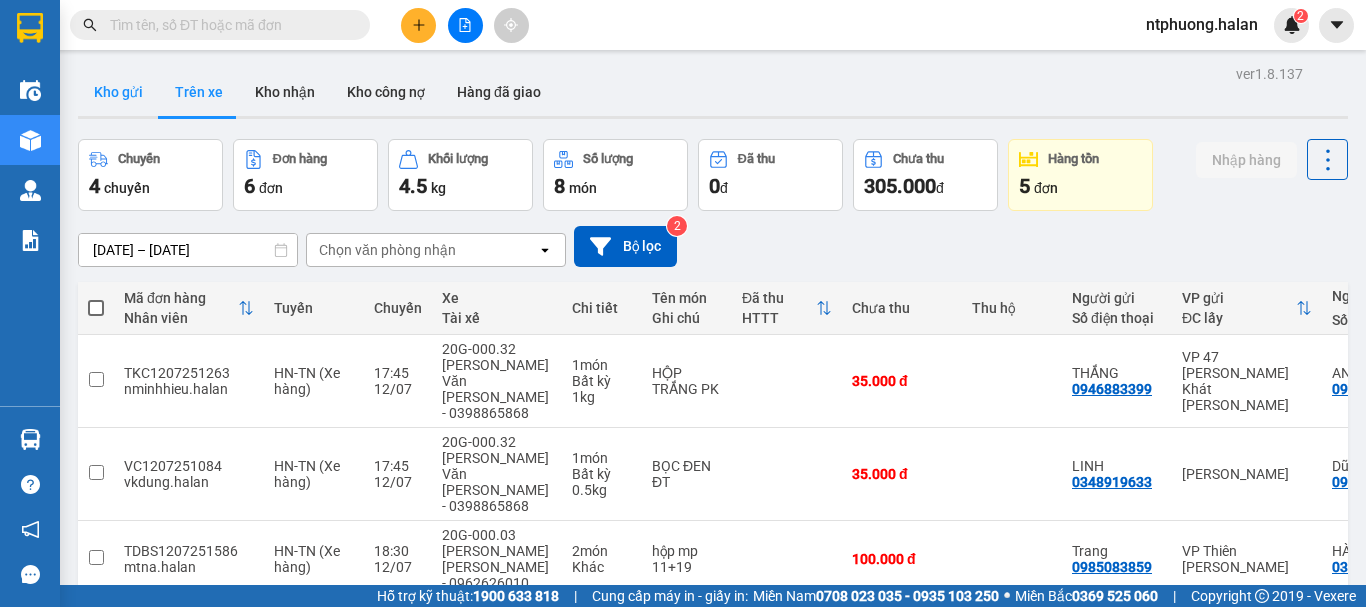 click on "Kho gửi" at bounding box center [118, 92] 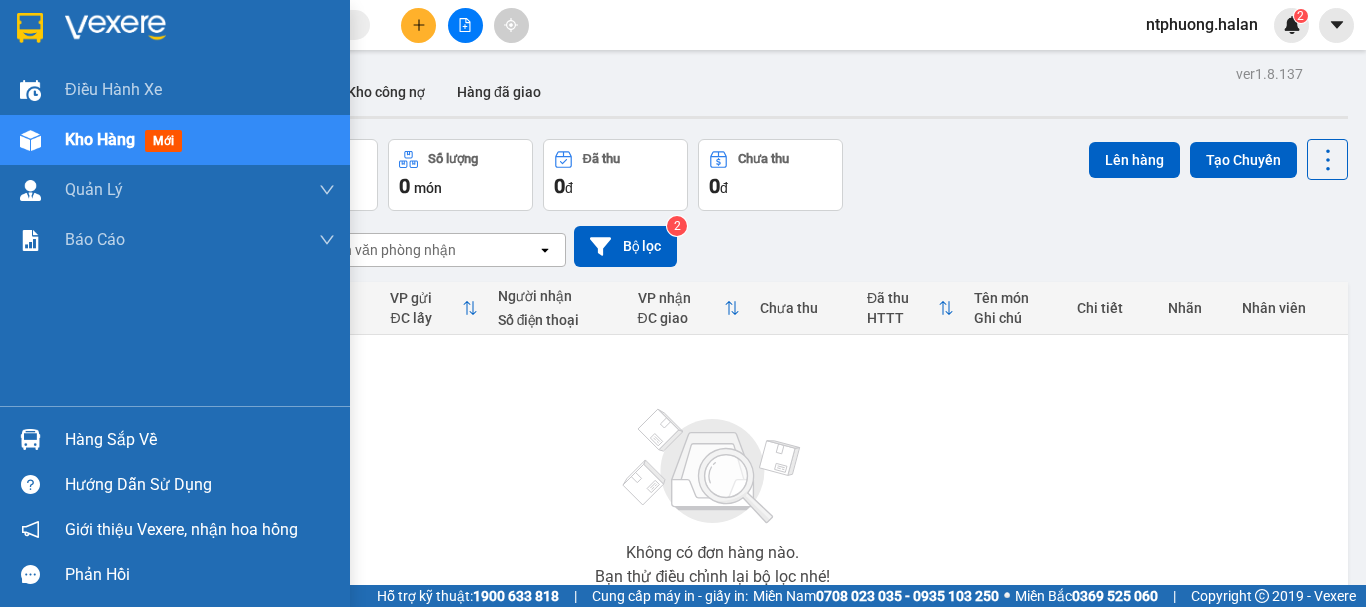 click on "Hàng sắp về" at bounding box center (200, 440) 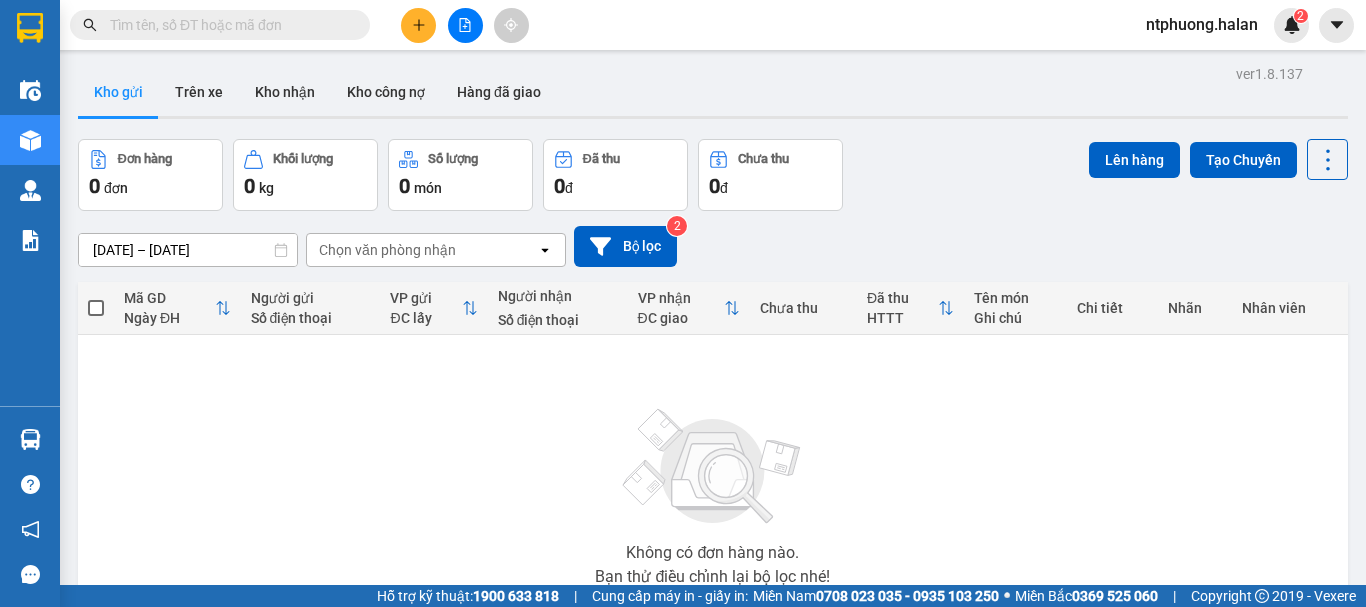 click on "Kết quả [PERSON_NAME] ( 4 )  Bộ lọc  Mã ĐH Trạng thái Món hàng Thu hộ Tổng [PERSON_NAME] [PERSON_NAME] Người gửi VP Gửi Người [PERSON_NAME] [PERSON_NAME] VC1207251084 13:33 [DATE] Trên xe   20G-000.32 17:45  [DATE] BỌC ĐEN ĐT SL:  1 35.000 35.000 0348919633 [PERSON_NAME]  [PERSON_NAME] Chí Công 0968552566 [PERSON_NAME] VP [PERSON_NAME] PB1704251450 14:55 [DATE] Đã giao   18:42 [DATE] Hộp Đt SL:  1 85.000 0968552566 [PERSON_NAME] VP [PERSON_NAME] 0388695911 [PERSON_NAME] [PERSON_NAME] Chí Công TC: ECOHOME 3,BẮC TỪ [PERSON_NAME] TDP ... HT1611240417 10:04 [DATE] Đã giao   13:08 [DATE] HÔP ĐT SL:  1 35.000 0384733666 GIA [PERSON_NAME] 0968552566 [PERSON_NAME] VP [PERSON_NAME] HG0906241149 18:48 [DATE] Đã giao   11:48 [DATE] HỘP [PERSON_NAME] ĐT SL:  1 35.000 0988391555 NAM  [PERSON_NAME][GEOGRAPHIC_DATA] 0968552566 [PERSON_NAME] VP [PERSON_NAME] 1 ntphuong.halan 2     Điều [PERSON_NAME] xe     Kho hàng mới     [PERSON_NAME] [PERSON_NAME] [PERSON_NAME] lý [PERSON_NAME]     [PERSON_NAME] 12. Thống kê đơn đối tác 4. Thống kê đơn hàng [PERSON_NAME] 0" at bounding box center (683, 303) 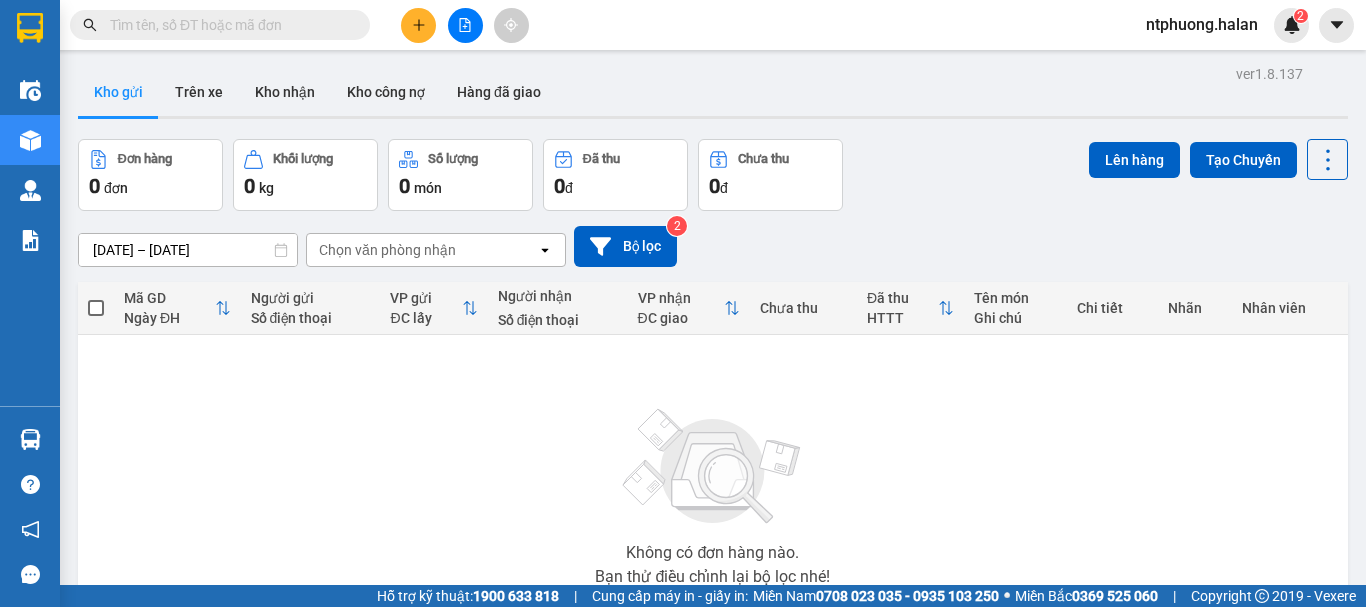 click at bounding box center (228, 25) 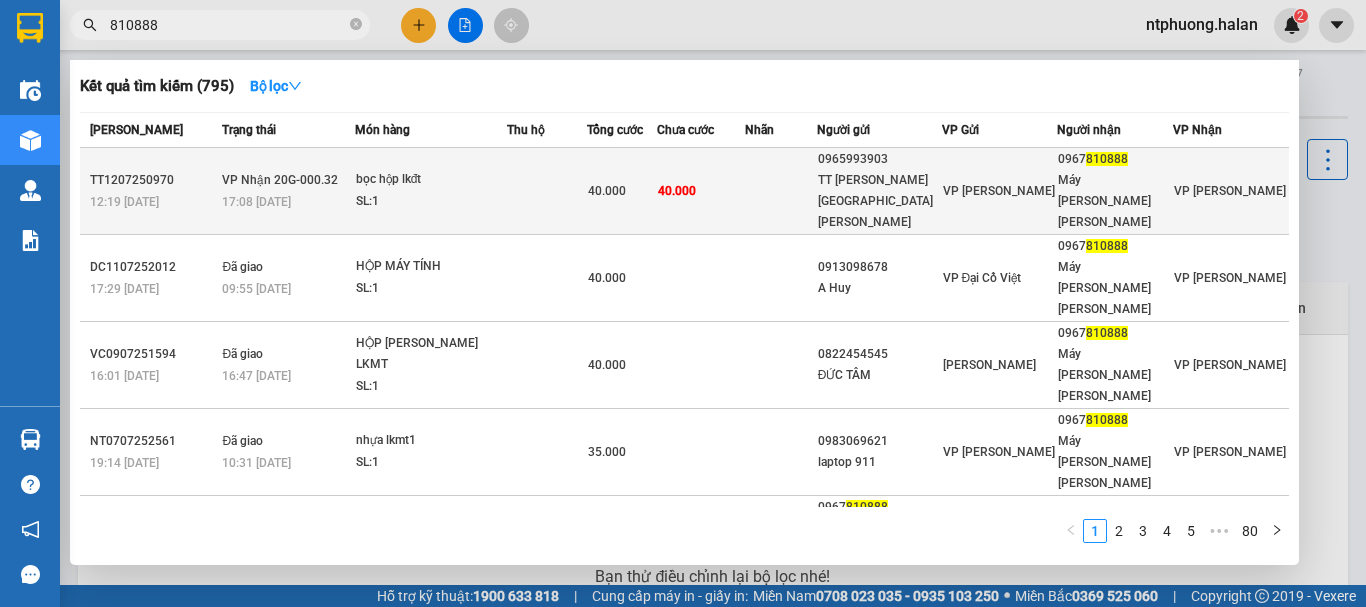 type on "810888" 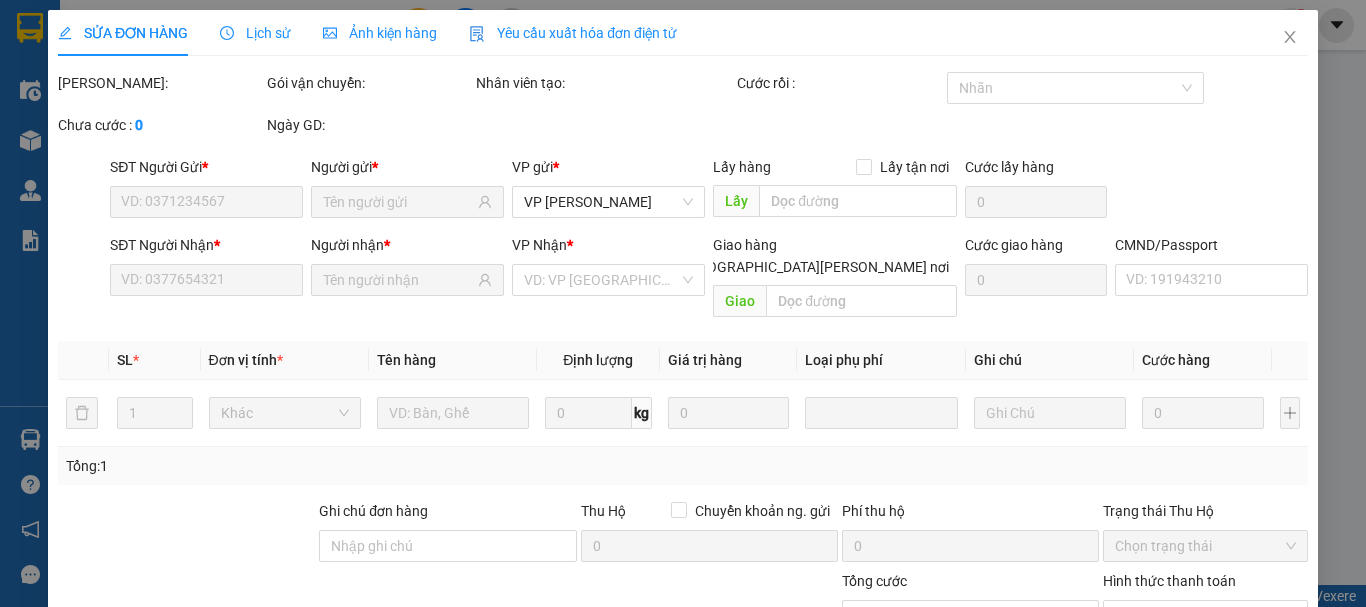 type on "0965993903" 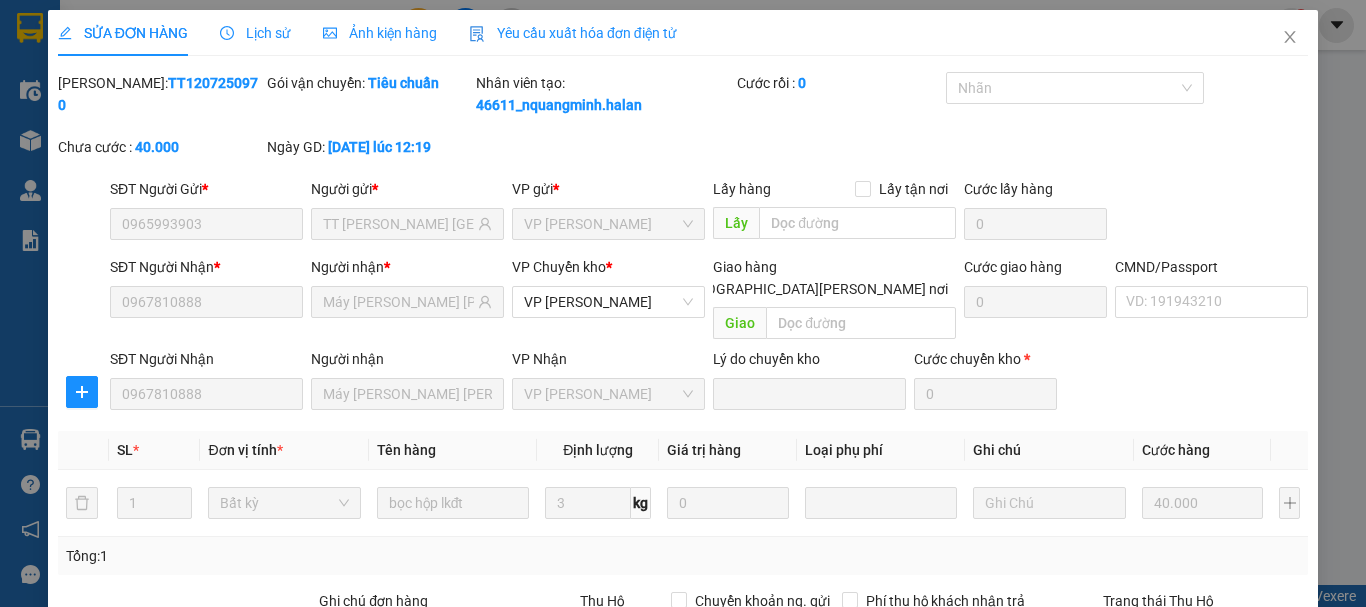 scroll, scrollTop: 267, scrollLeft: 0, axis: vertical 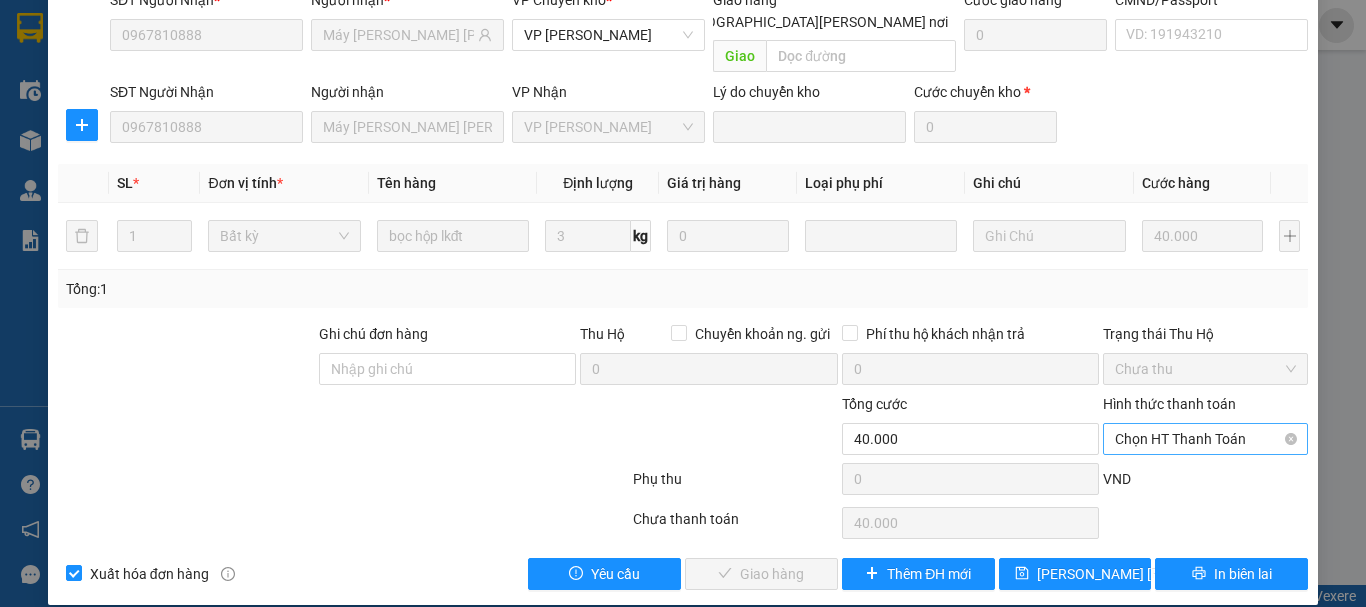 click on "Chọn HT Thanh Toán" at bounding box center [1205, 439] 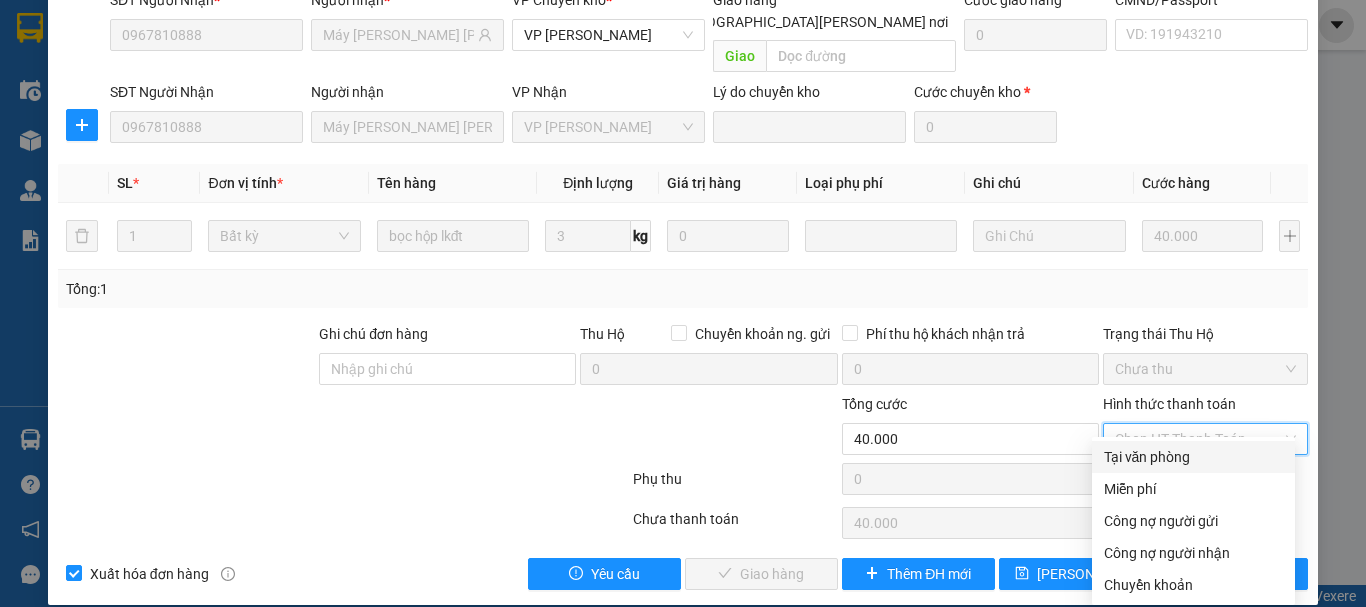 drag, startPoint x: 1167, startPoint y: 455, endPoint x: 1011, endPoint y: 501, distance: 162.6407 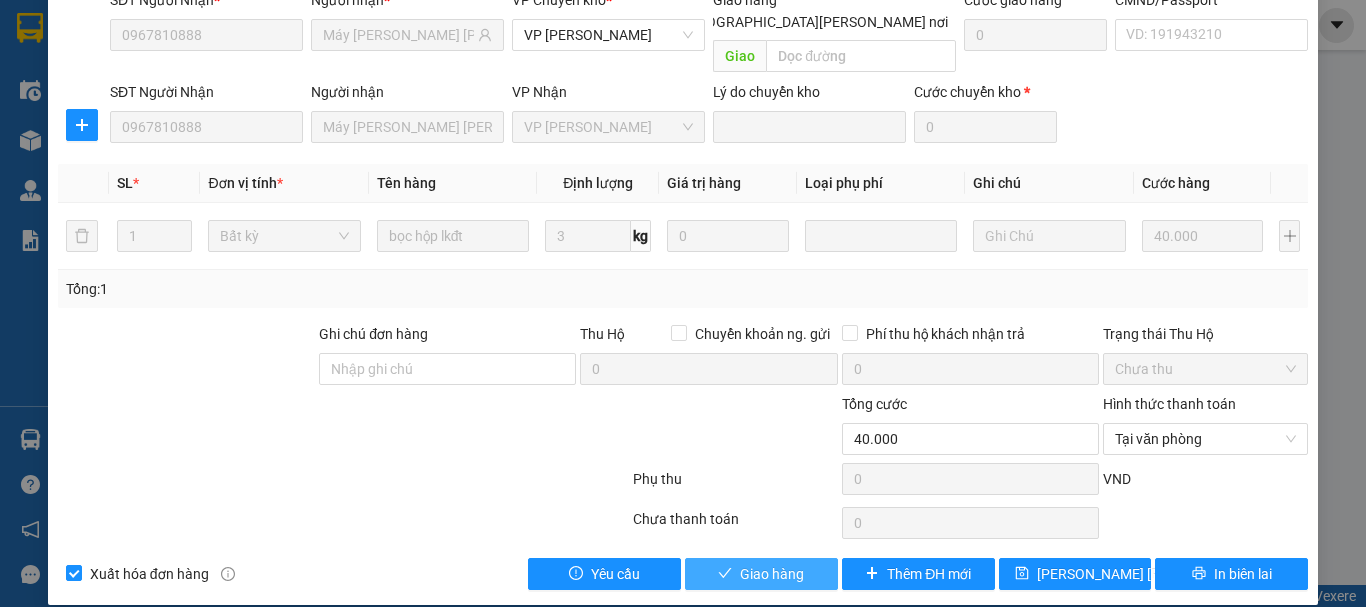 click on "Giao hàng" at bounding box center (772, 574) 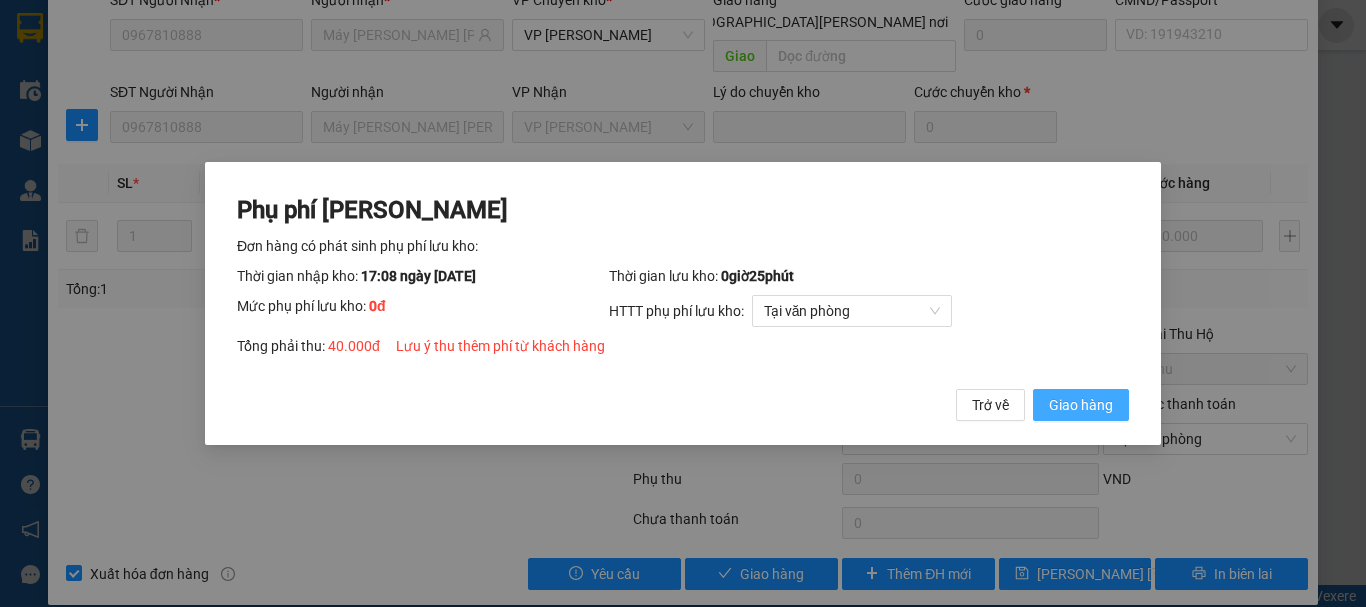 click on "Giao hàng" at bounding box center (1081, 405) 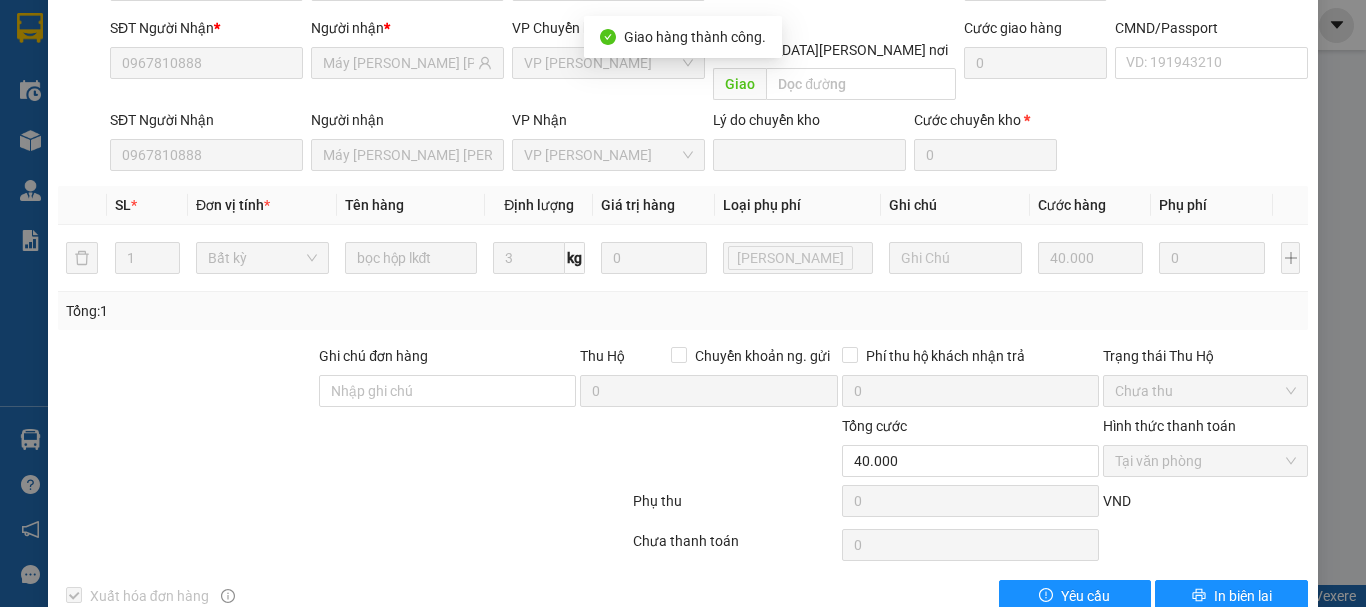 scroll, scrollTop: 0, scrollLeft: 0, axis: both 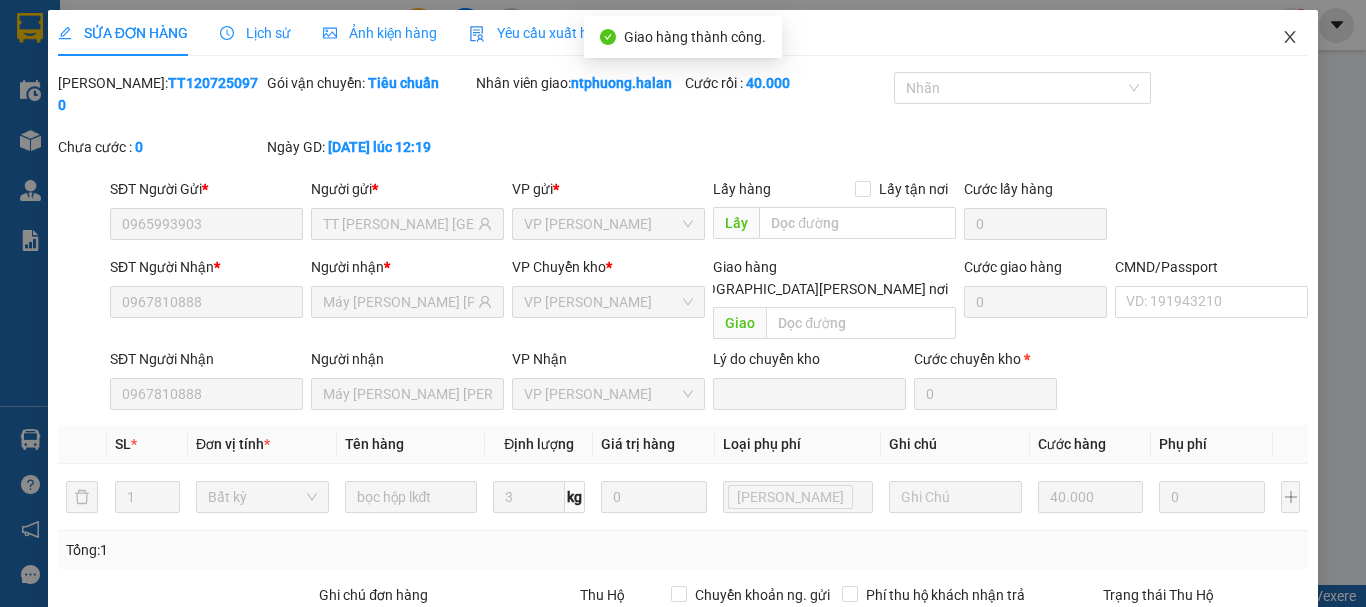 click 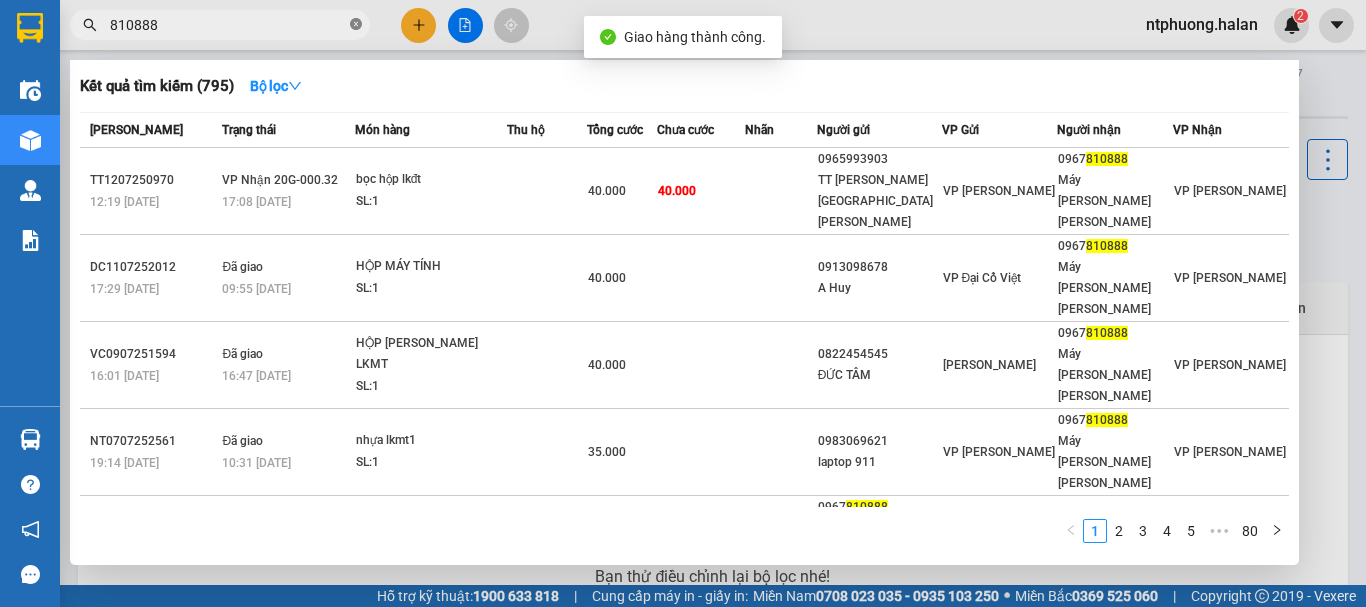 click 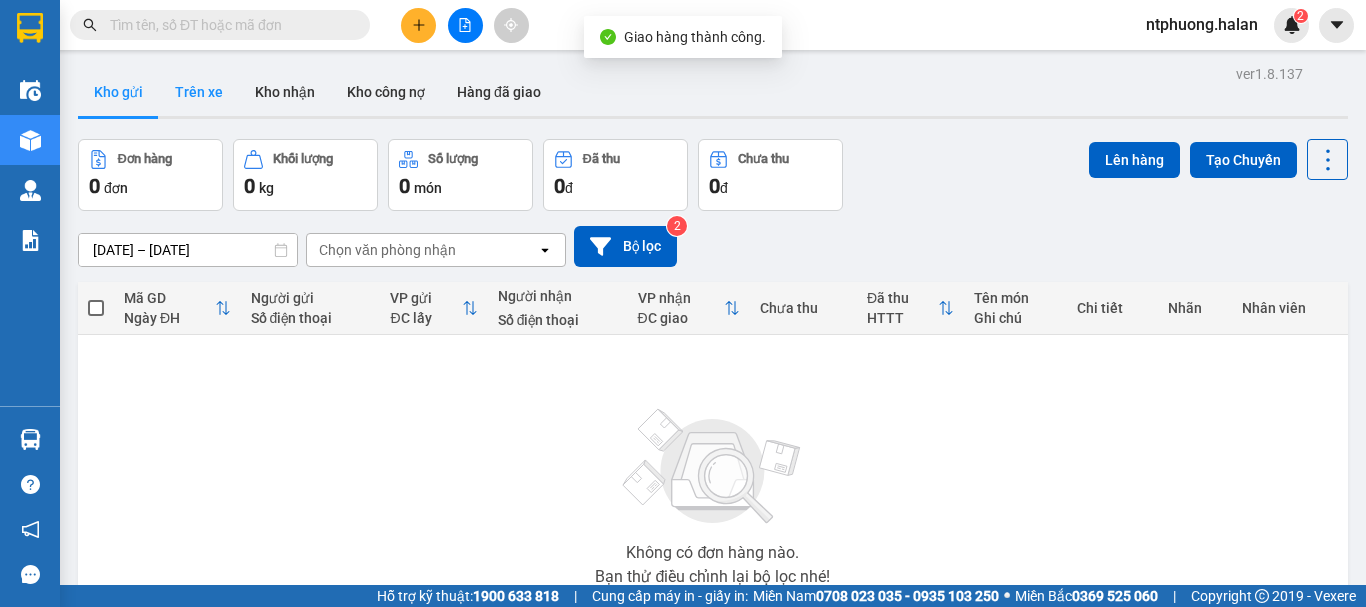click on "Trên xe" at bounding box center [199, 92] 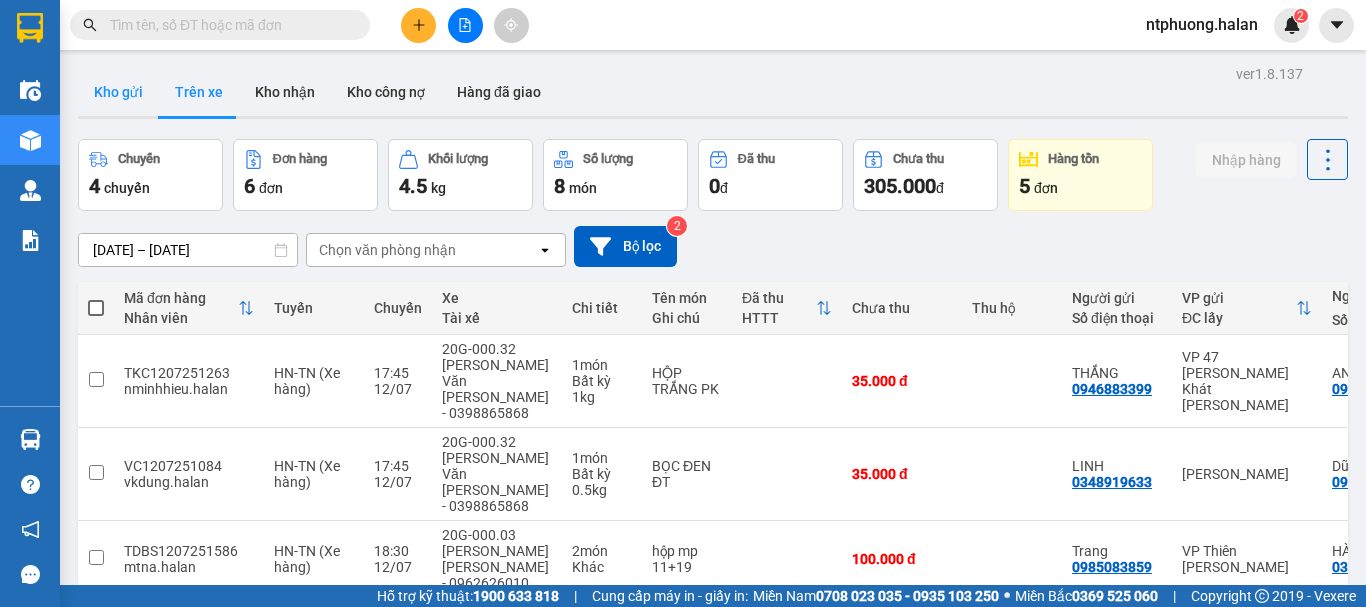 click on "Kho gửi" at bounding box center [118, 92] 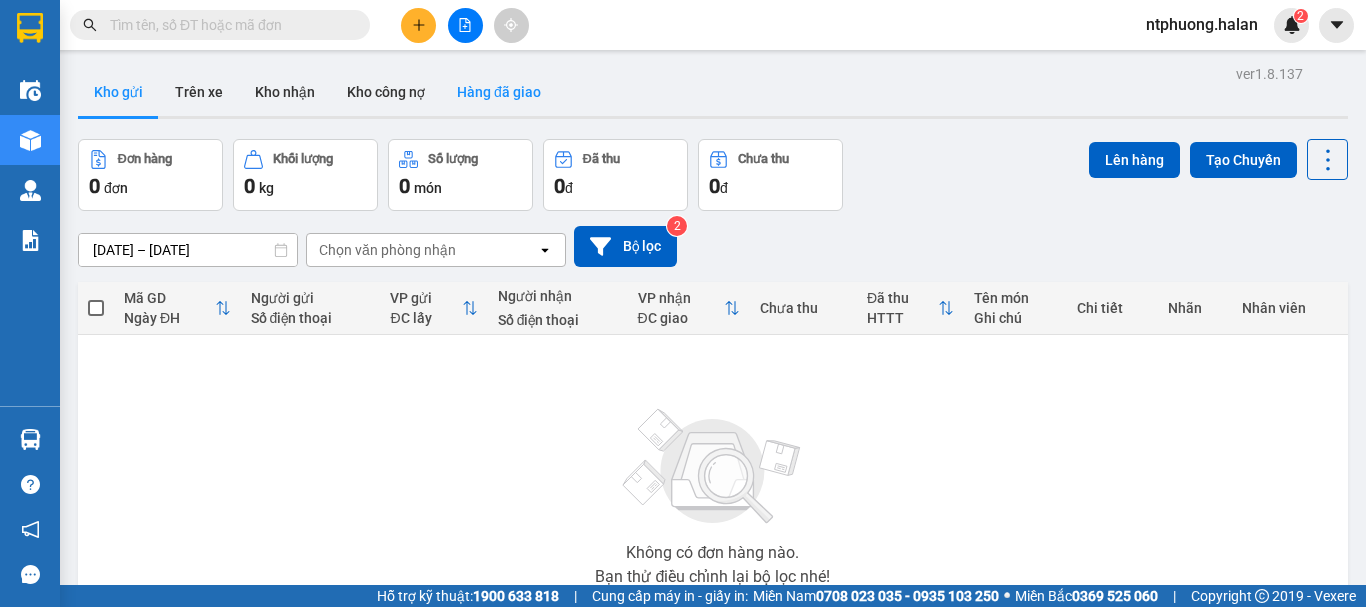 click on "Hàng đã giao" at bounding box center (499, 92) 